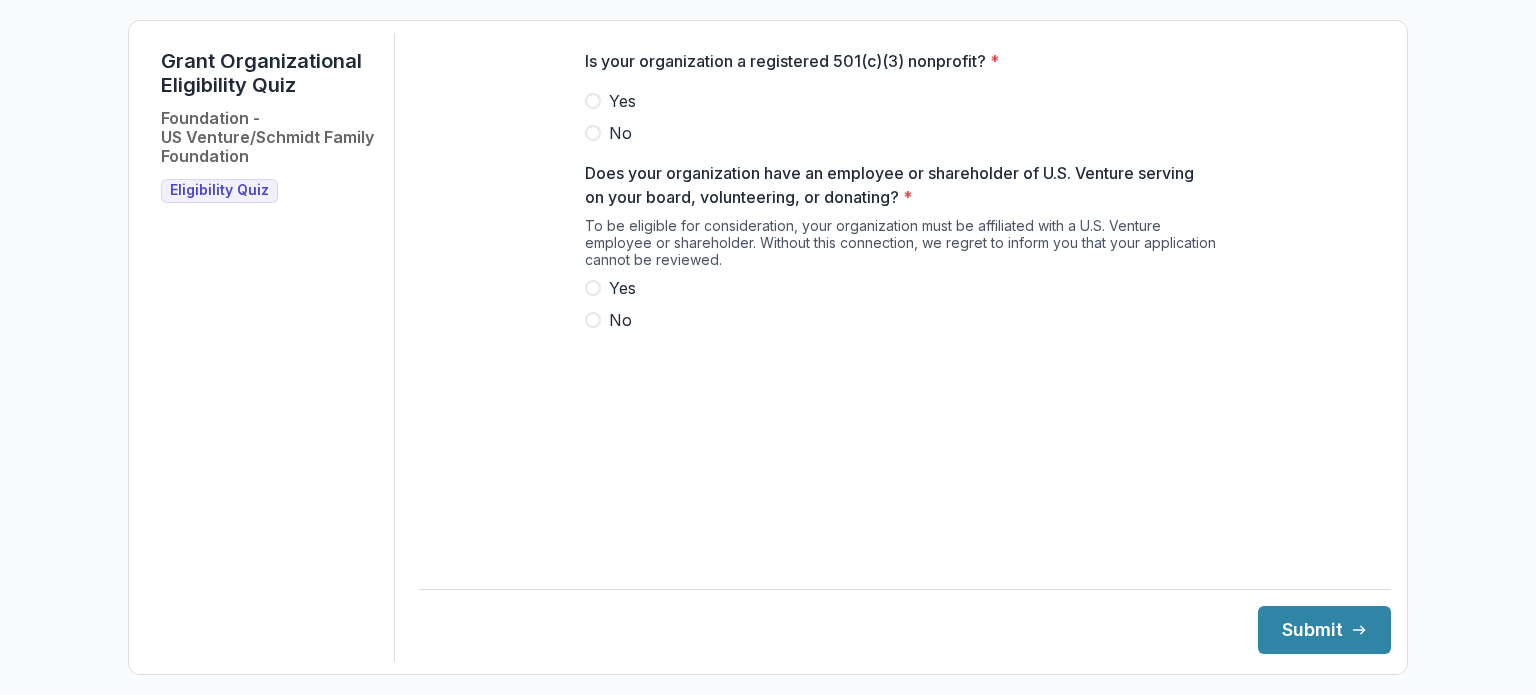 scroll, scrollTop: 0, scrollLeft: 0, axis: both 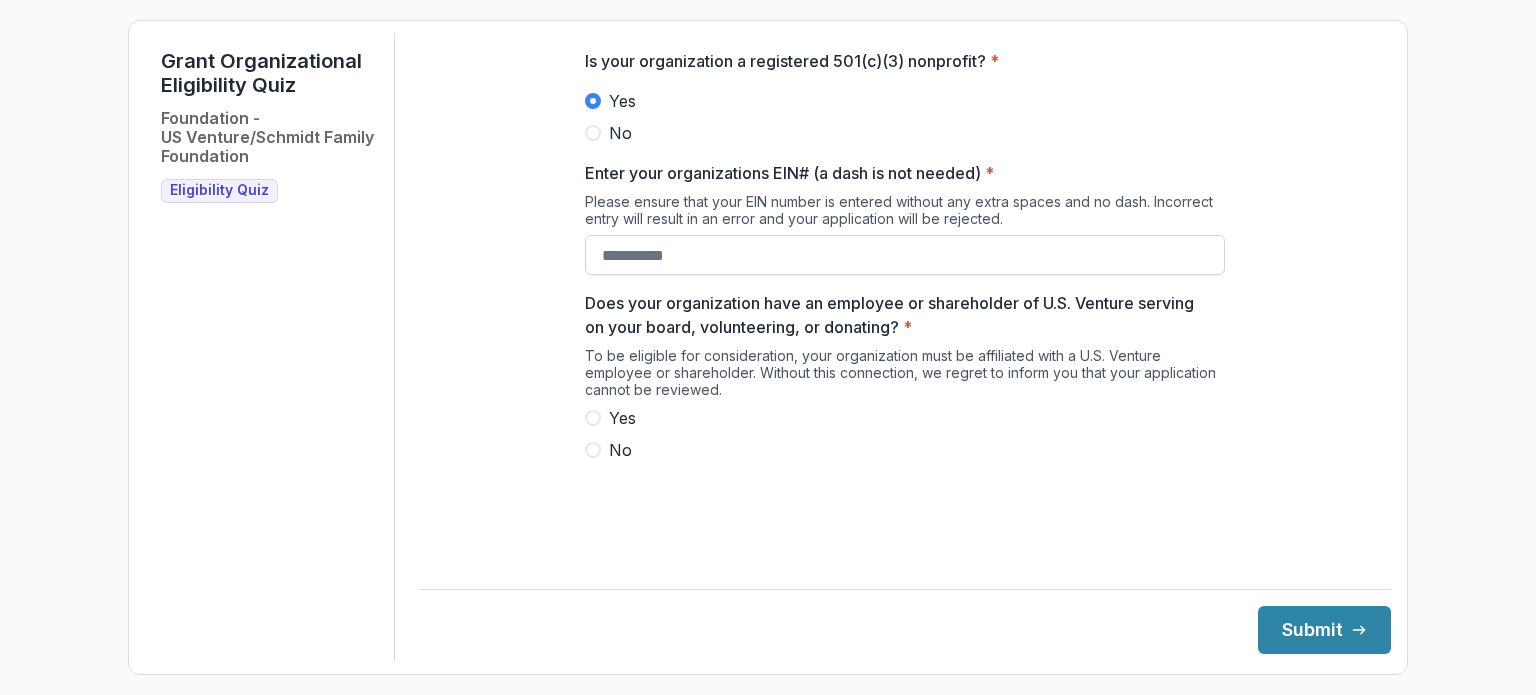 click on "Enter your organizations EIN# (a dash is not needed)  *" at bounding box center [905, 255] 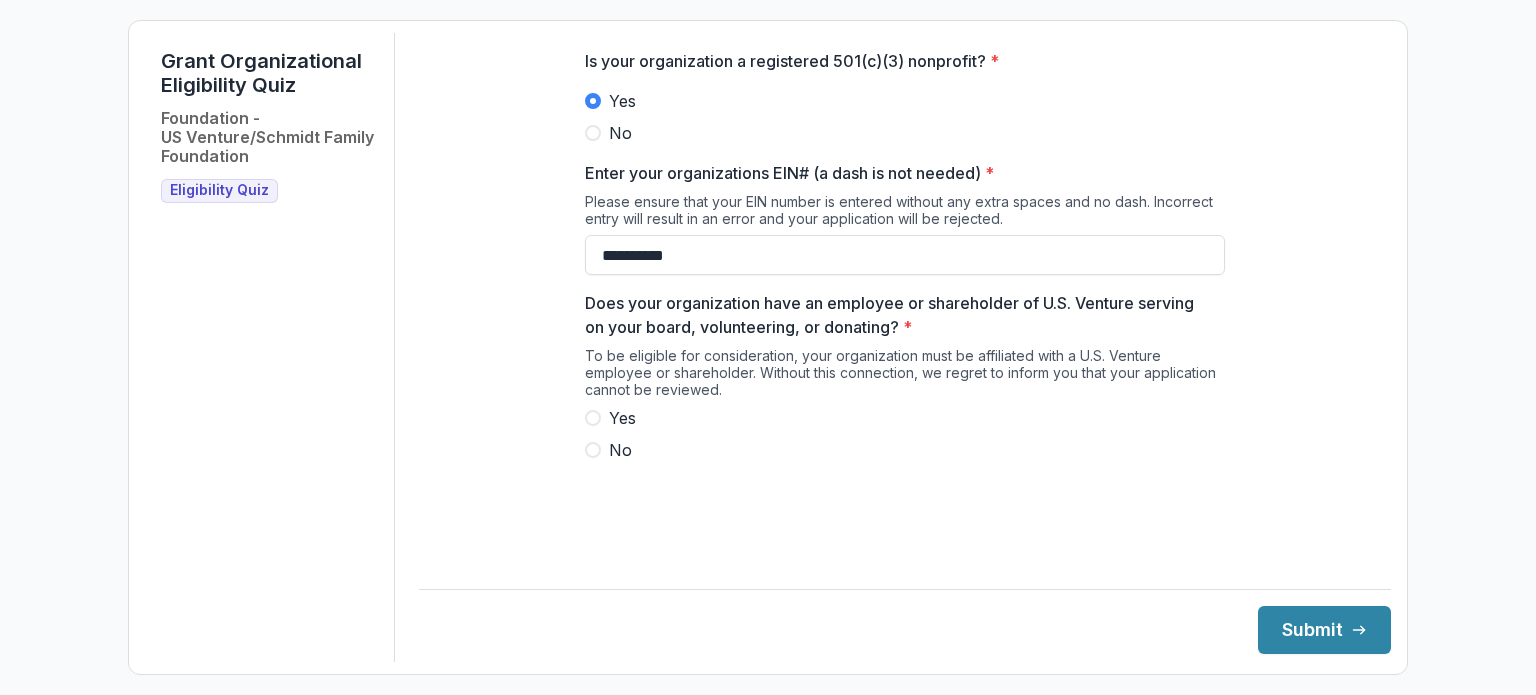 click on "Yes" at bounding box center (622, 418) 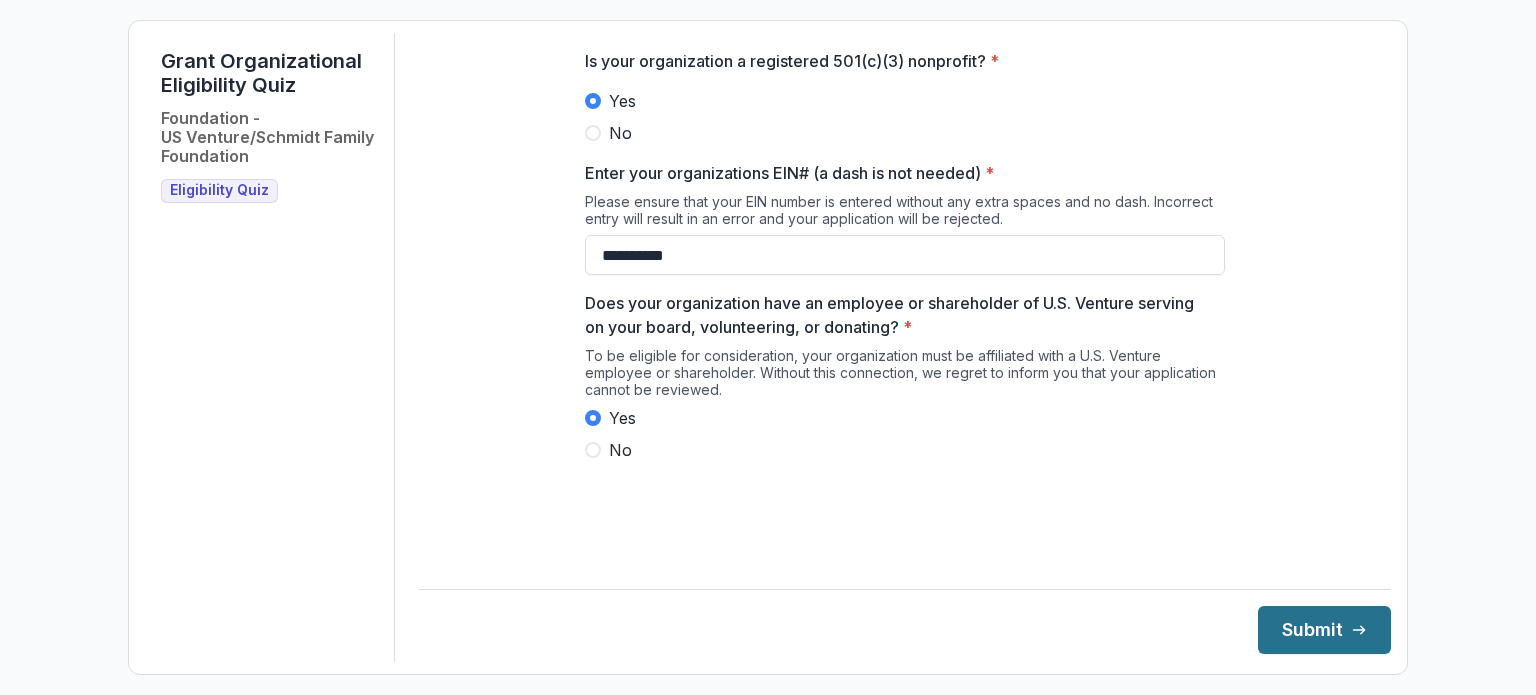 click on "Submit" at bounding box center (1324, 630) 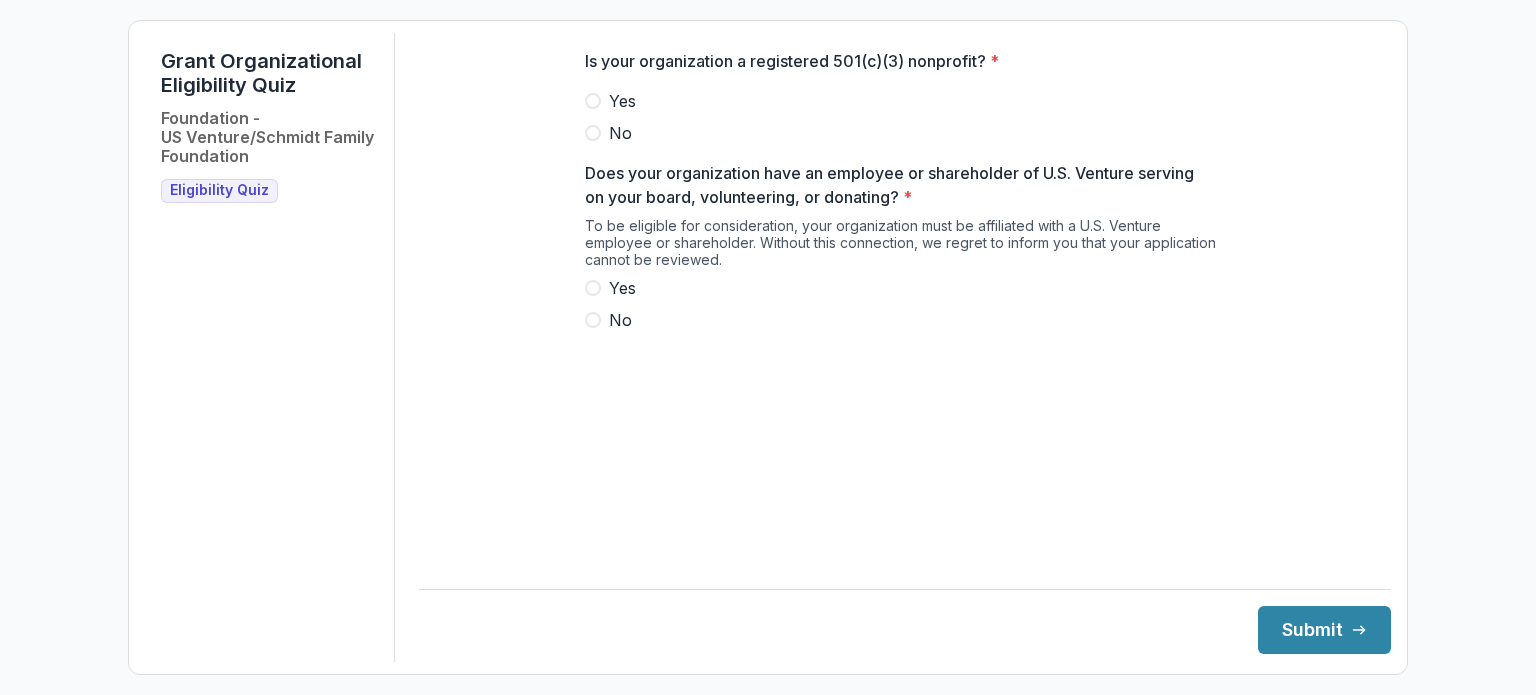 scroll, scrollTop: 0, scrollLeft: 0, axis: both 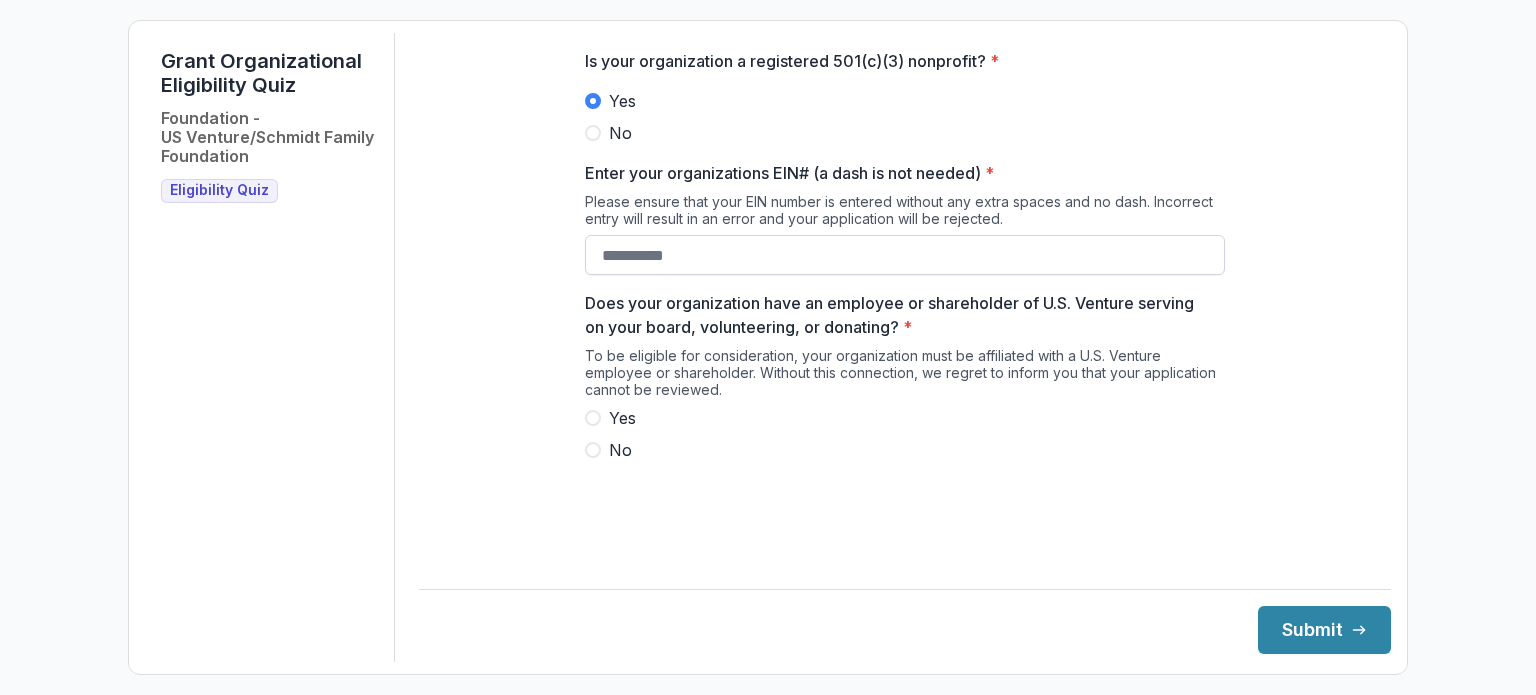 click on "Enter your organizations EIN# (a dash is not needed)  *" at bounding box center [905, 255] 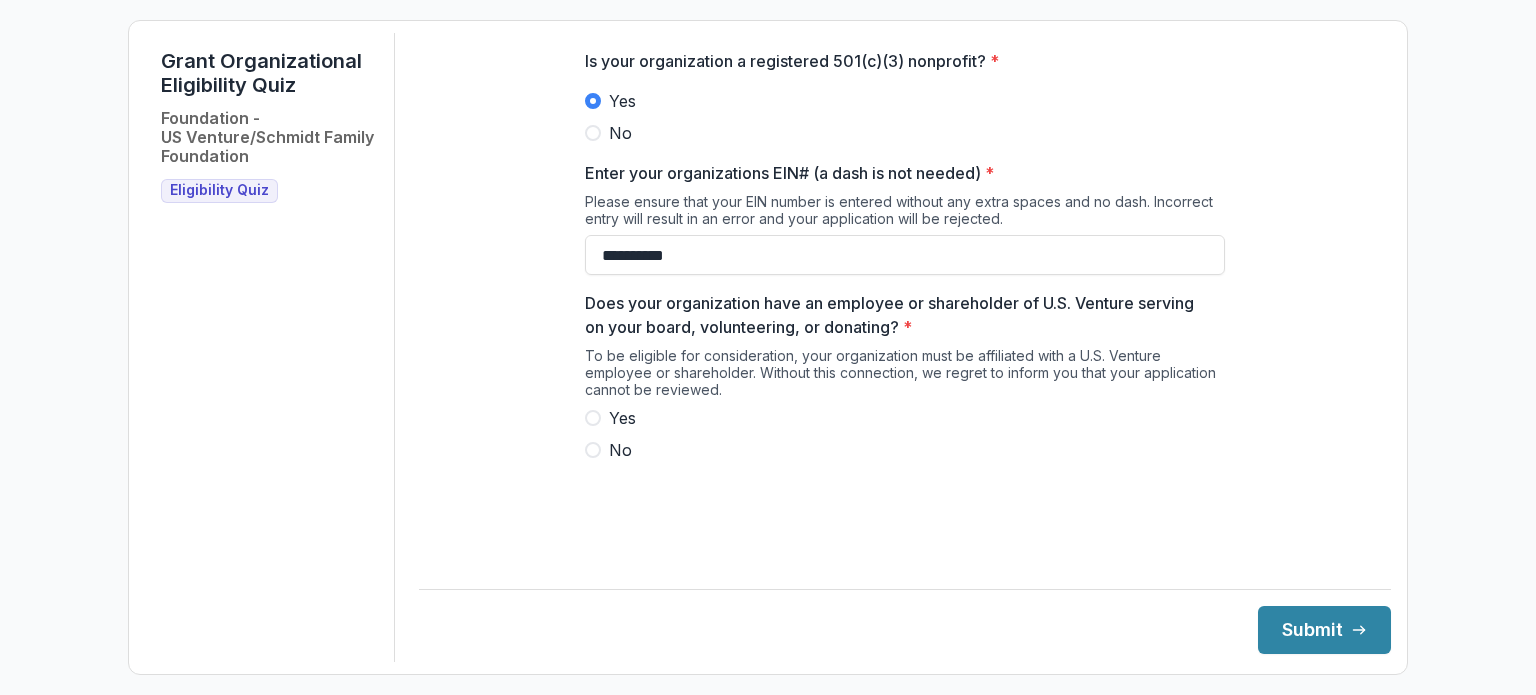 click on "Yes" at bounding box center [622, 418] 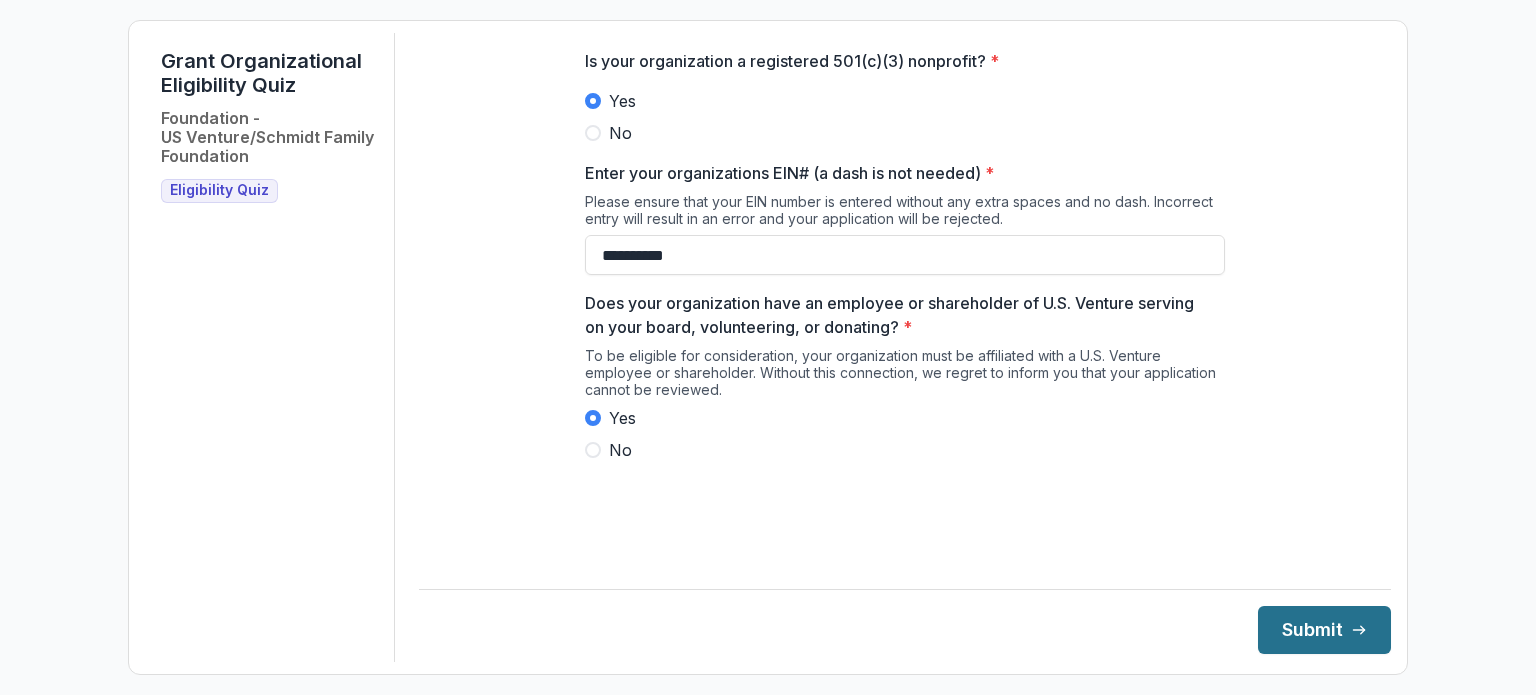 click on "Submit" at bounding box center (1324, 630) 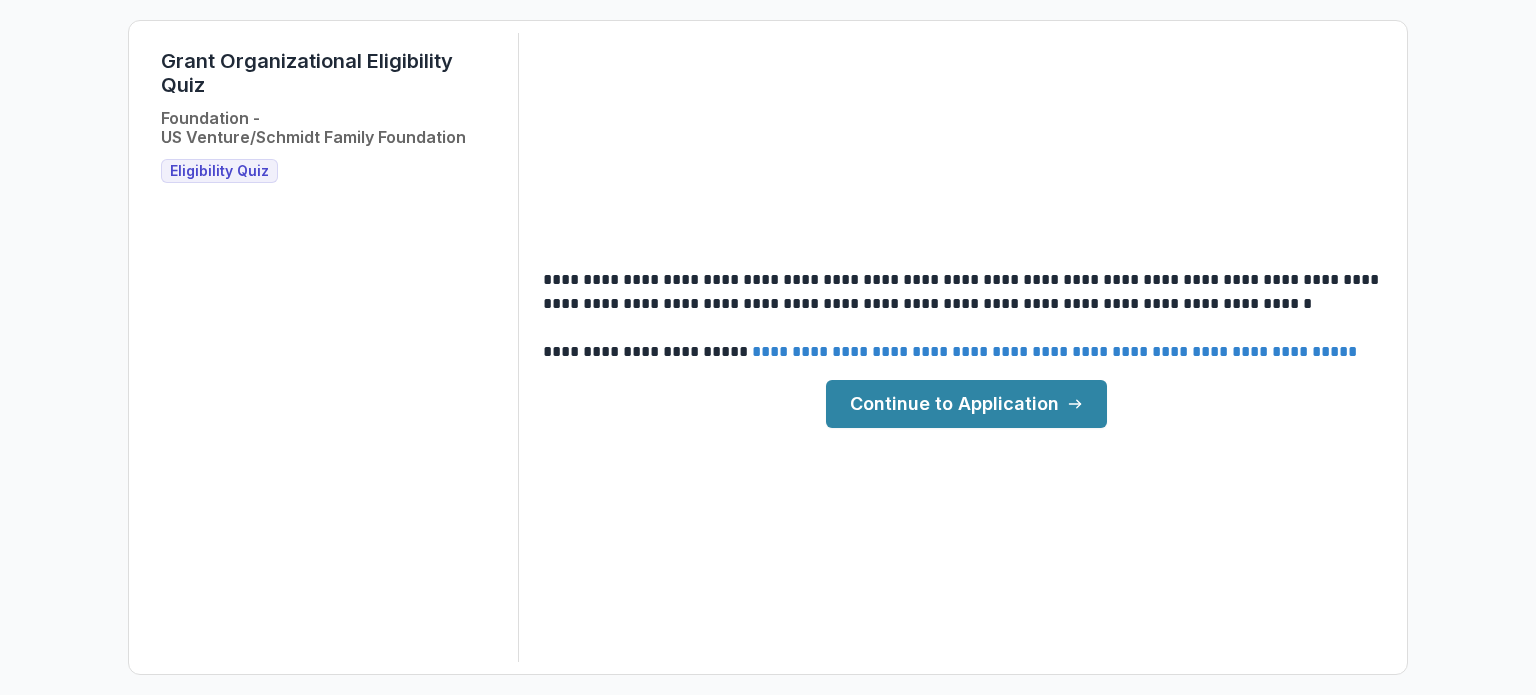 click on "**********" at bounding box center [768, 347] 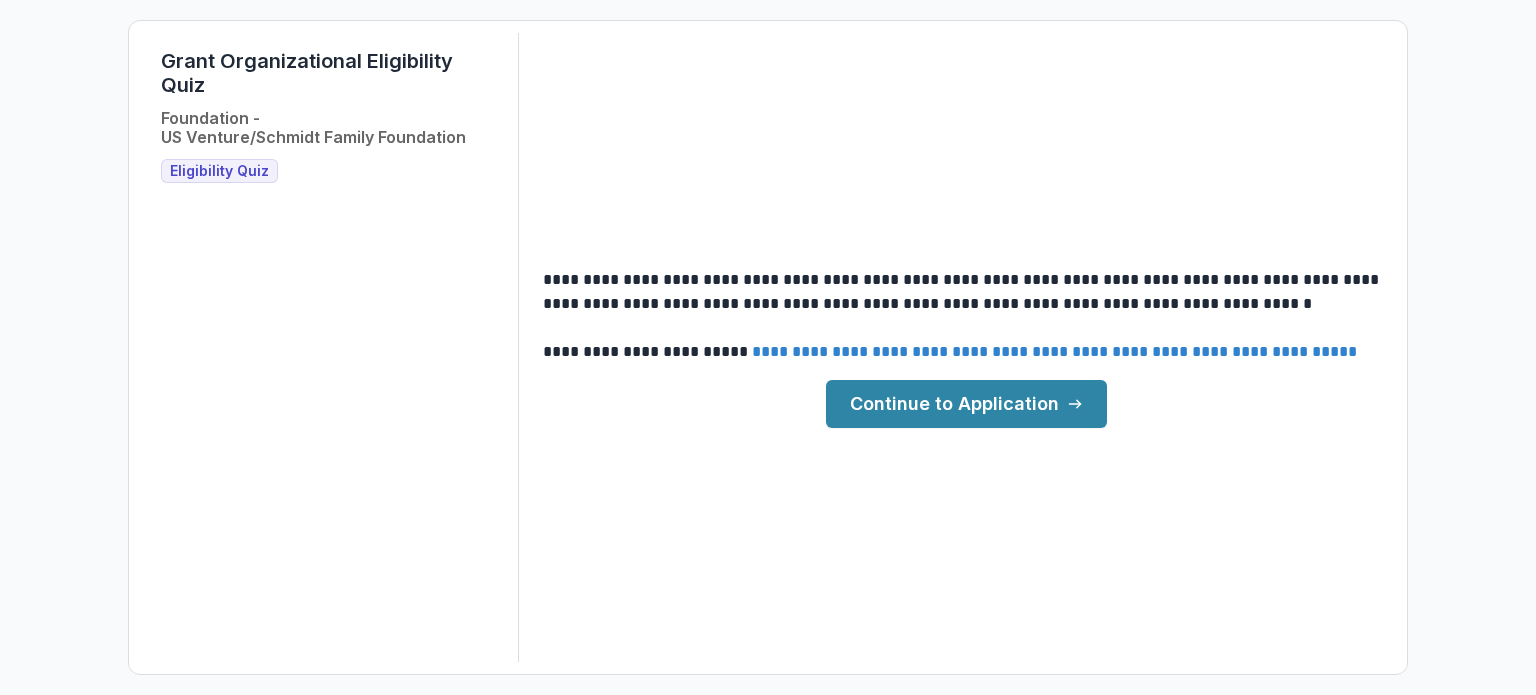 click on "Continue to Application" at bounding box center (966, 404) 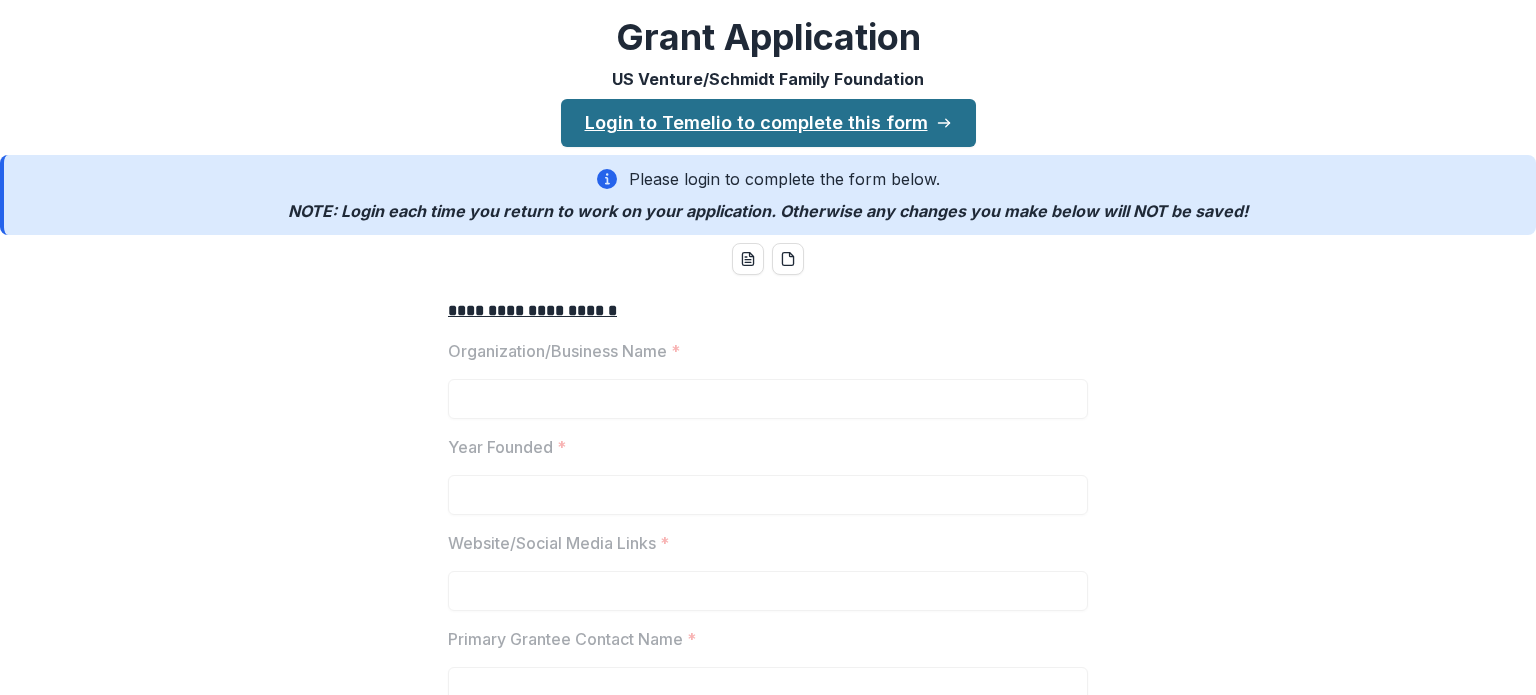 click on "Login to Temelio to complete this form" at bounding box center [768, 123] 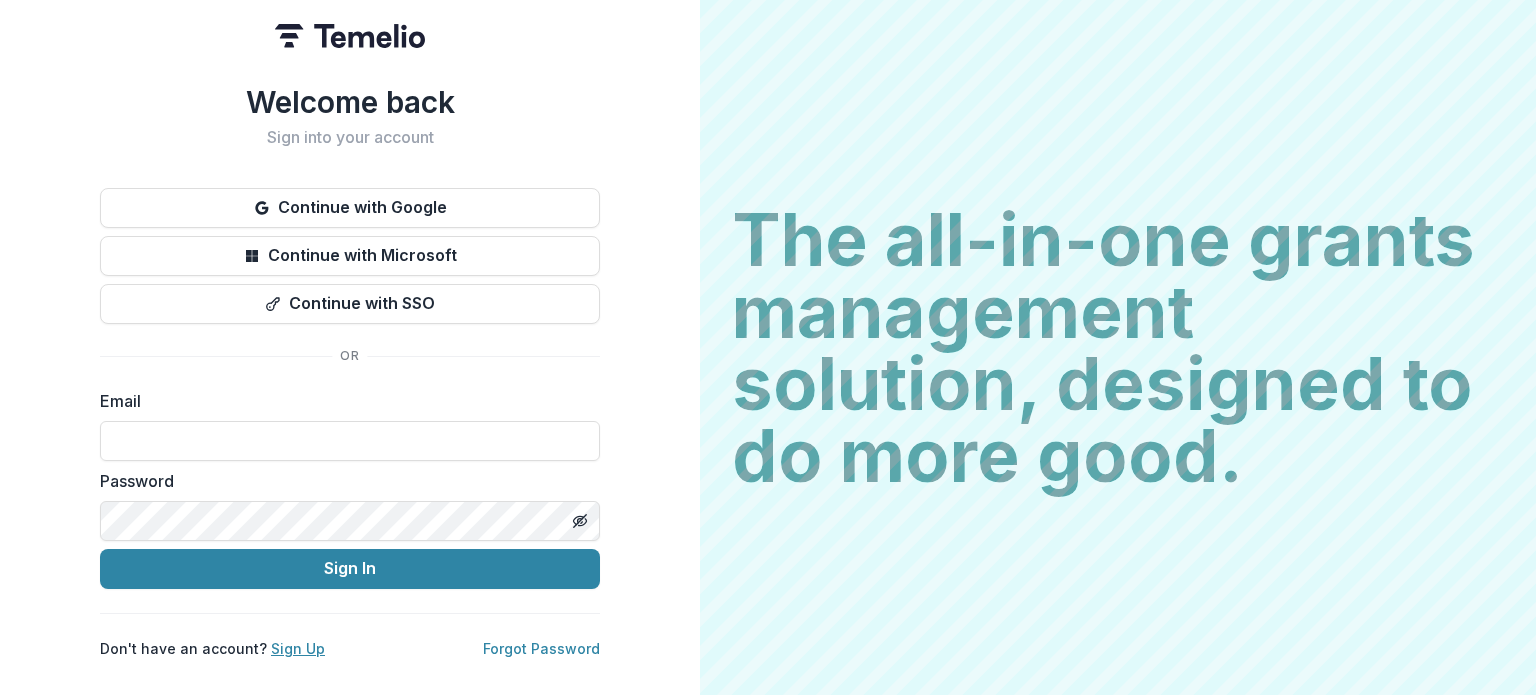 click on "Sign Up" at bounding box center [298, 648] 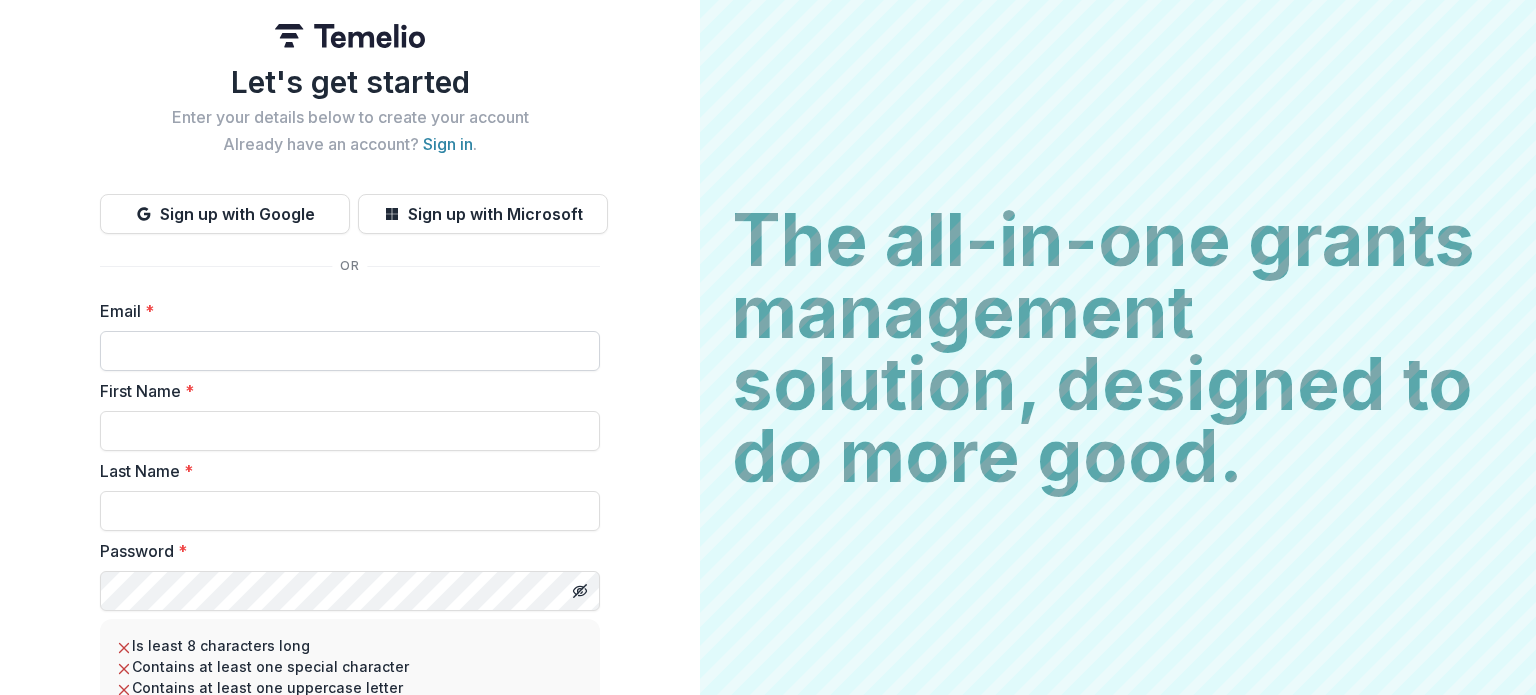 click on "Email *" at bounding box center [350, 351] 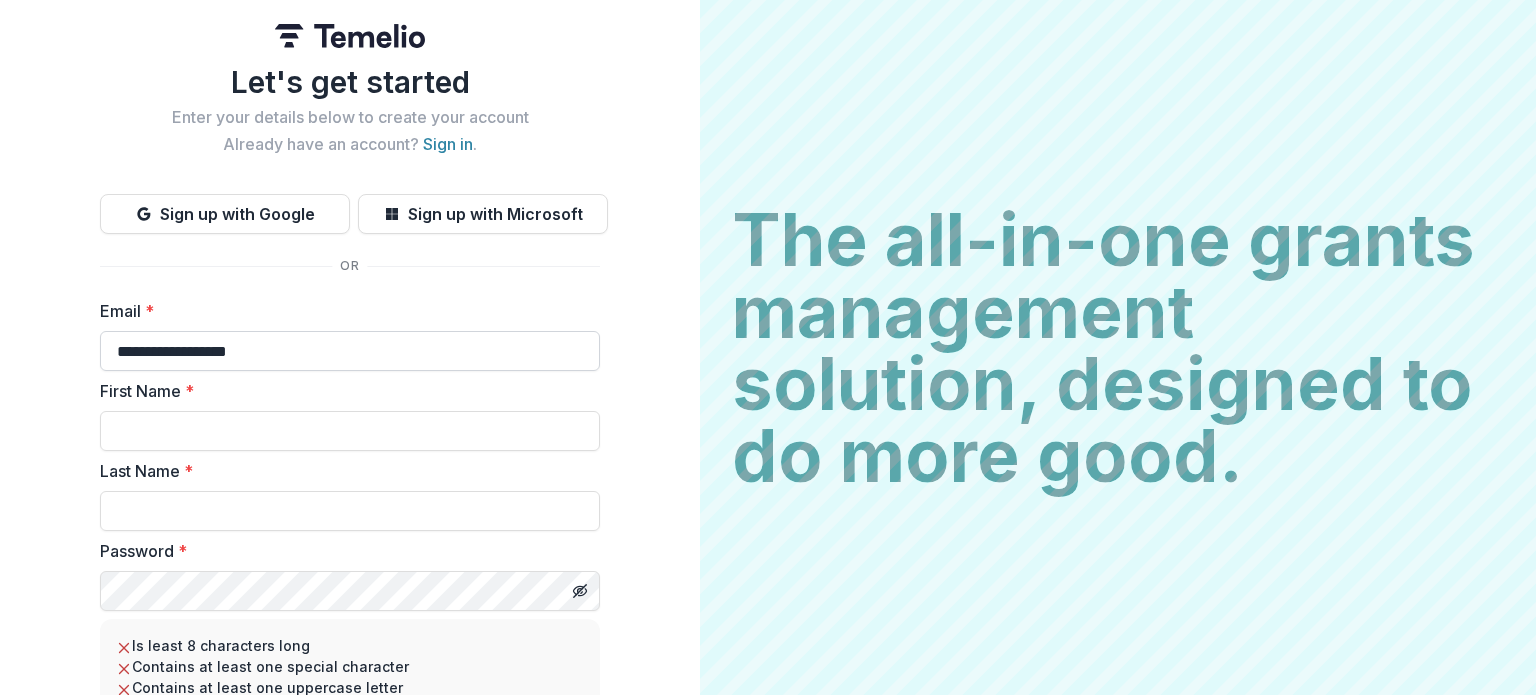 type on "**********" 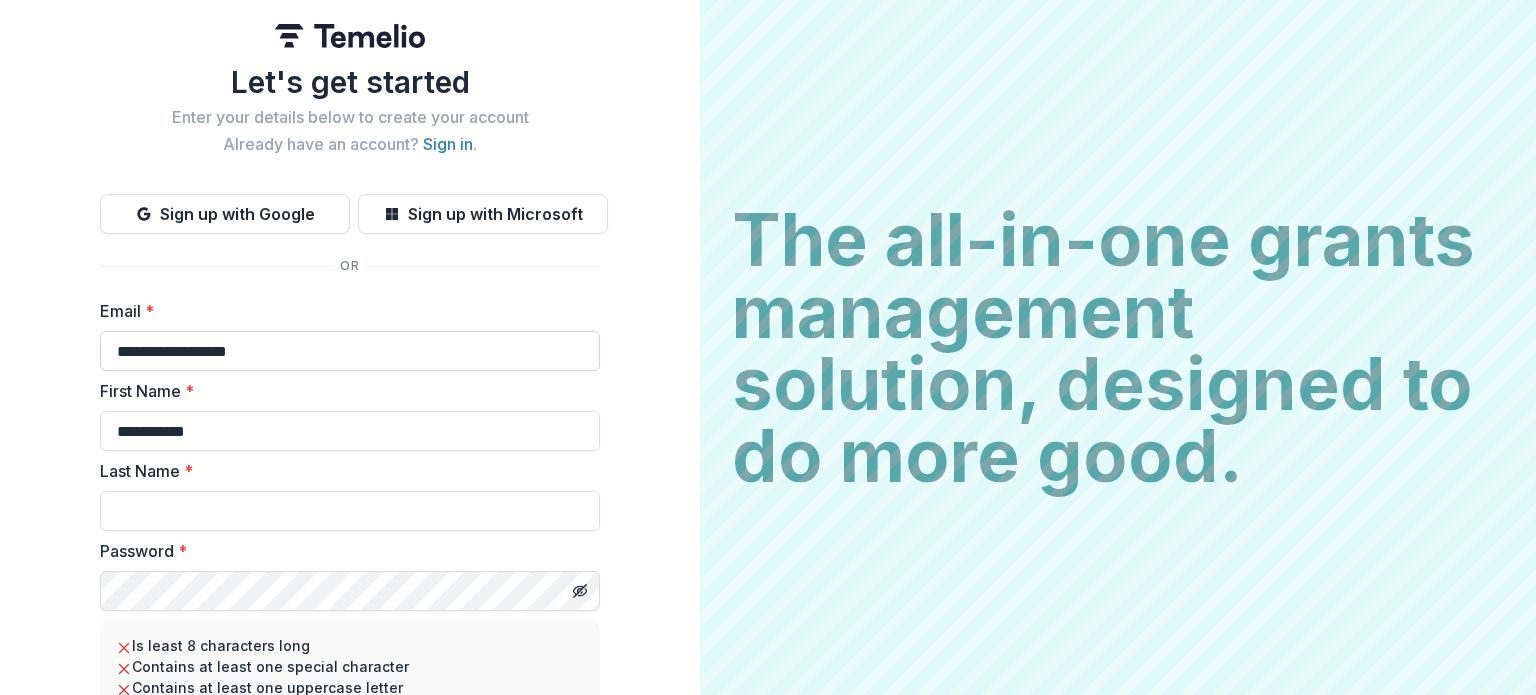 type on "******" 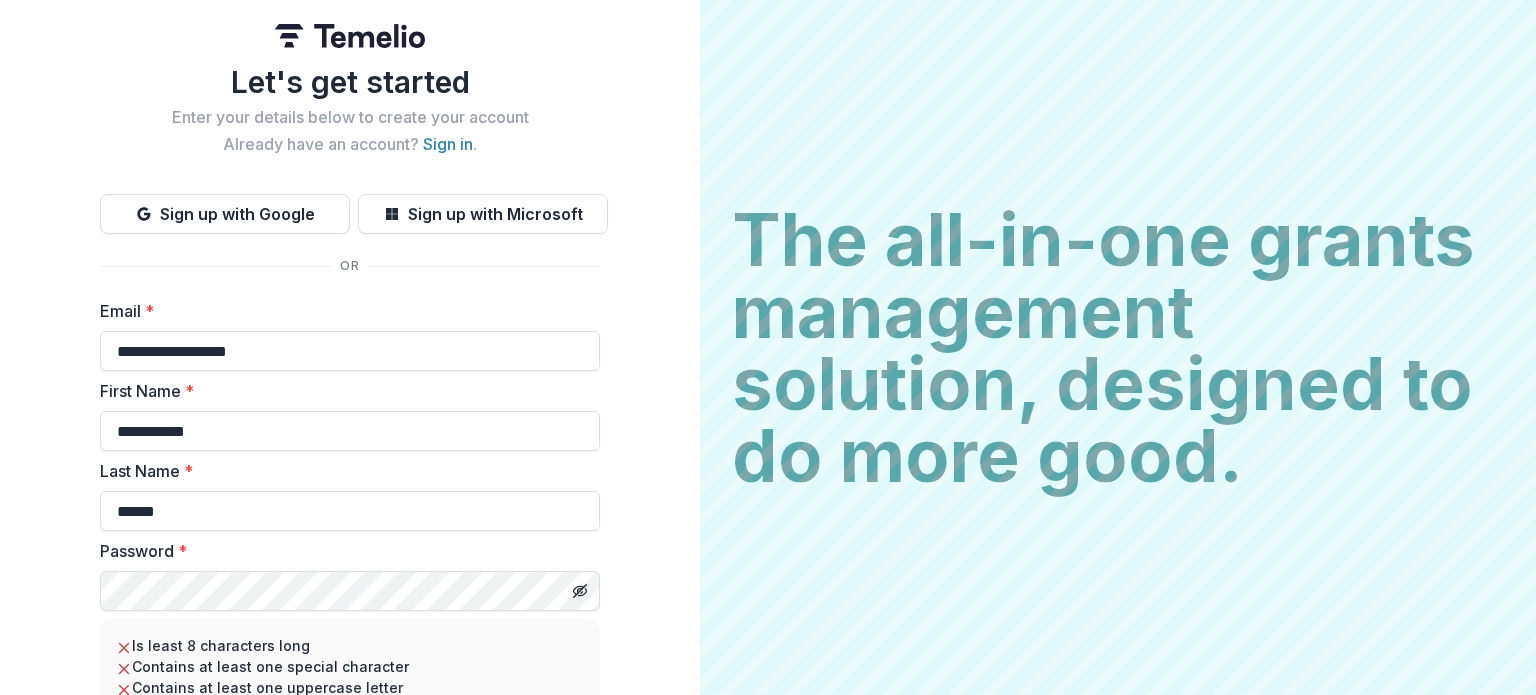scroll, scrollTop: 212, scrollLeft: 0, axis: vertical 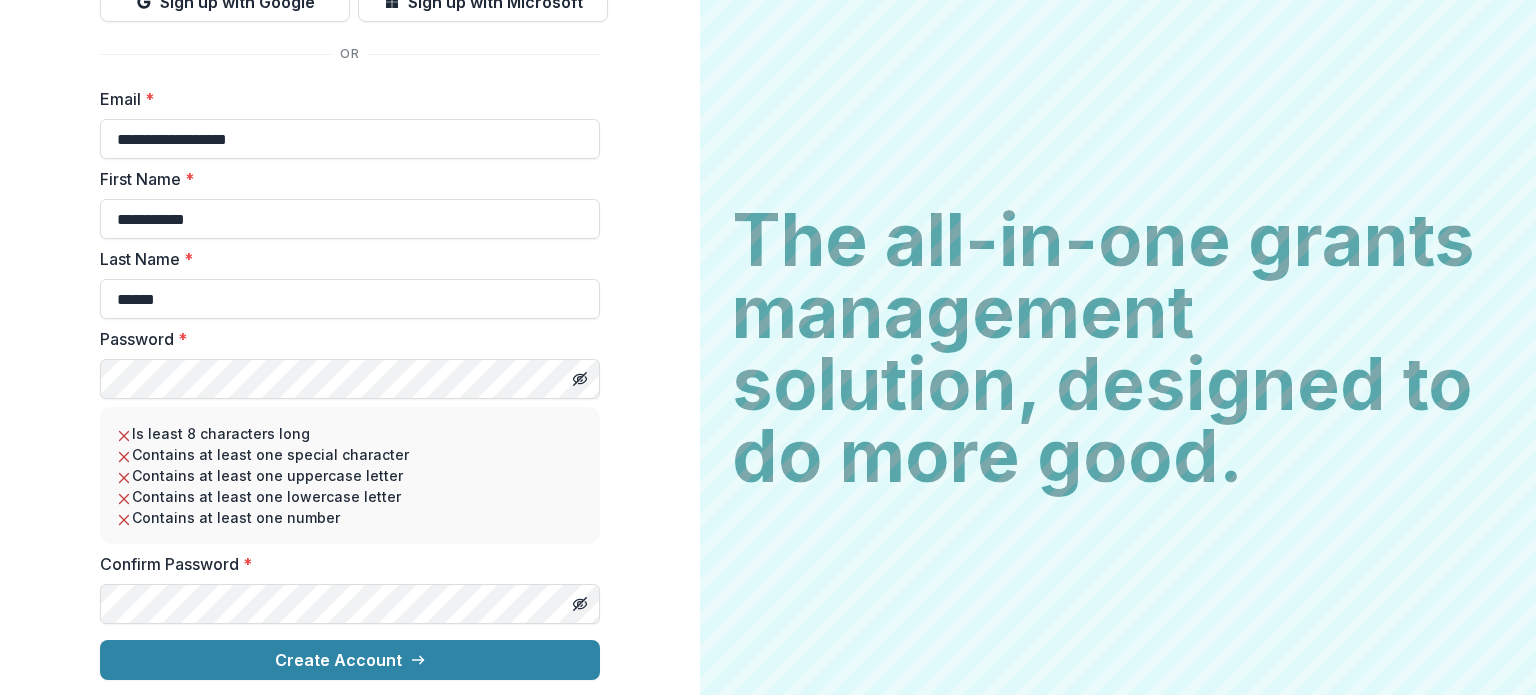 click on "**********" at bounding box center (350, 242) 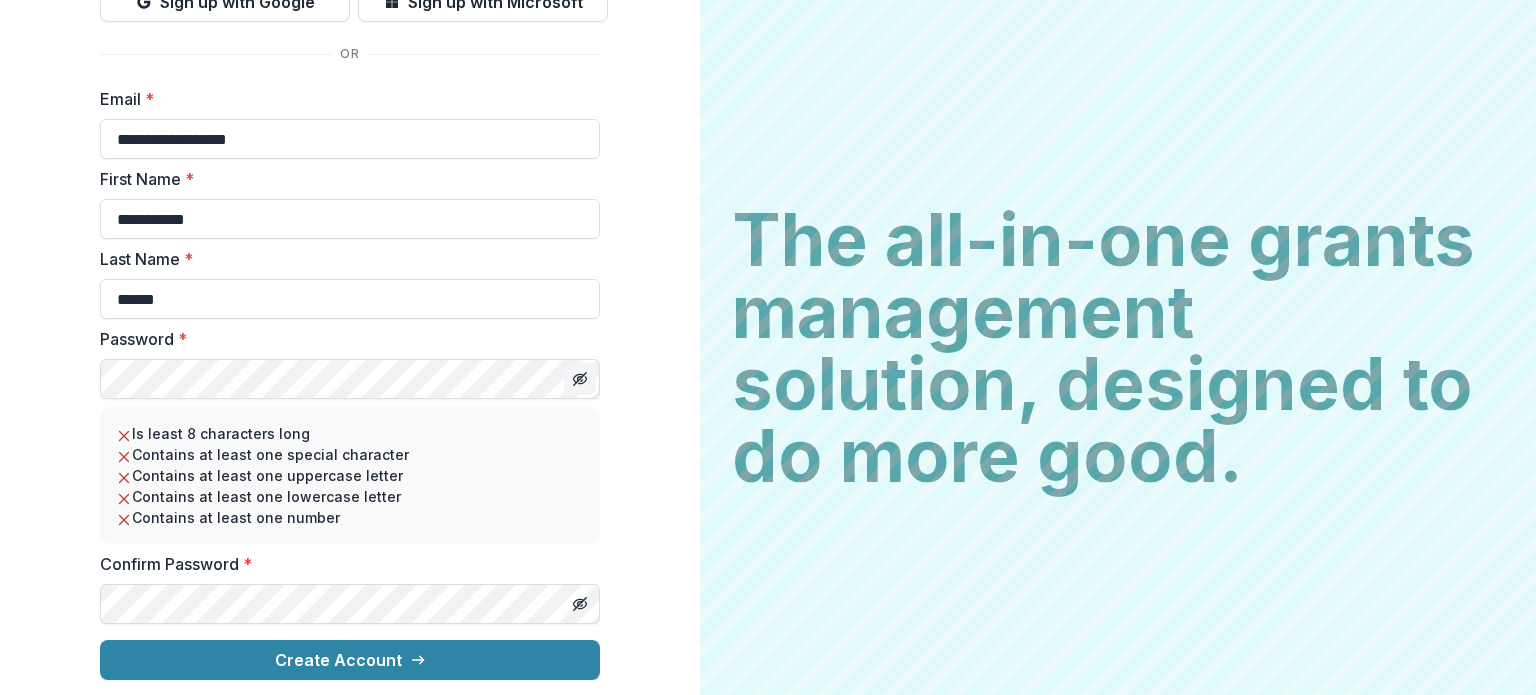 click 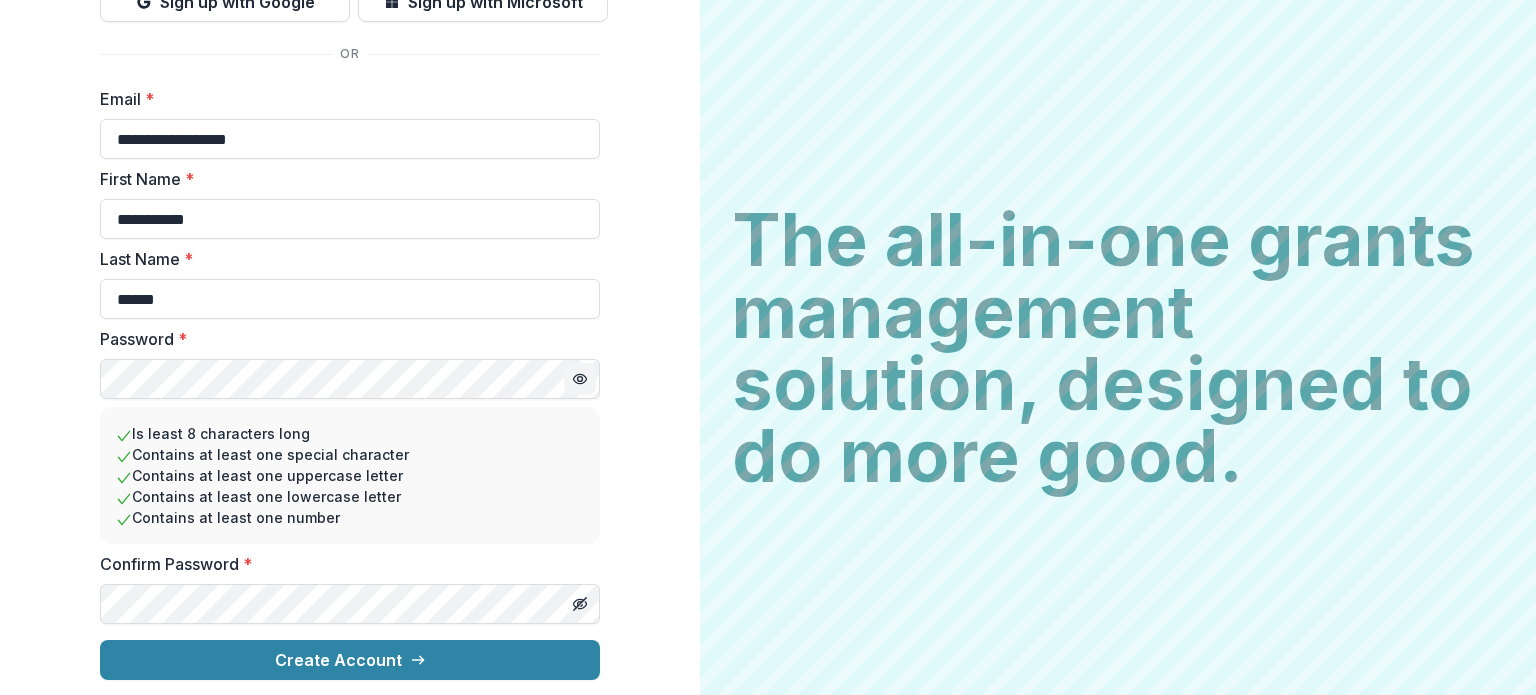 type 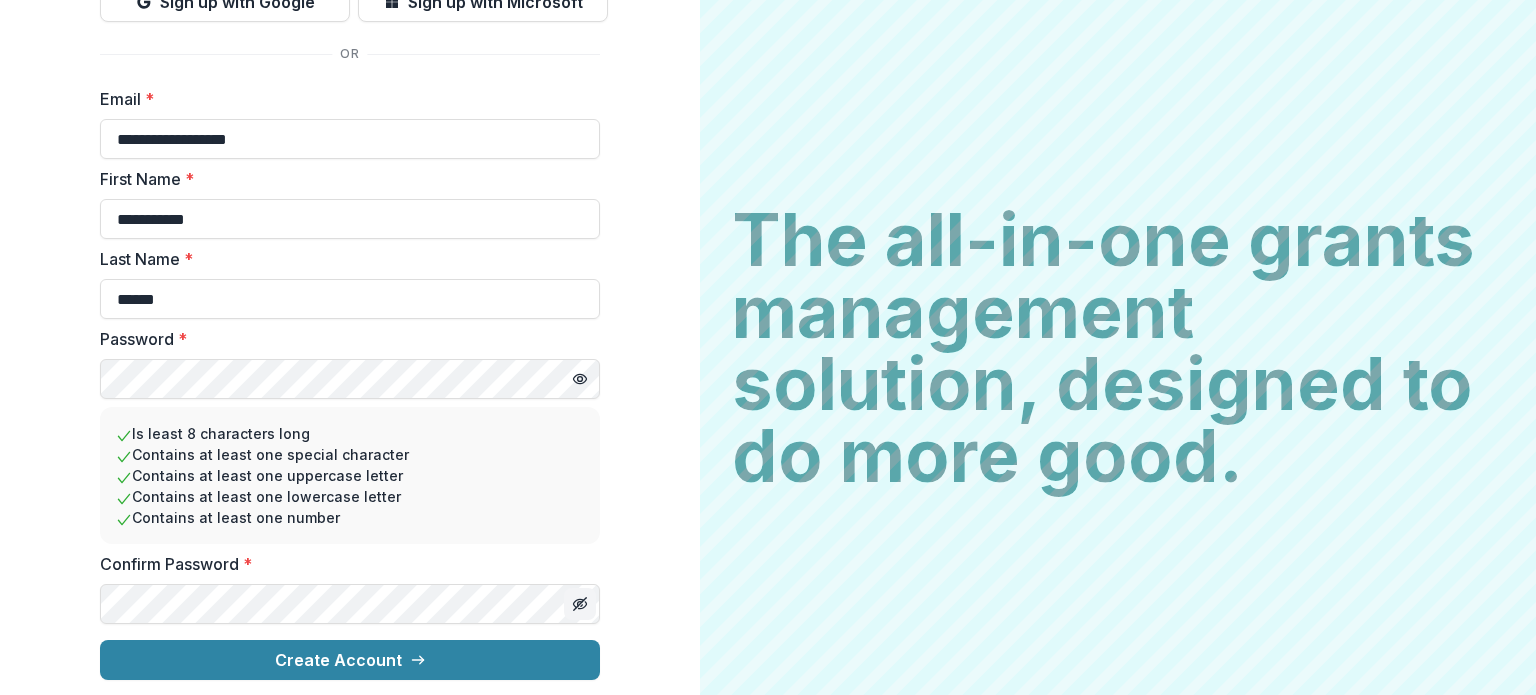 click 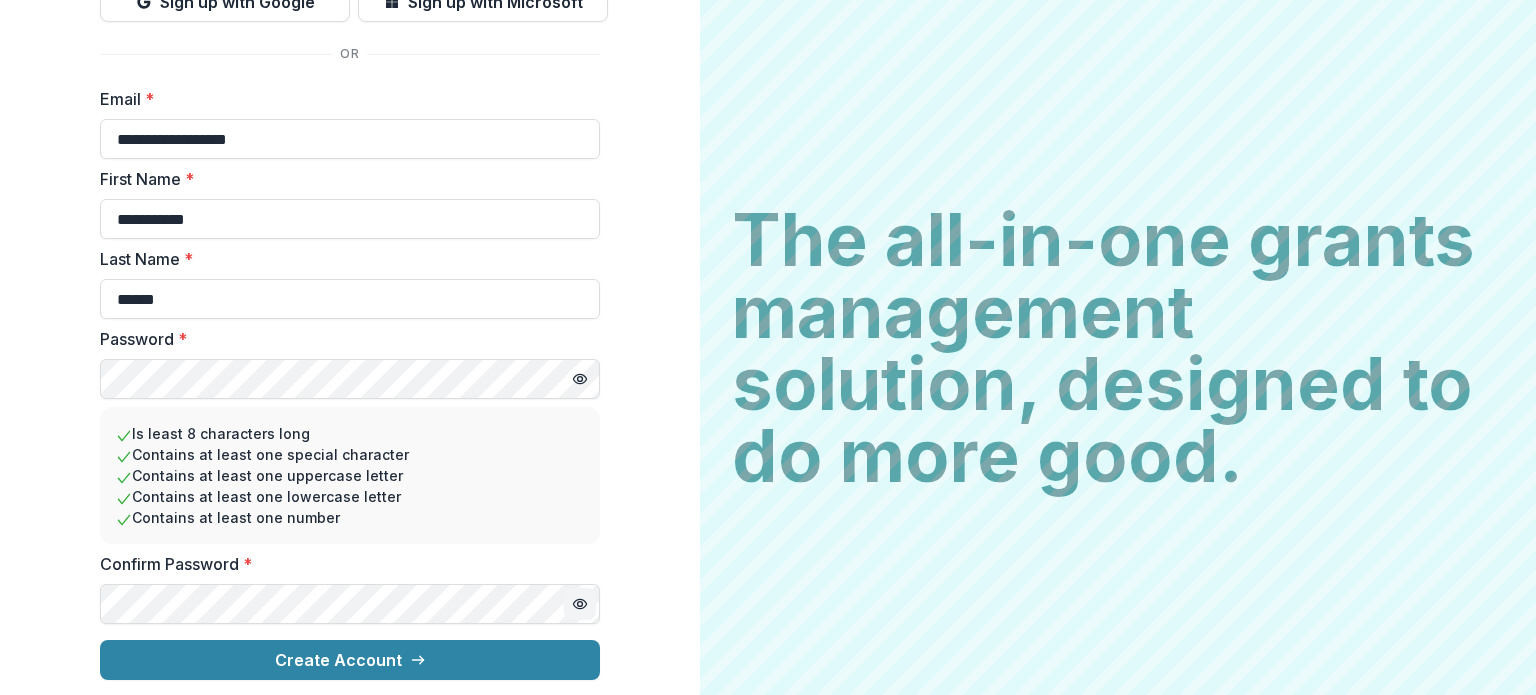 click on "**********" at bounding box center [350, 242] 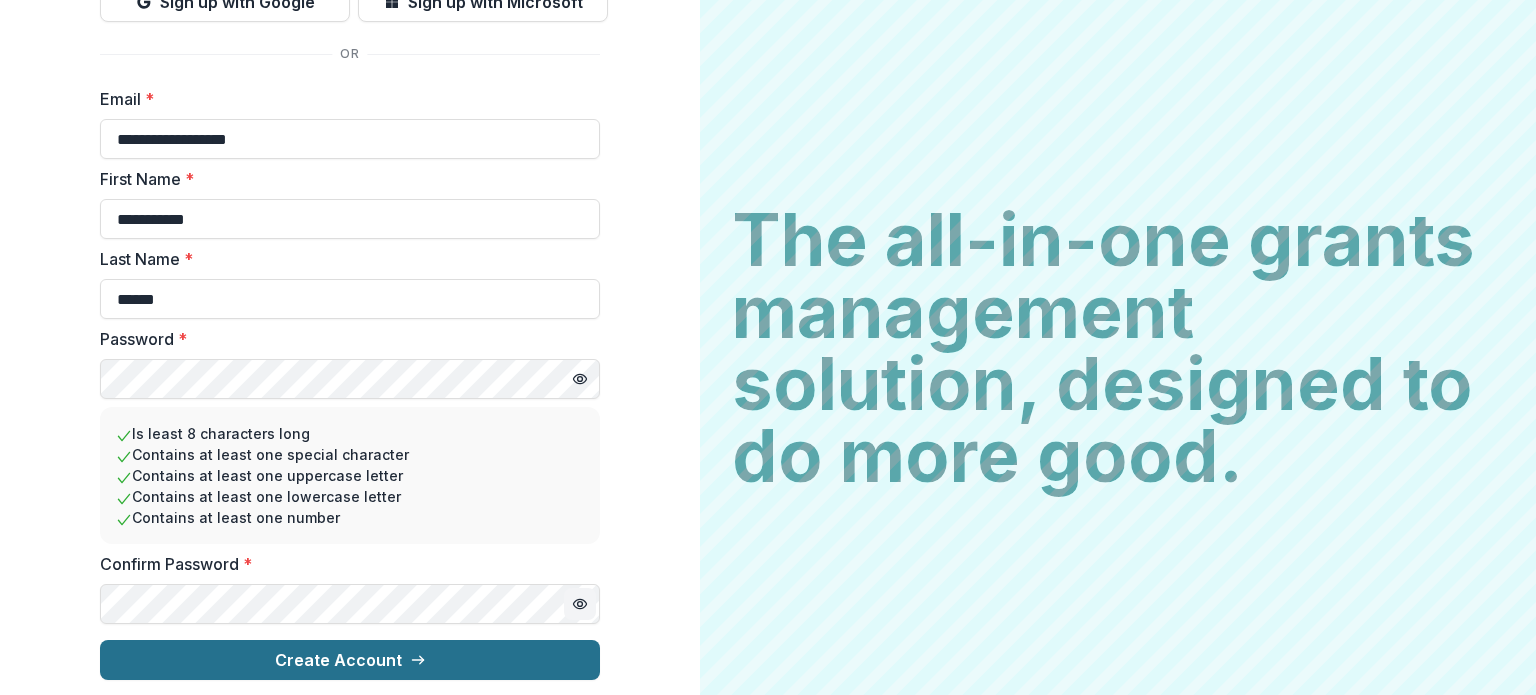 click on "Create Account" at bounding box center (350, 660) 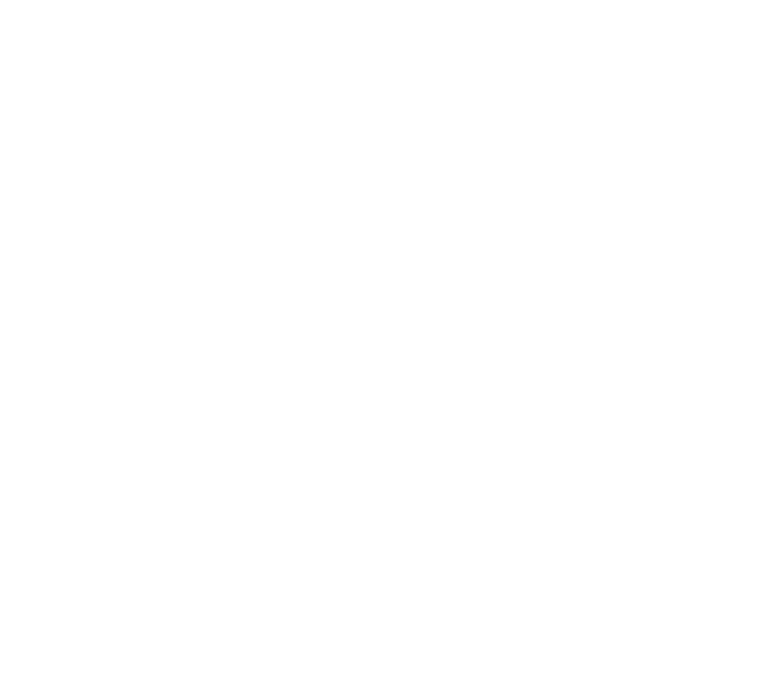 scroll, scrollTop: 0, scrollLeft: 0, axis: both 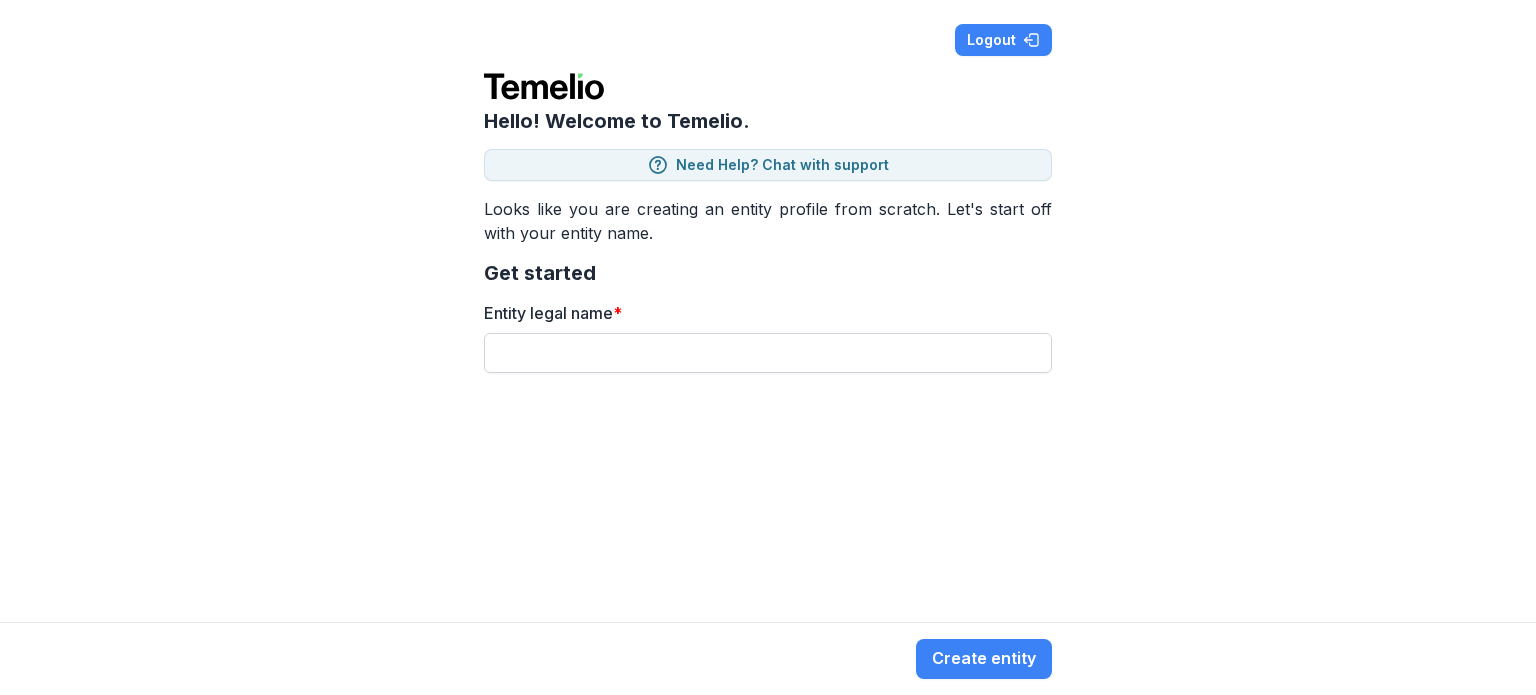 click on "Entity legal name *" at bounding box center [768, 353] 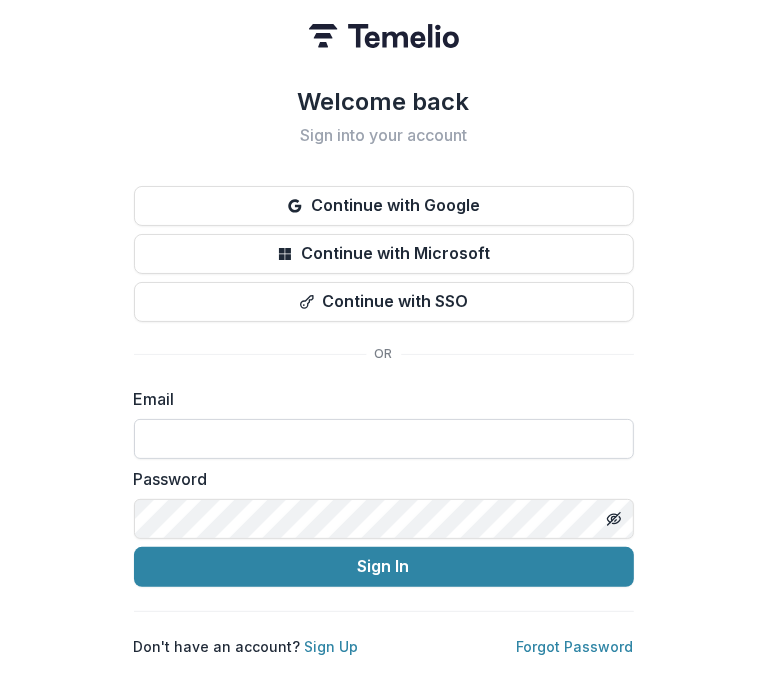 click at bounding box center [384, 439] 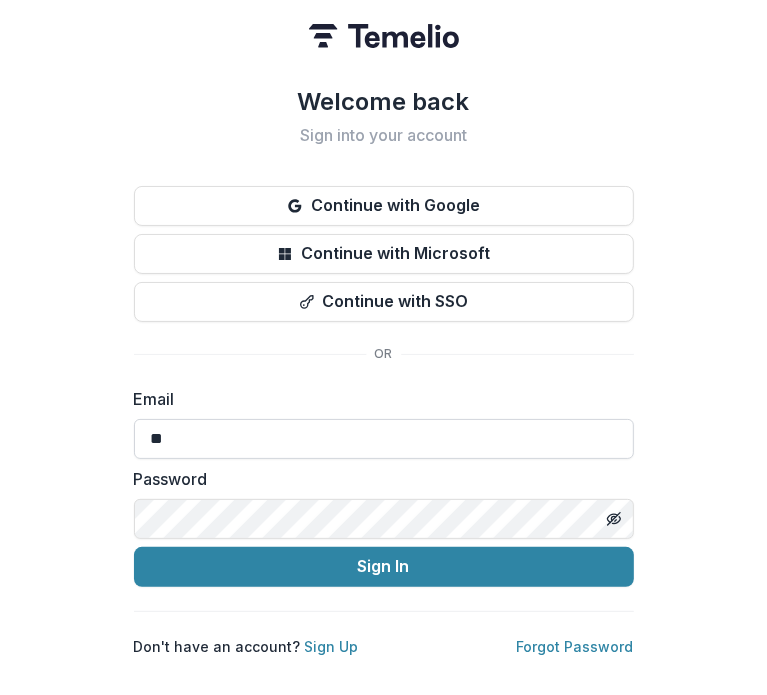 click on "Sign In" at bounding box center (384, 567) 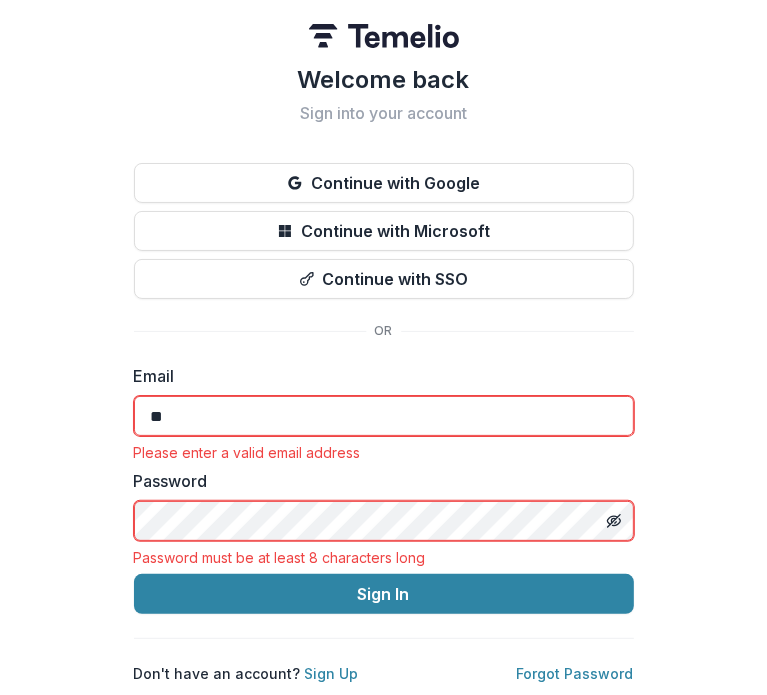 type on "**********" 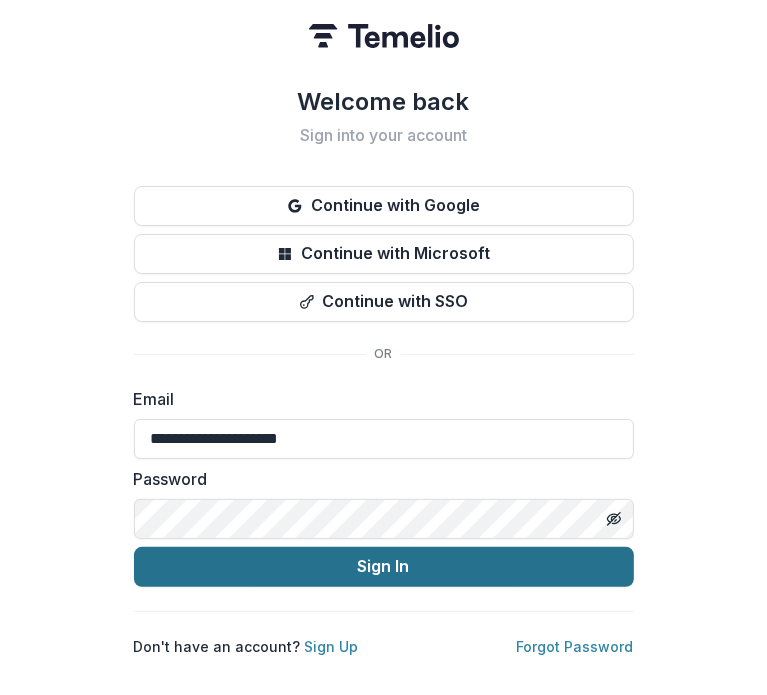 click on "Sign In" at bounding box center [384, 567] 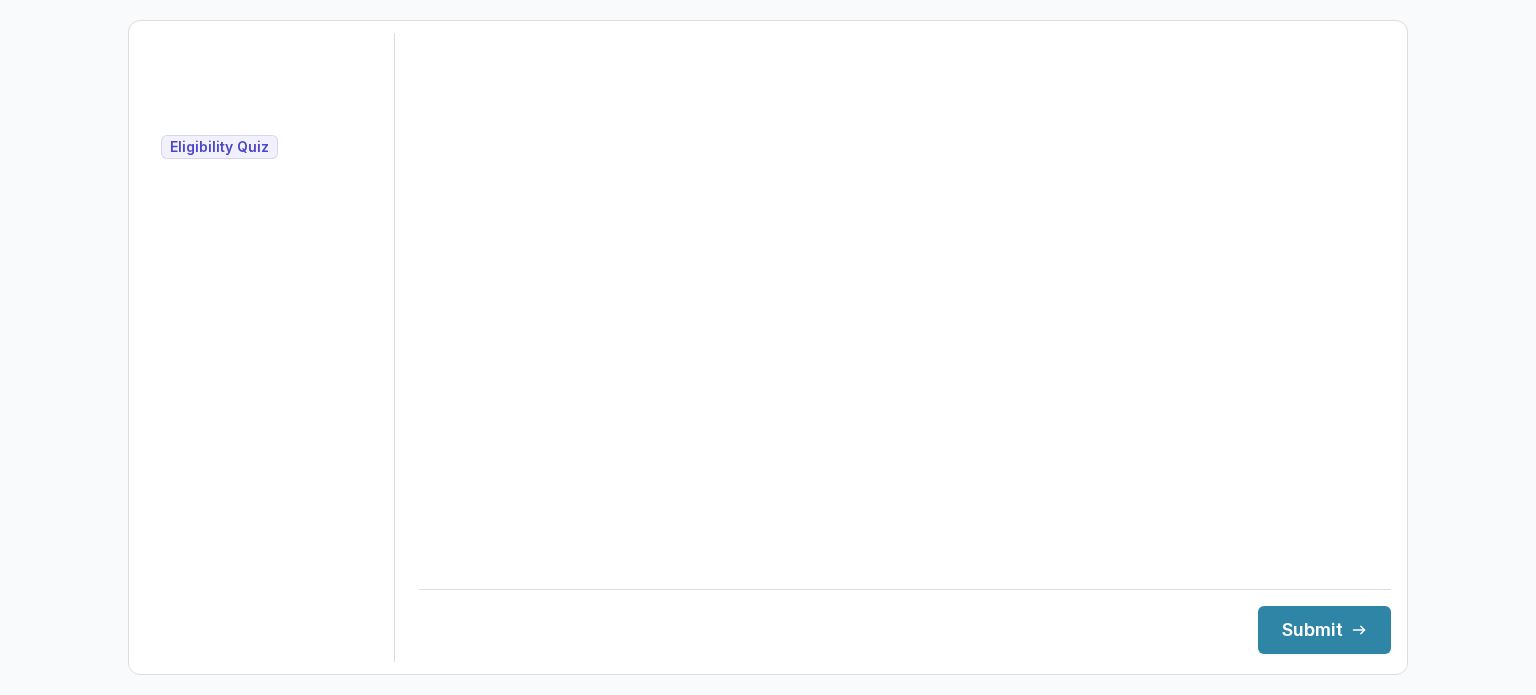 scroll, scrollTop: 0, scrollLeft: 0, axis: both 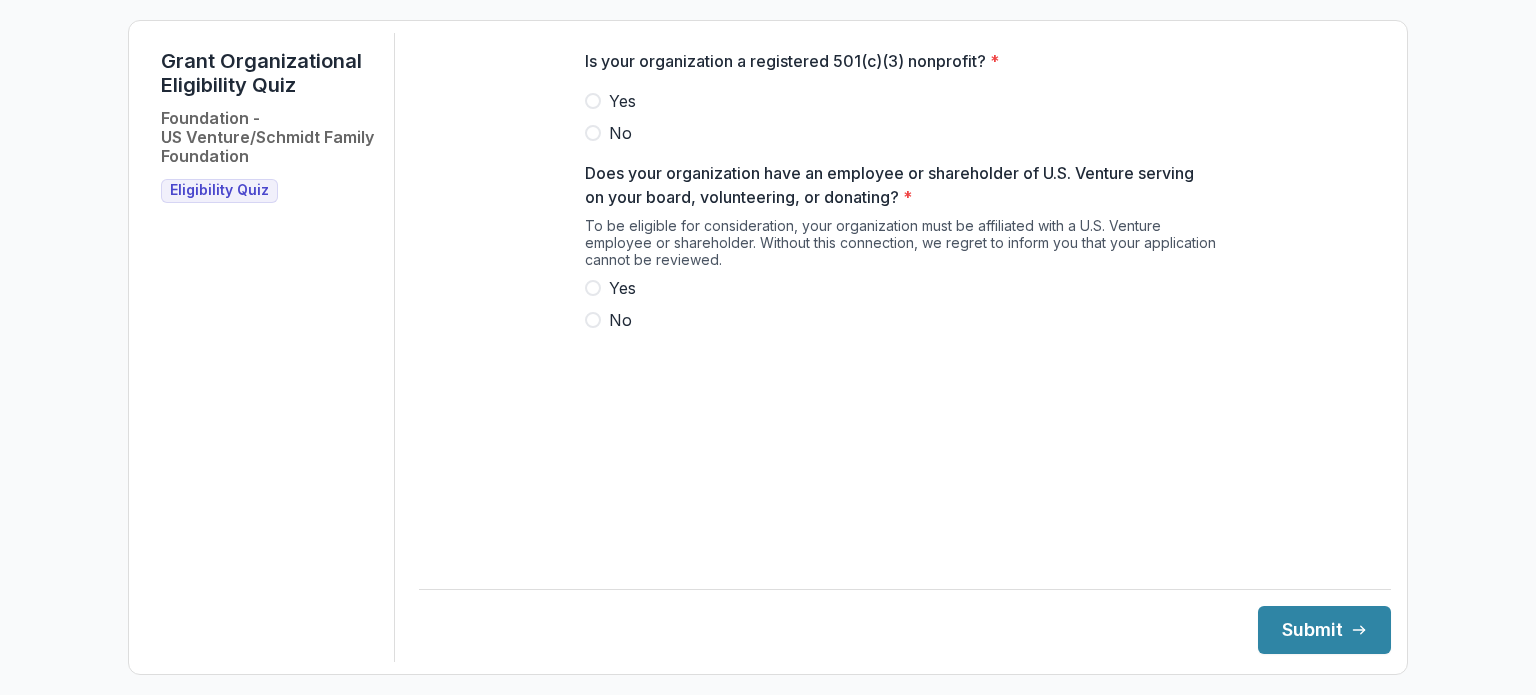 click on "Yes" at bounding box center (622, 101) 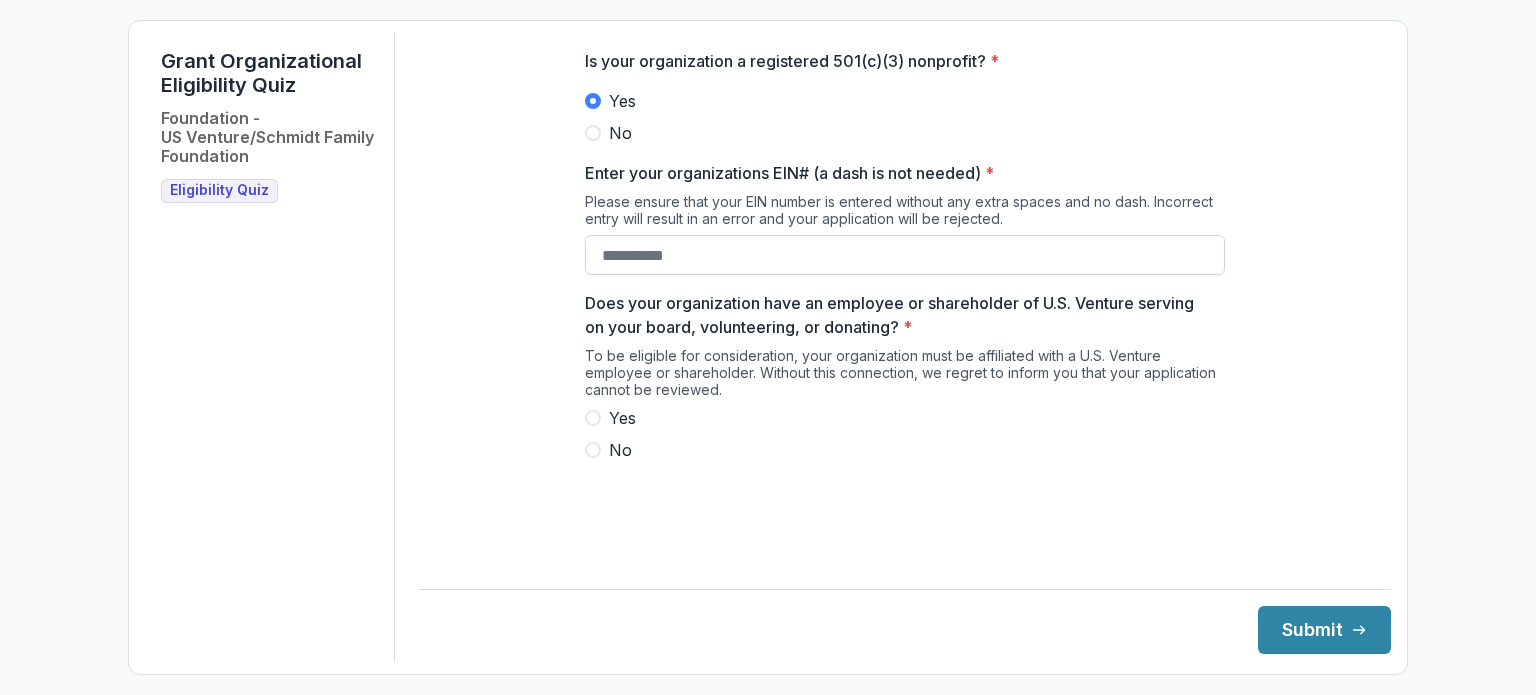 click on "Enter your organizations EIN# (a dash is not needed)  *" at bounding box center [905, 255] 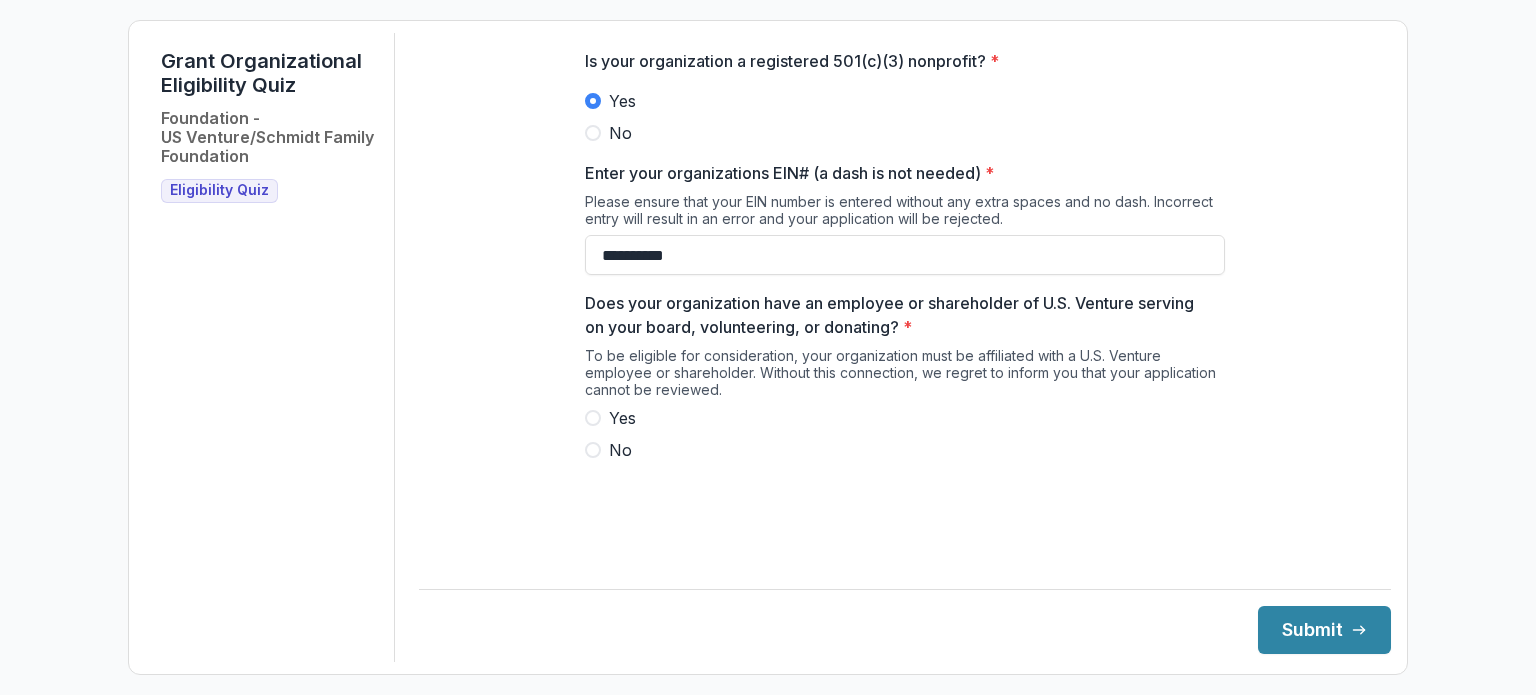 type on "**********" 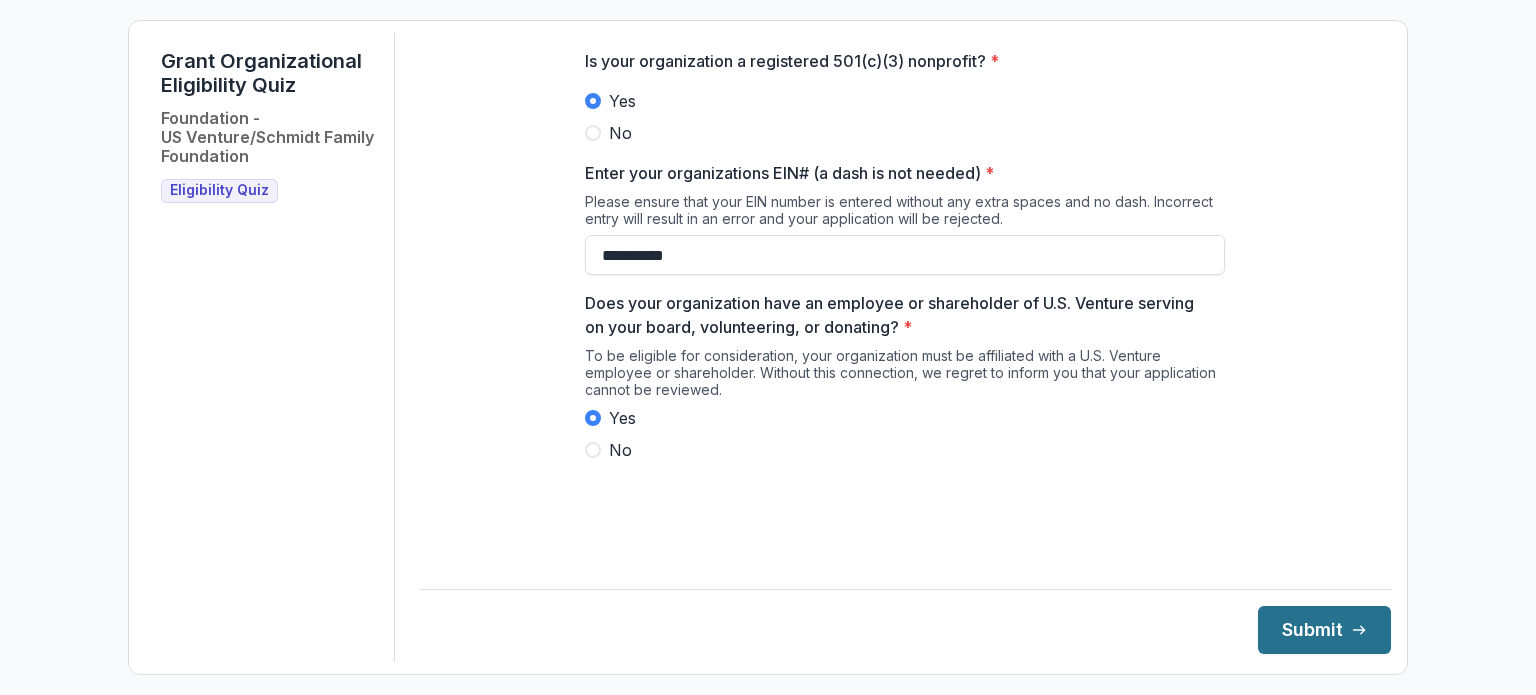 click on "Submit" at bounding box center (1324, 630) 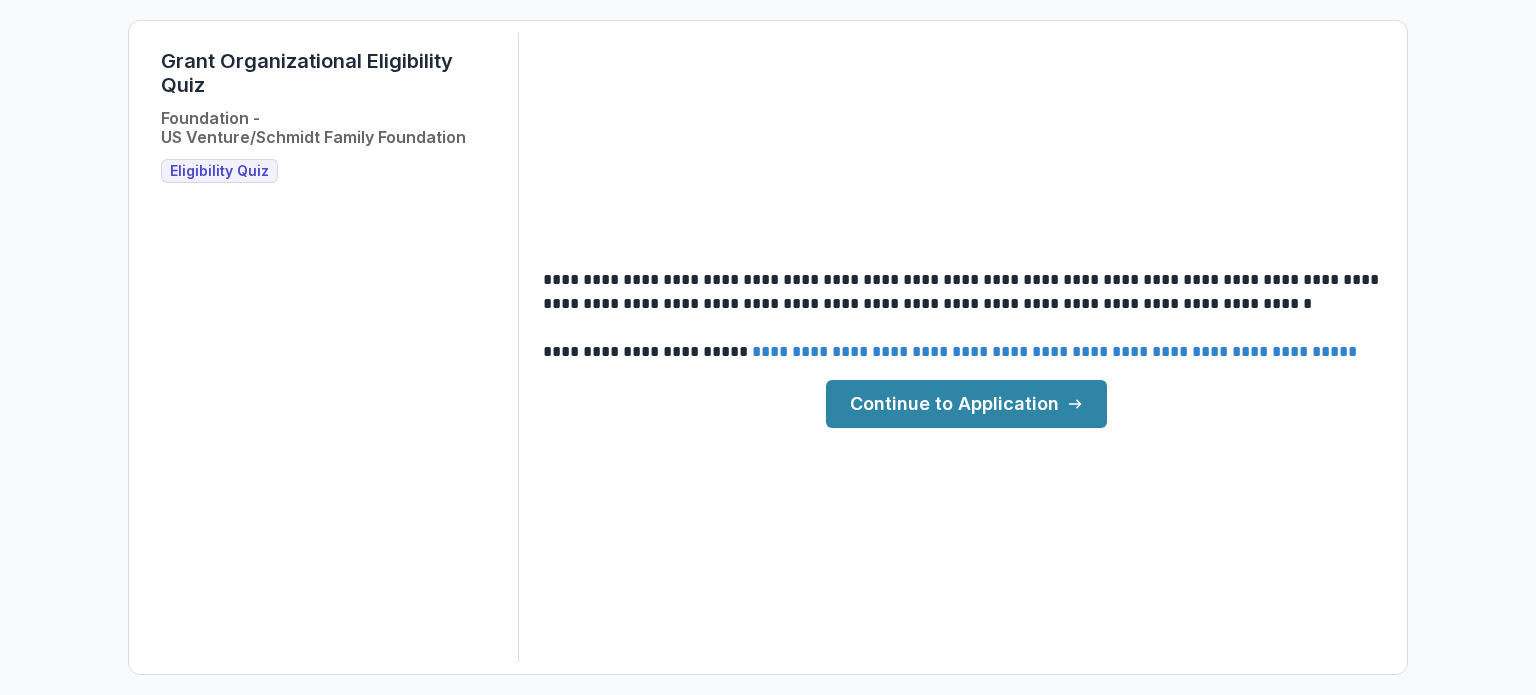 click on "Continue to Application" at bounding box center (966, 404) 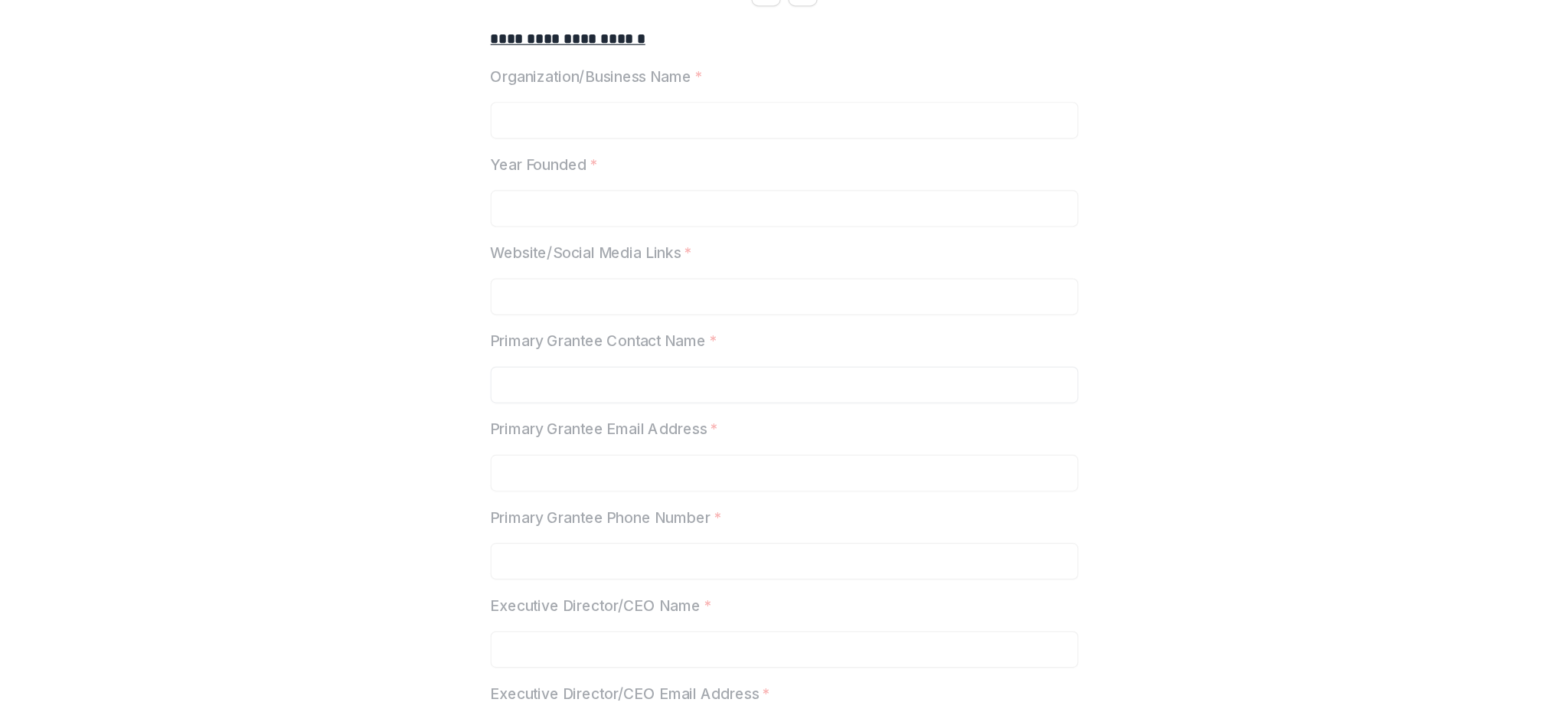 scroll, scrollTop: 205, scrollLeft: 0, axis: vertical 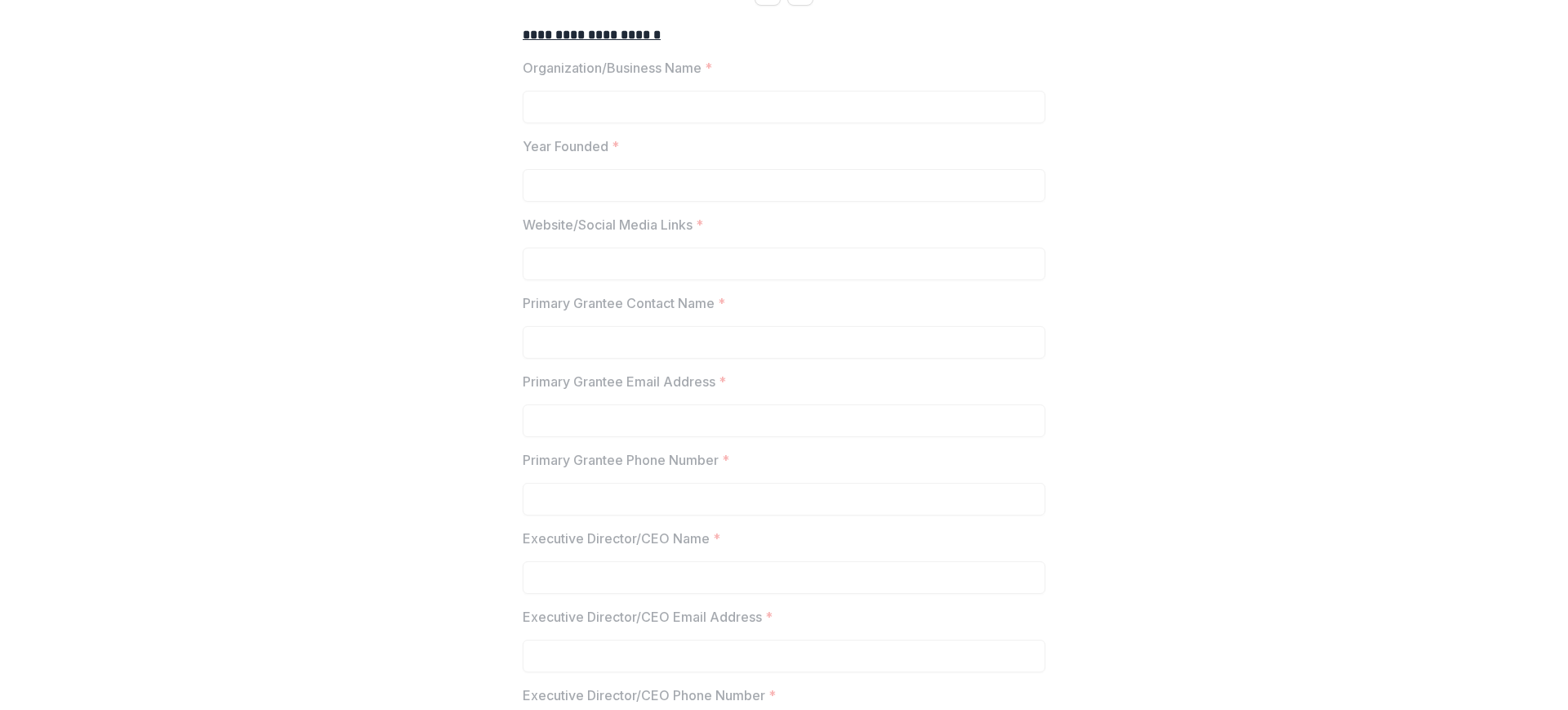 click on "**********" at bounding box center (784, 2507) 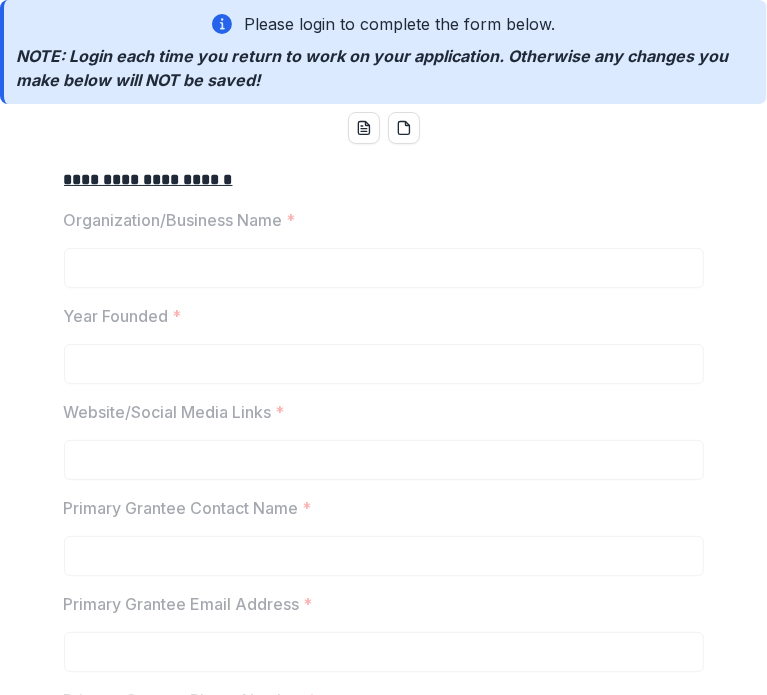 scroll, scrollTop: 0, scrollLeft: 0, axis: both 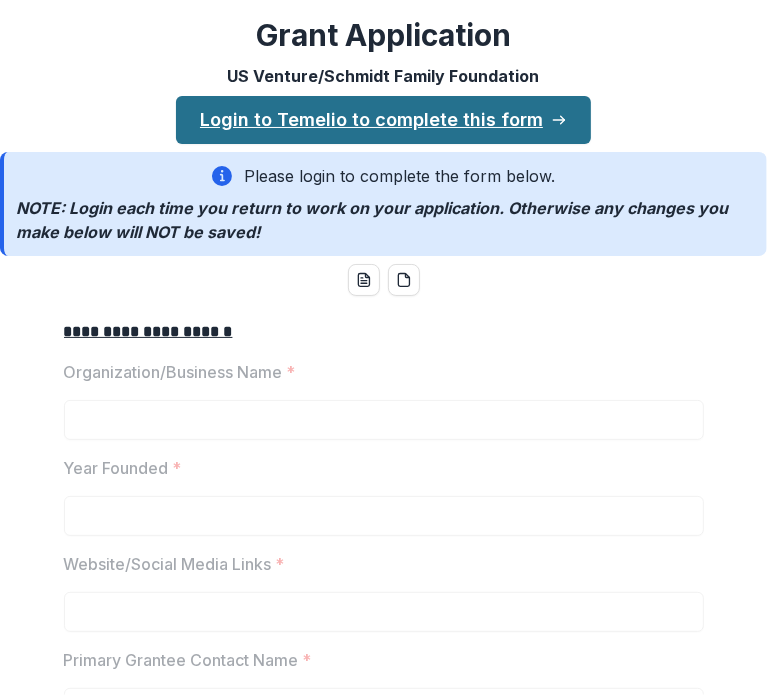 click on "Login to Temelio to complete this form" at bounding box center (383, 120) 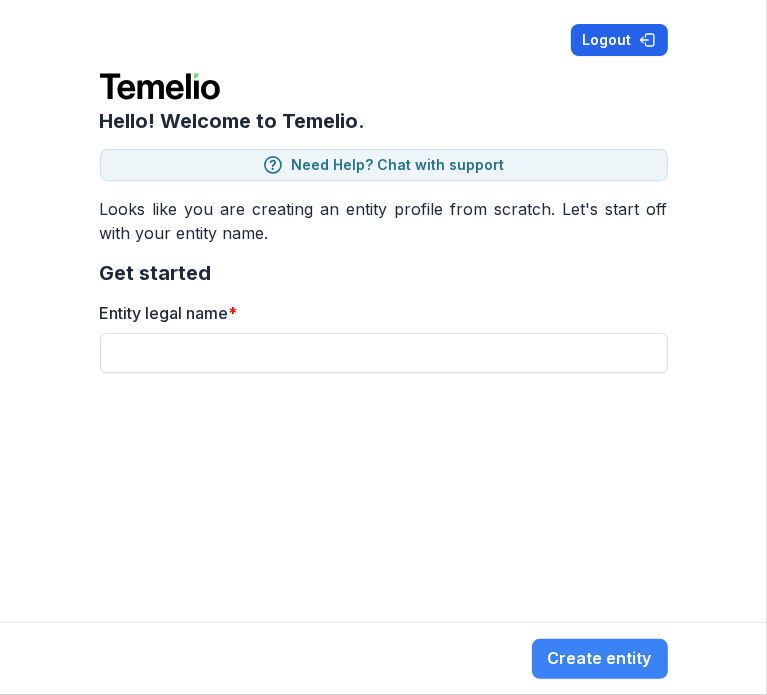 click on "Logout" at bounding box center (619, 40) 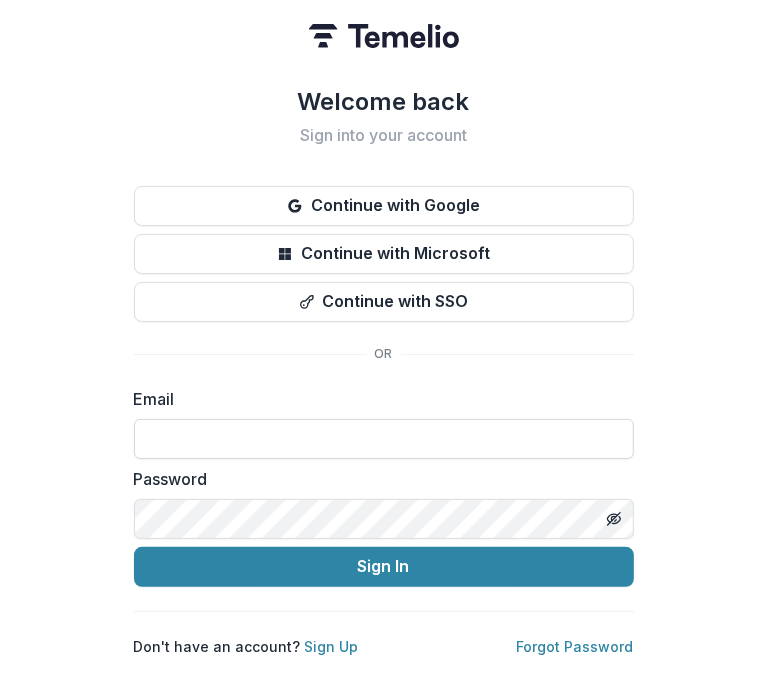 click at bounding box center [384, 439] 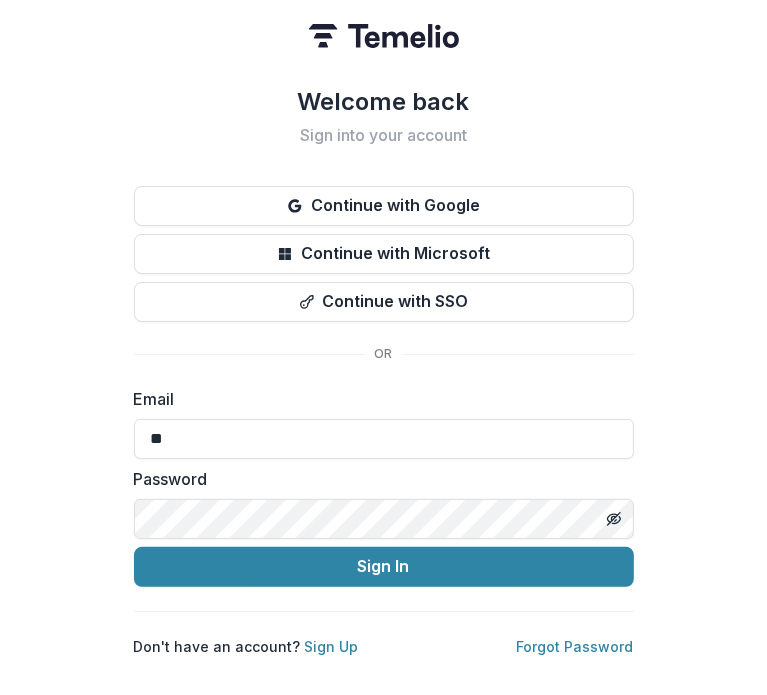 type on "**********" 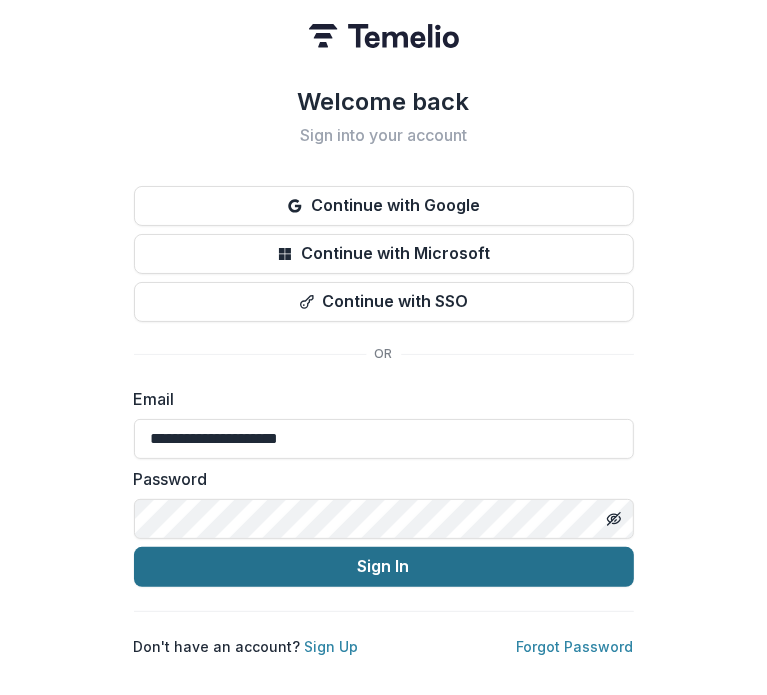click on "Sign In" at bounding box center [384, 567] 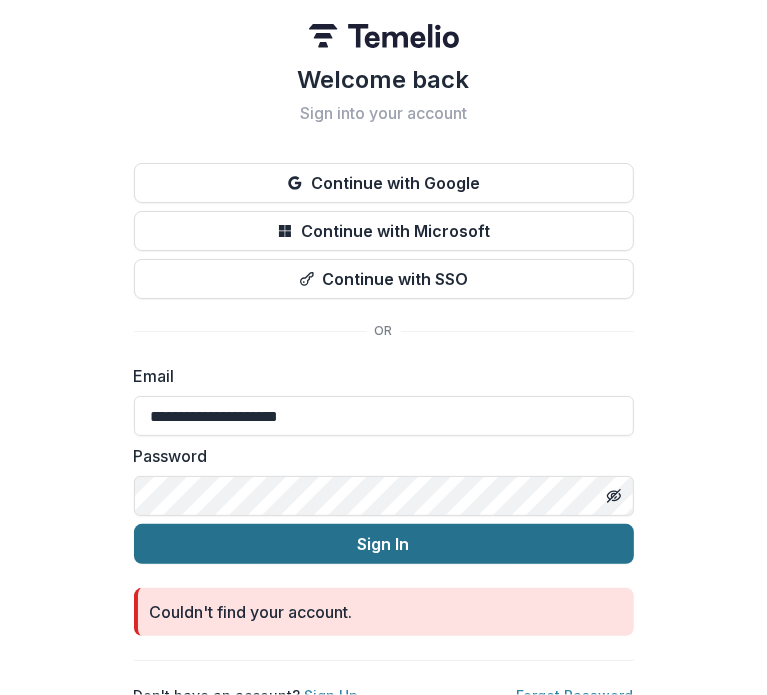 scroll, scrollTop: 26, scrollLeft: 0, axis: vertical 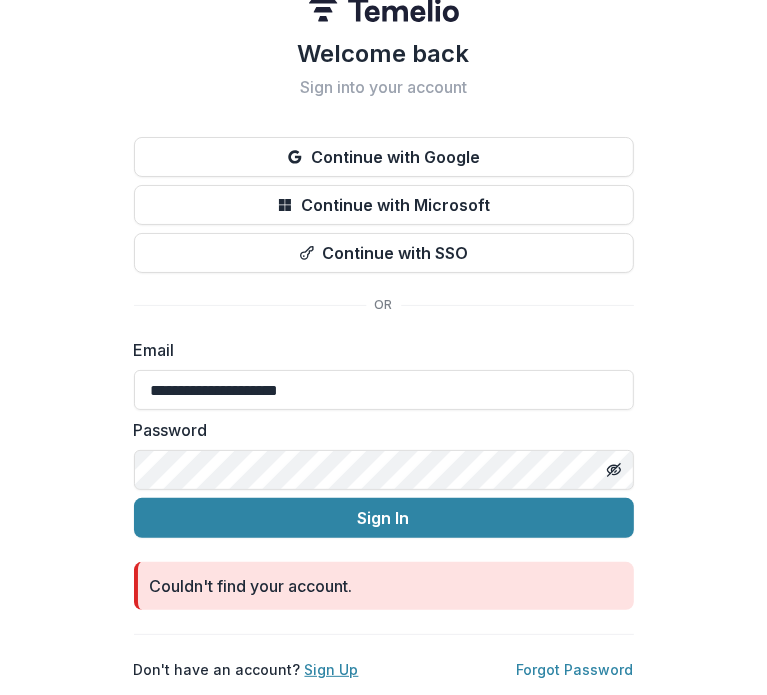 click on "Sign Up" at bounding box center (332, 669) 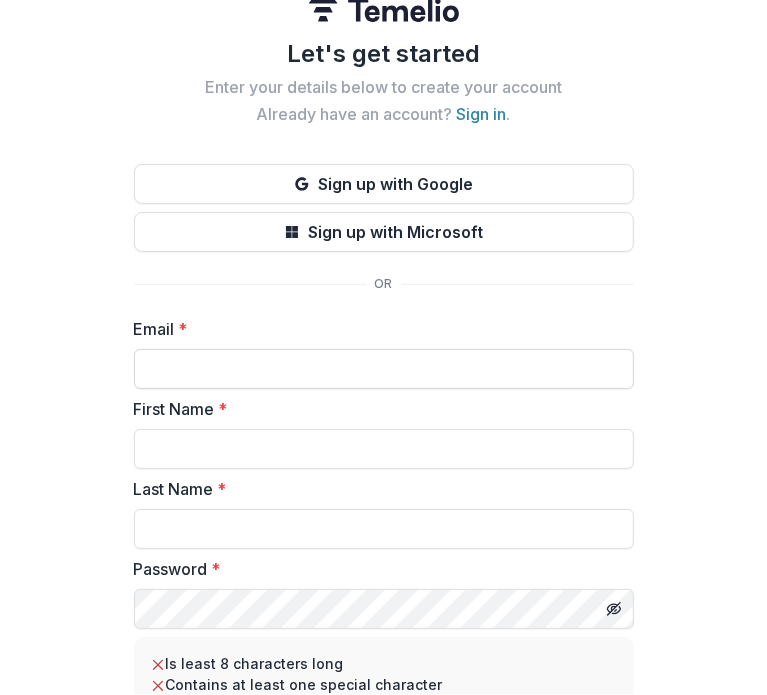 click on "Email *" at bounding box center (384, 369) 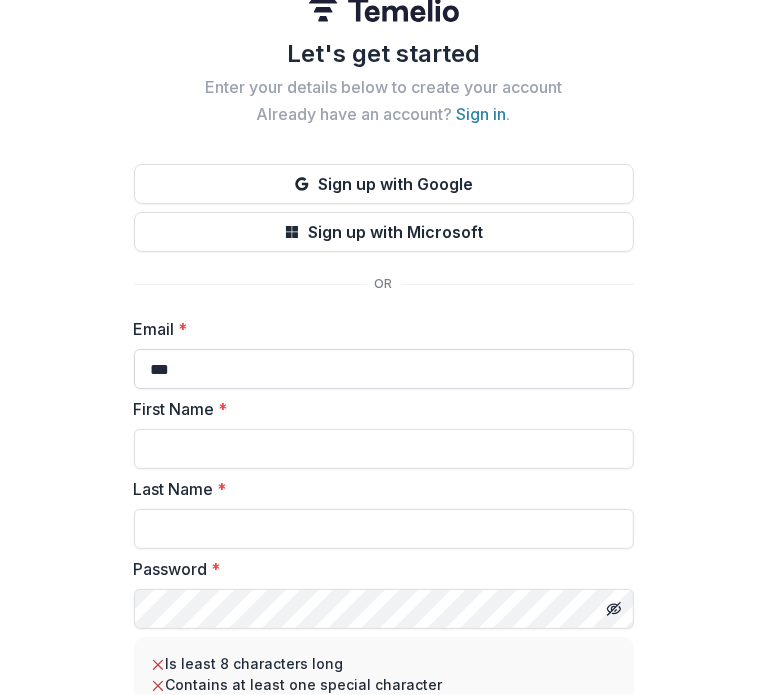 type on "**********" 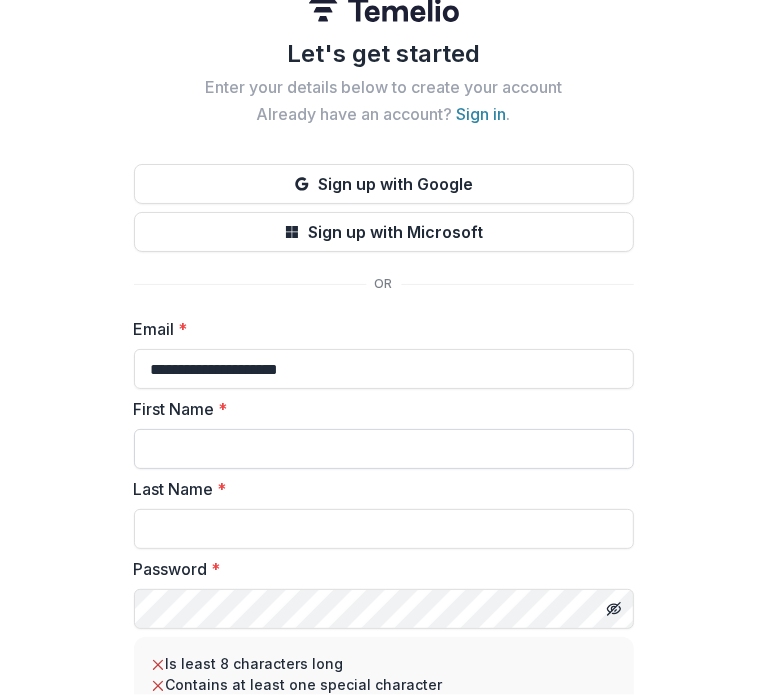 click on "First Name *" at bounding box center (384, 449) 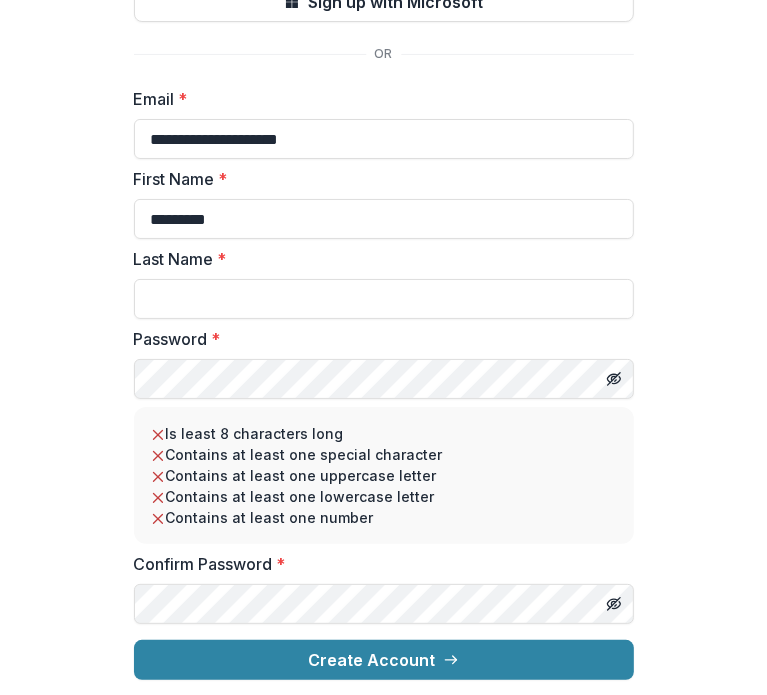 scroll, scrollTop: 0, scrollLeft: 0, axis: both 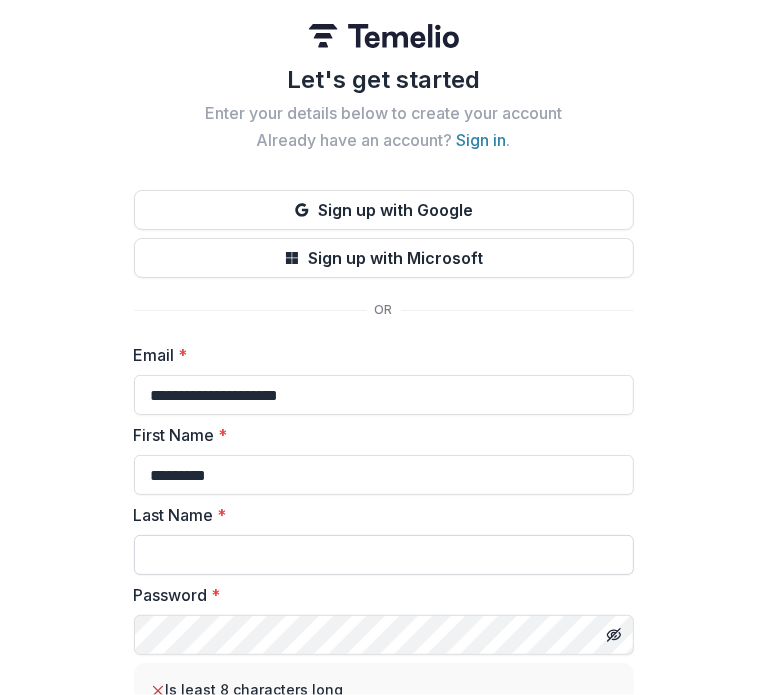 type on "*********" 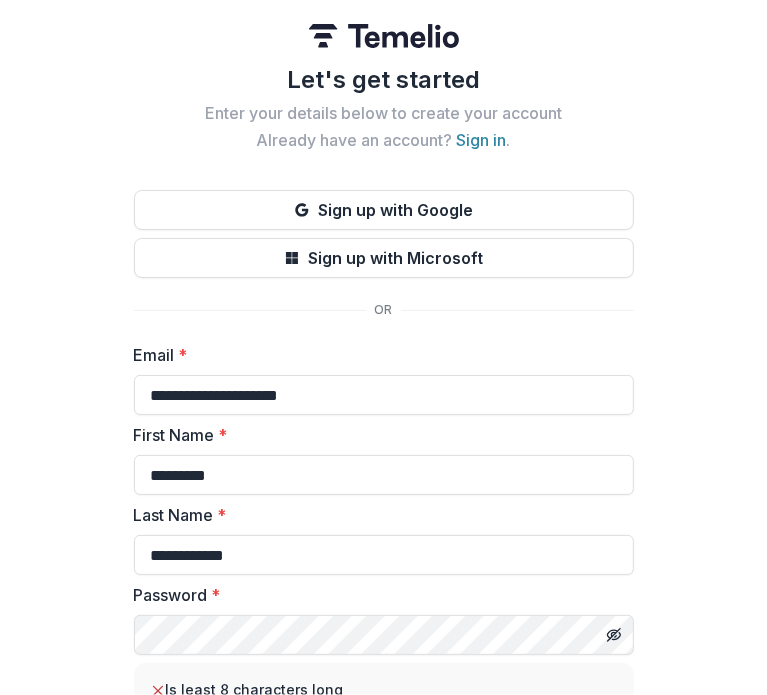 scroll, scrollTop: 256, scrollLeft: 0, axis: vertical 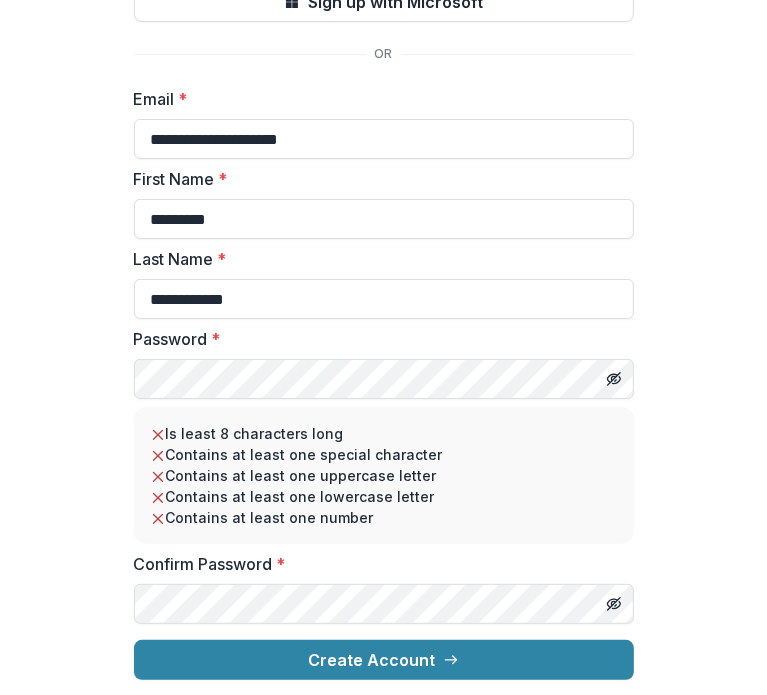type on "**********" 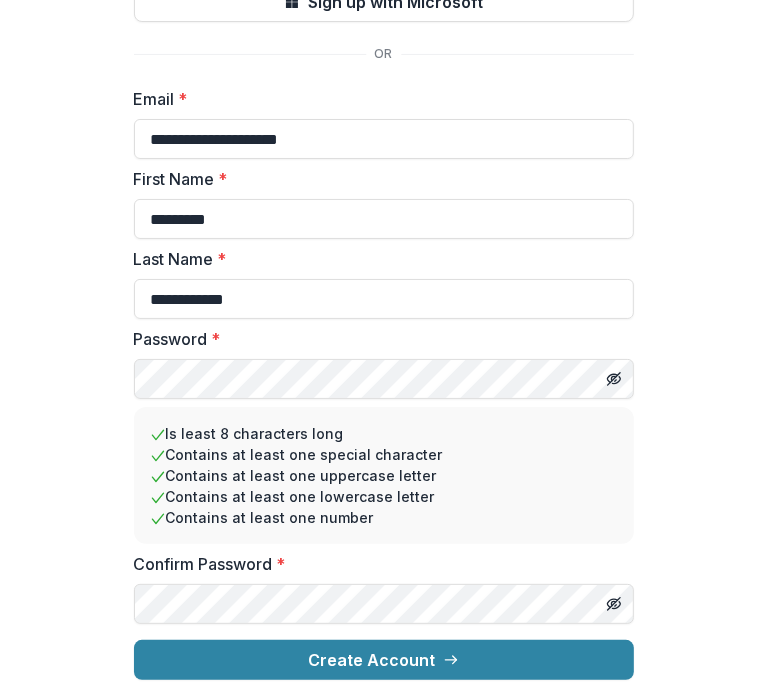 type 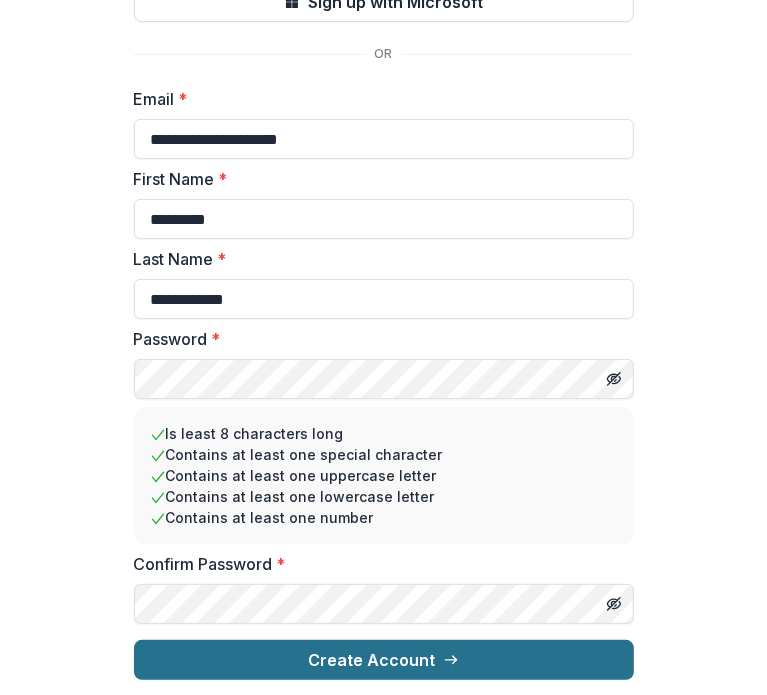 click on "Create Account" at bounding box center (384, 660) 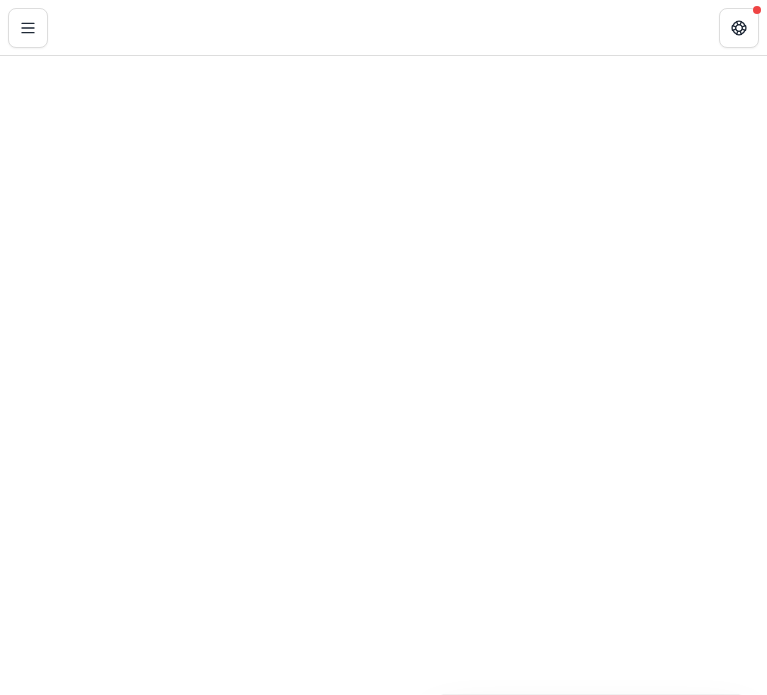 scroll, scrollTop: 0, scrollLeft: 0, axis: both 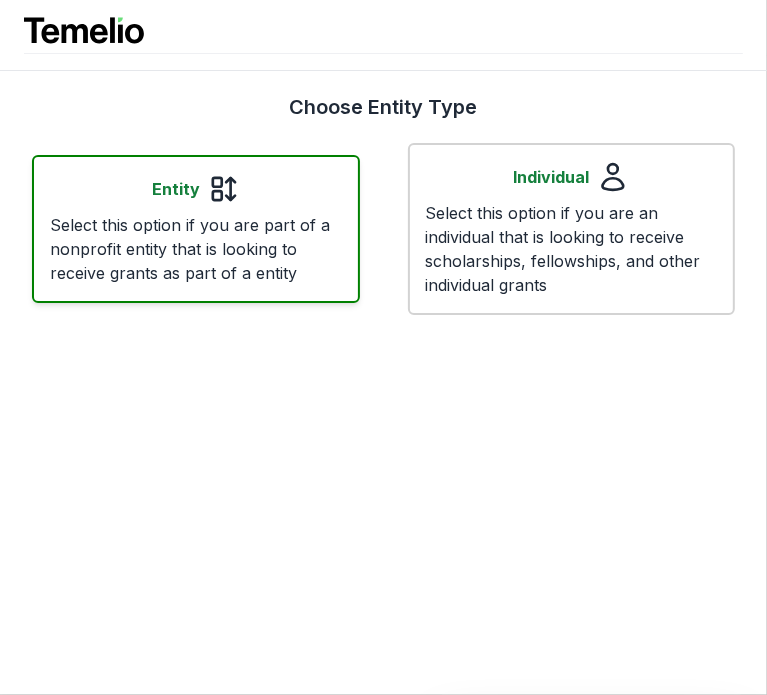 click on "Select this option if you are part of a nonprofit entity that is looking to receive grants as part of a entity" at bounding box center (196, 249) 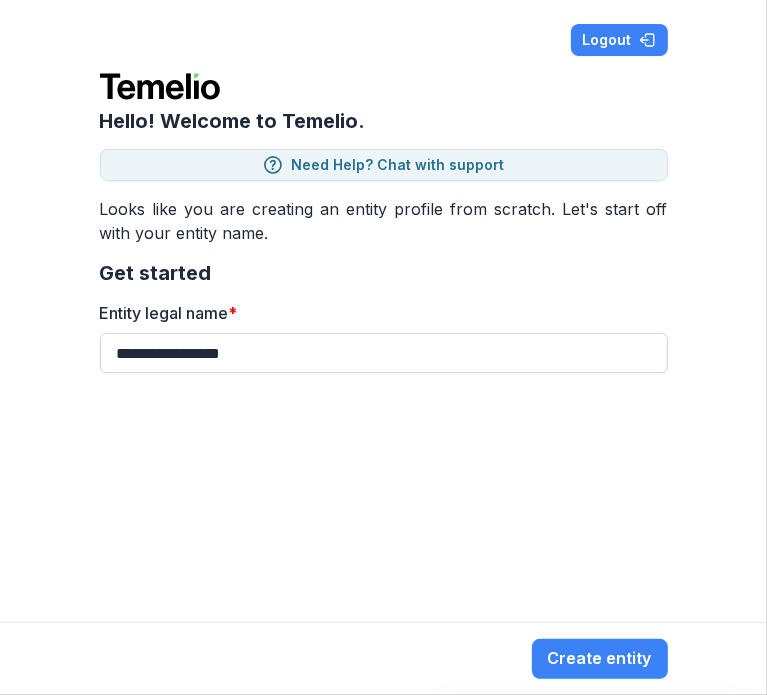 type on "**********" 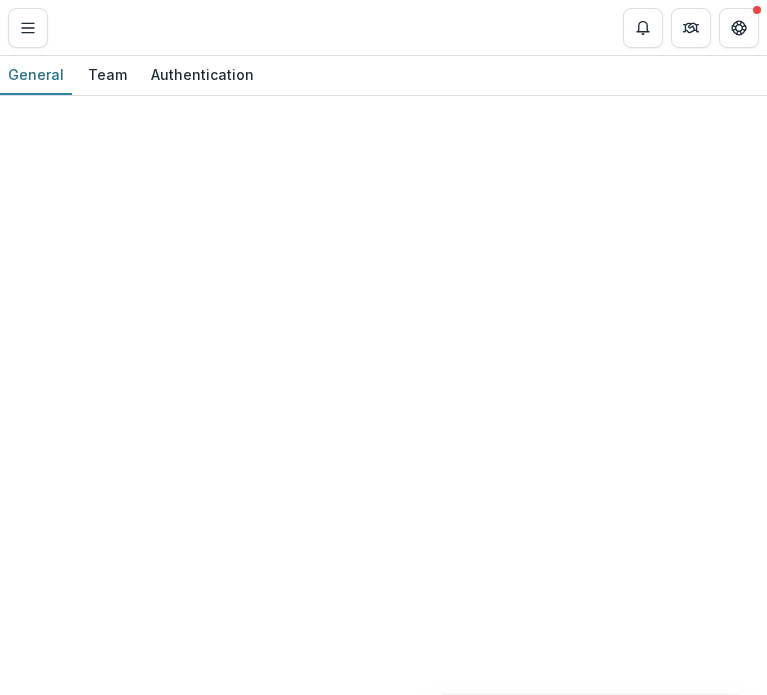 scroll, scrollTop: 0, scrollLeft: 0, axis: both 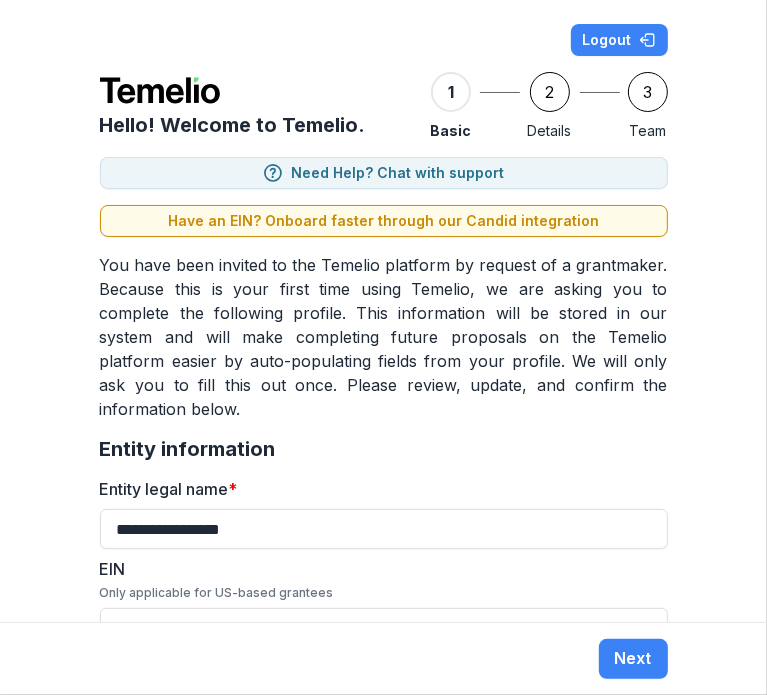click on "**********" at bounding box center (384, 1308) 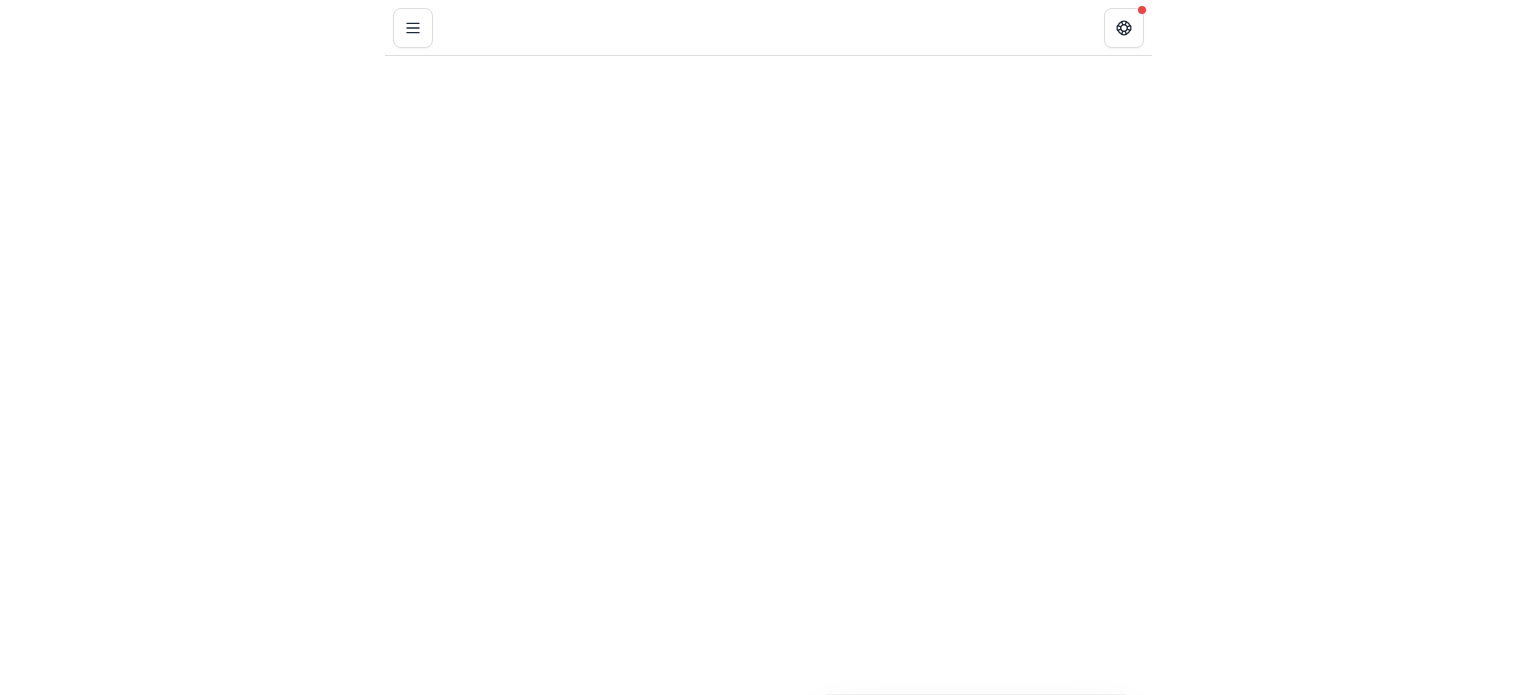 scroll, scrollTop: 0, scrollLeft: 0, axis: both 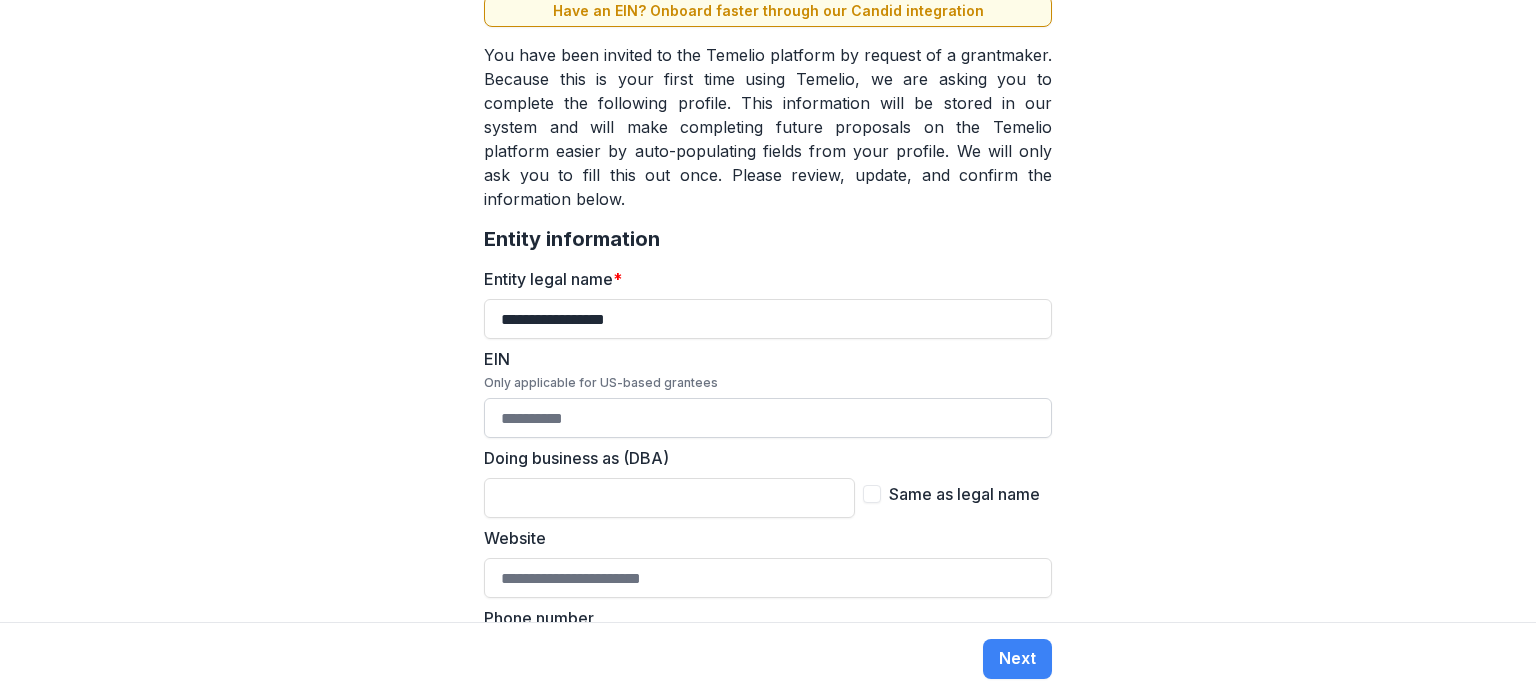 click on "EIN Only applicable for US-based grantees" at bounding box center [768, 418] 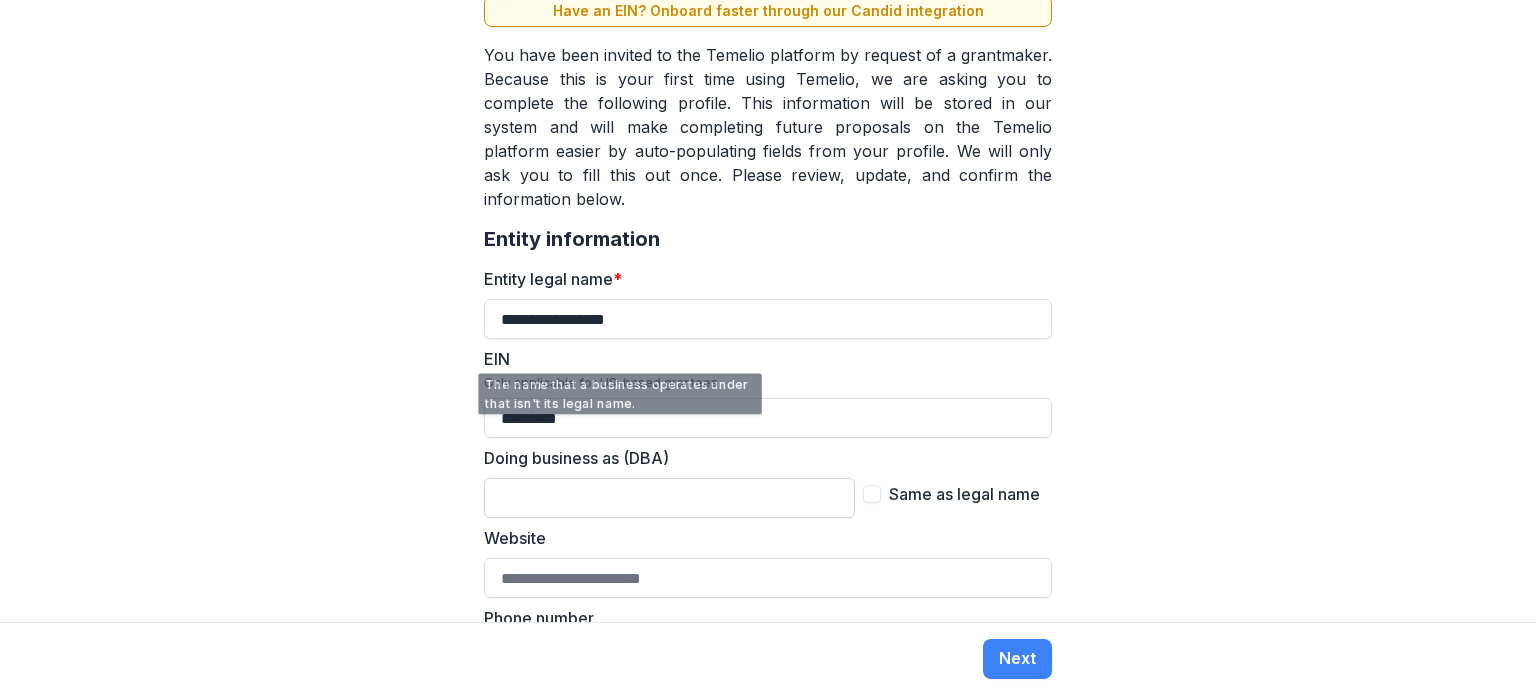 type on "*********" 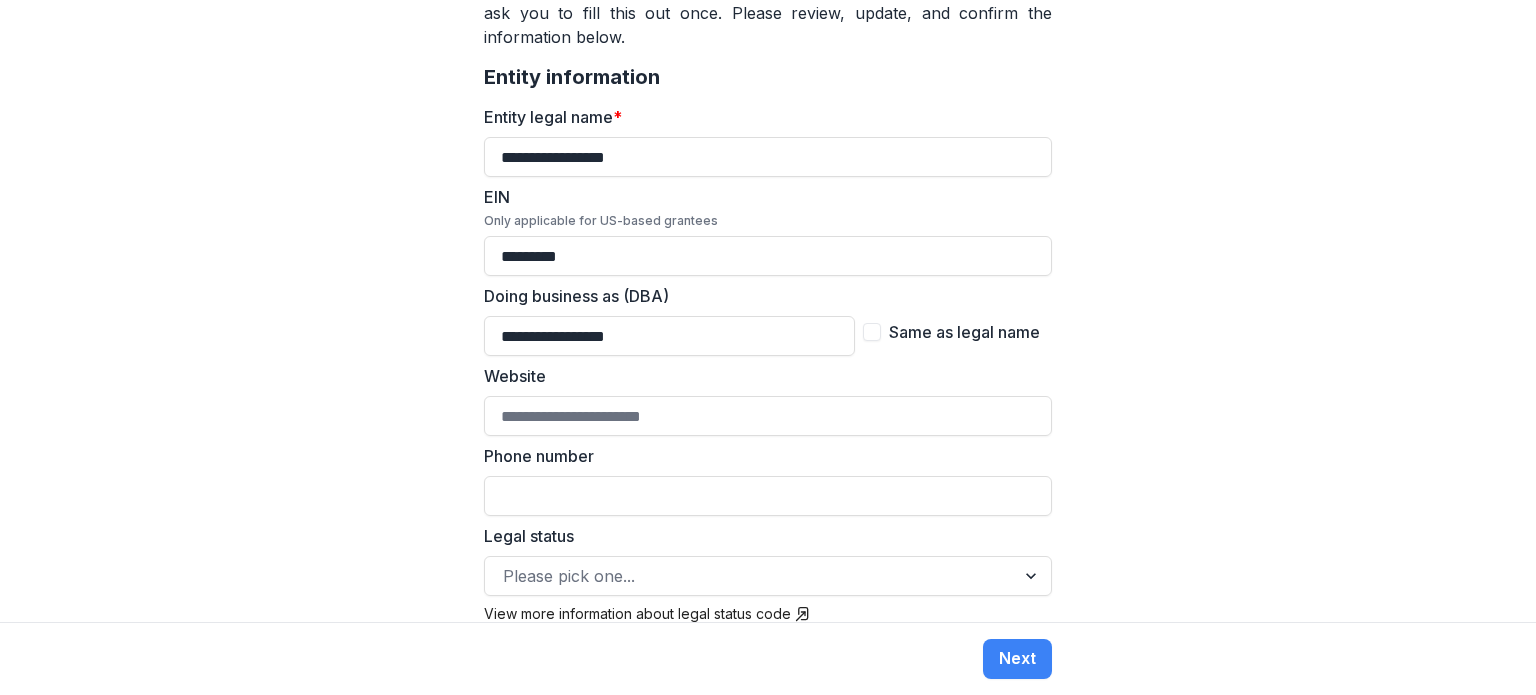 scroll, scrollTop: 375, scrollLeft: 0, axis: vertical 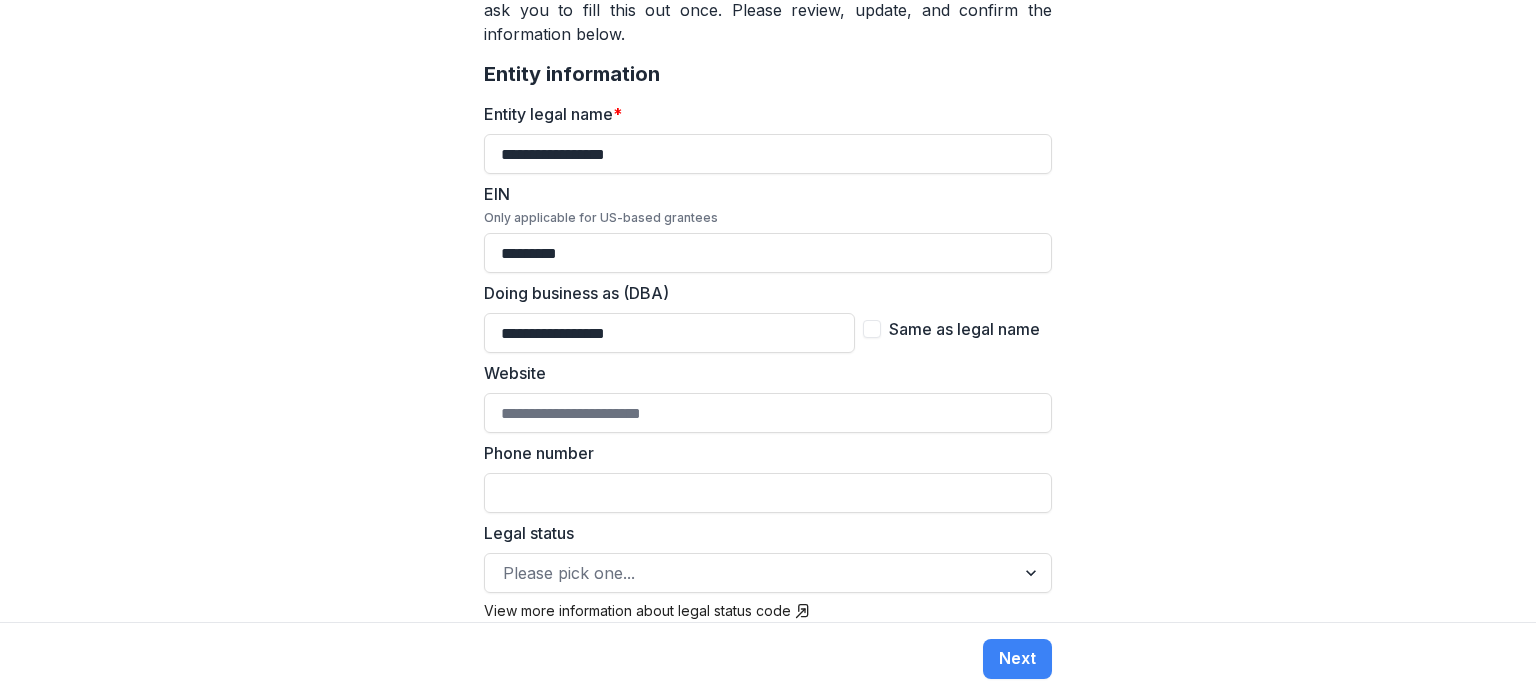 type on "**********" 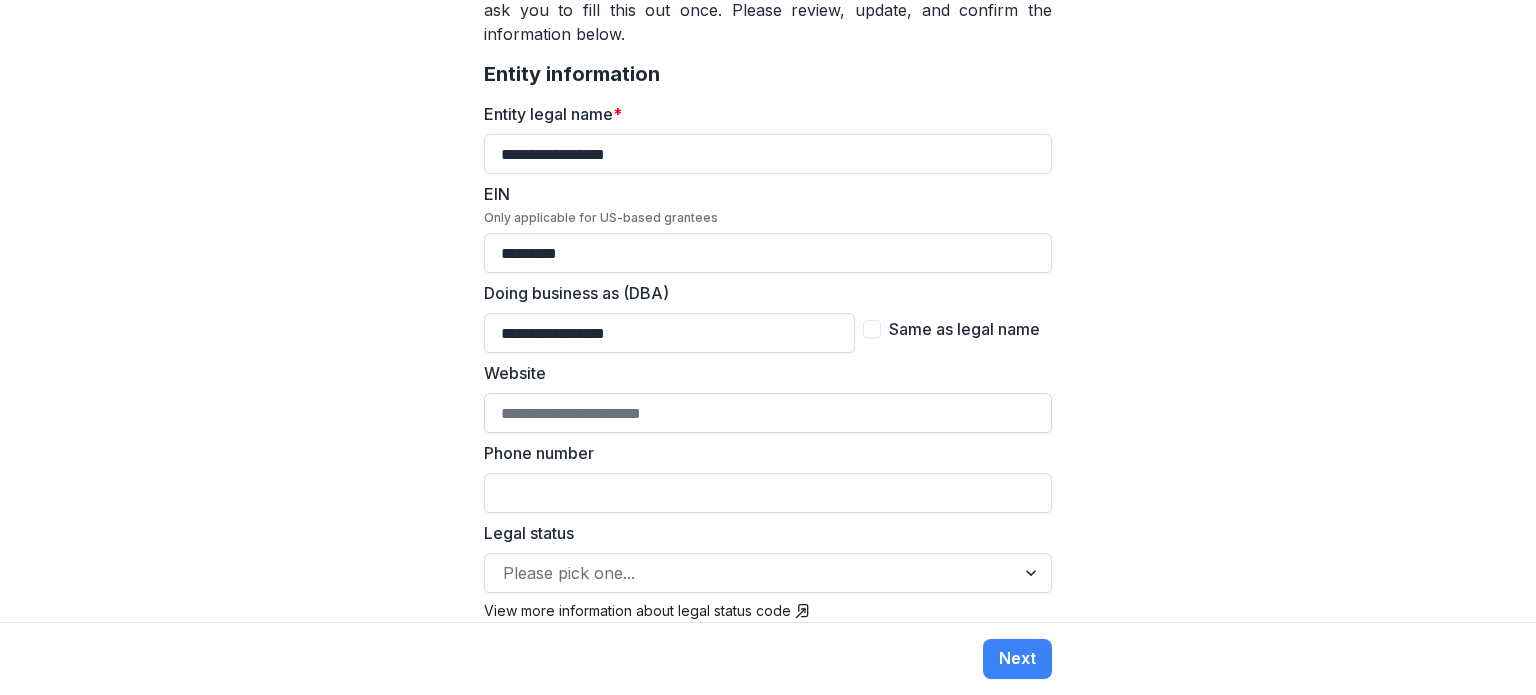 click on "Website" at bounding box center (768, 413) 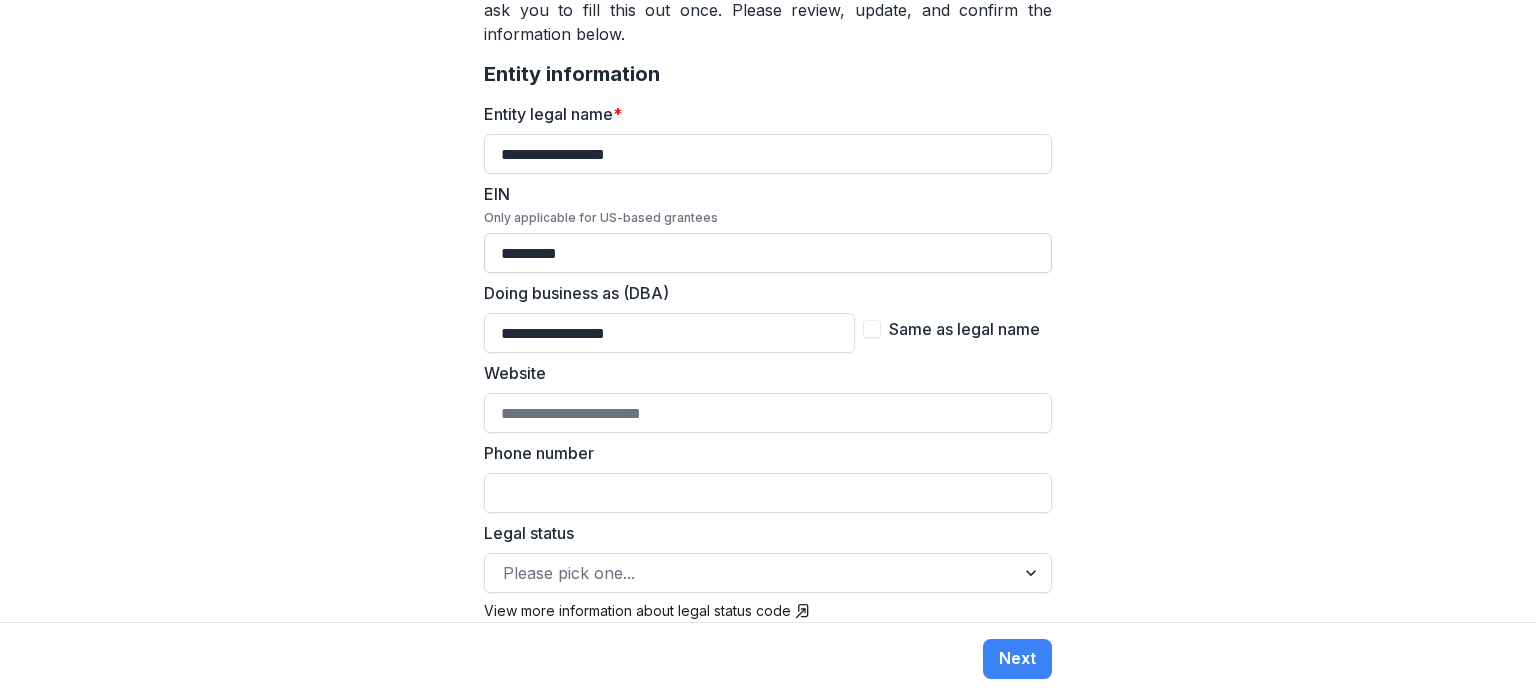 click on "*********" at bounding box center (768, 253) 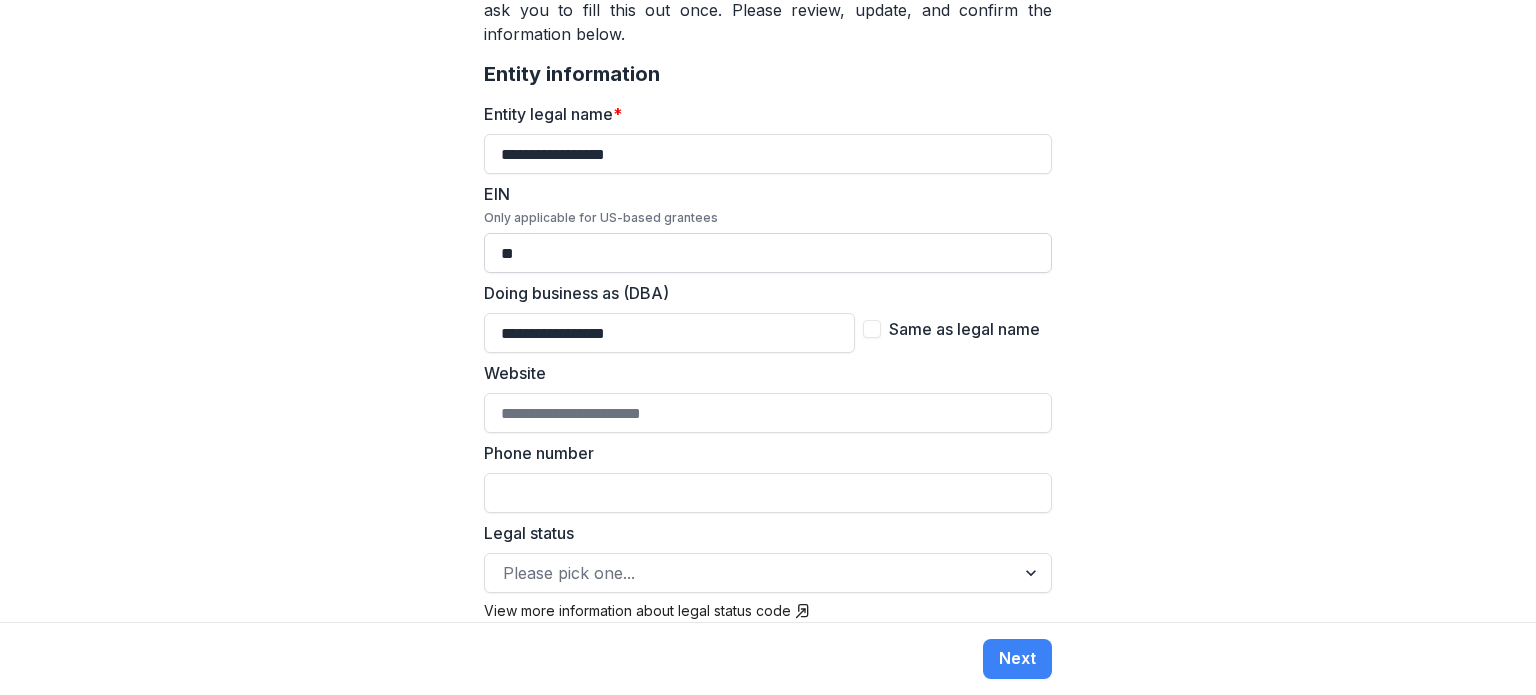 type on "*" 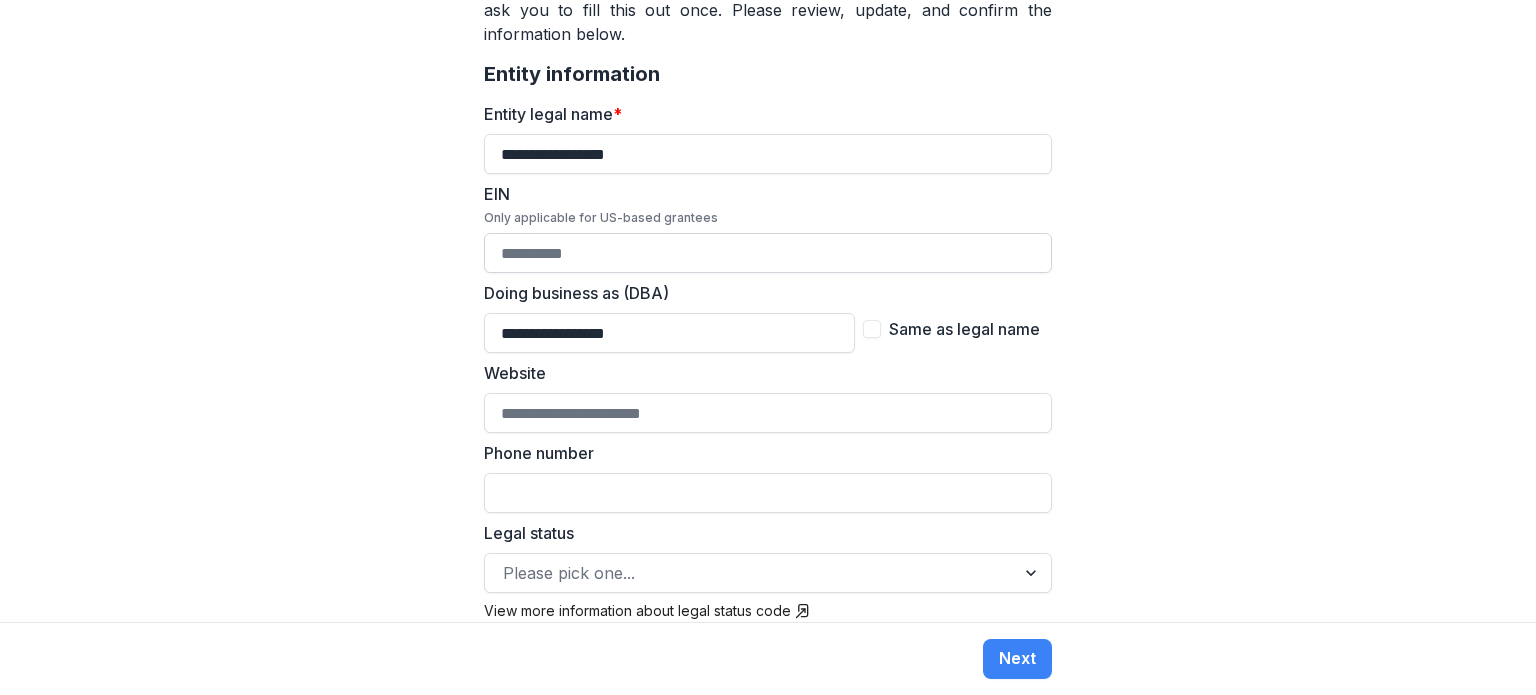 paste on "**********" 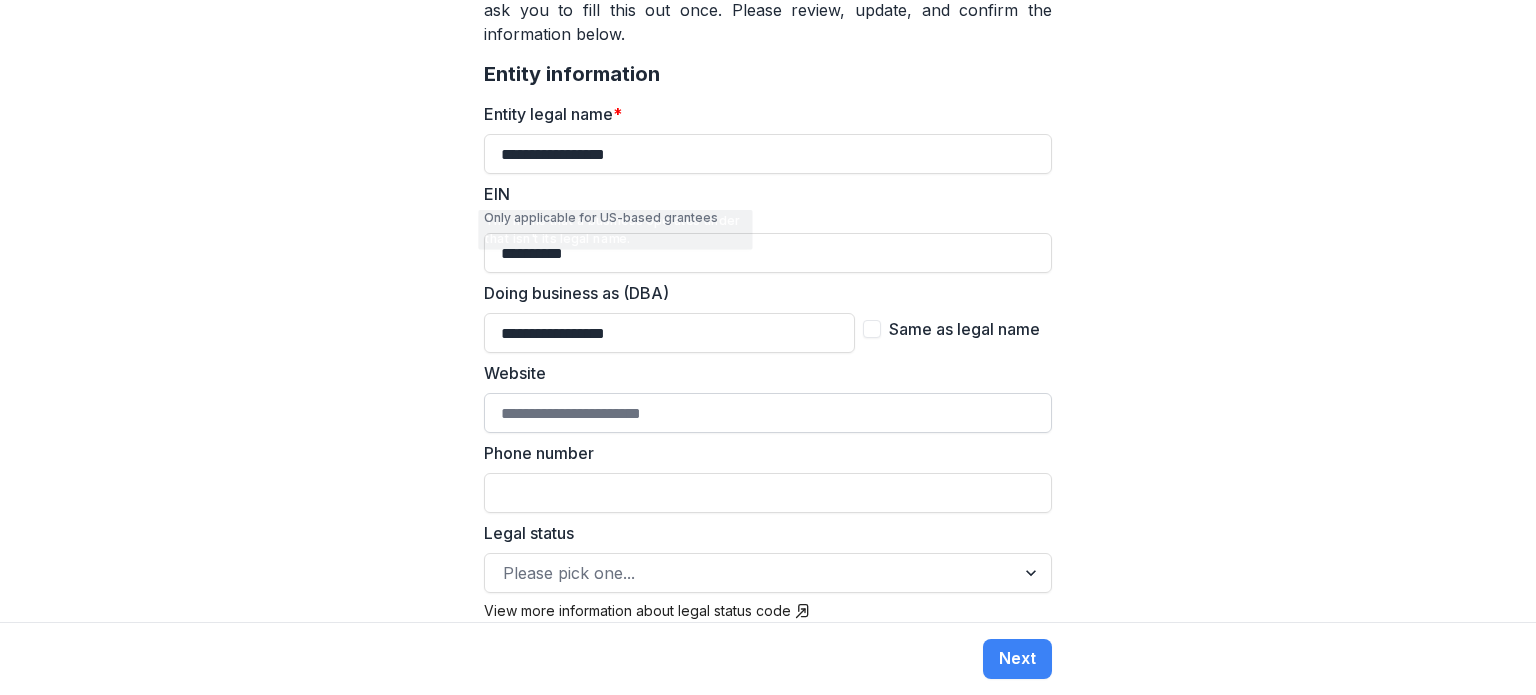 type on "**********" 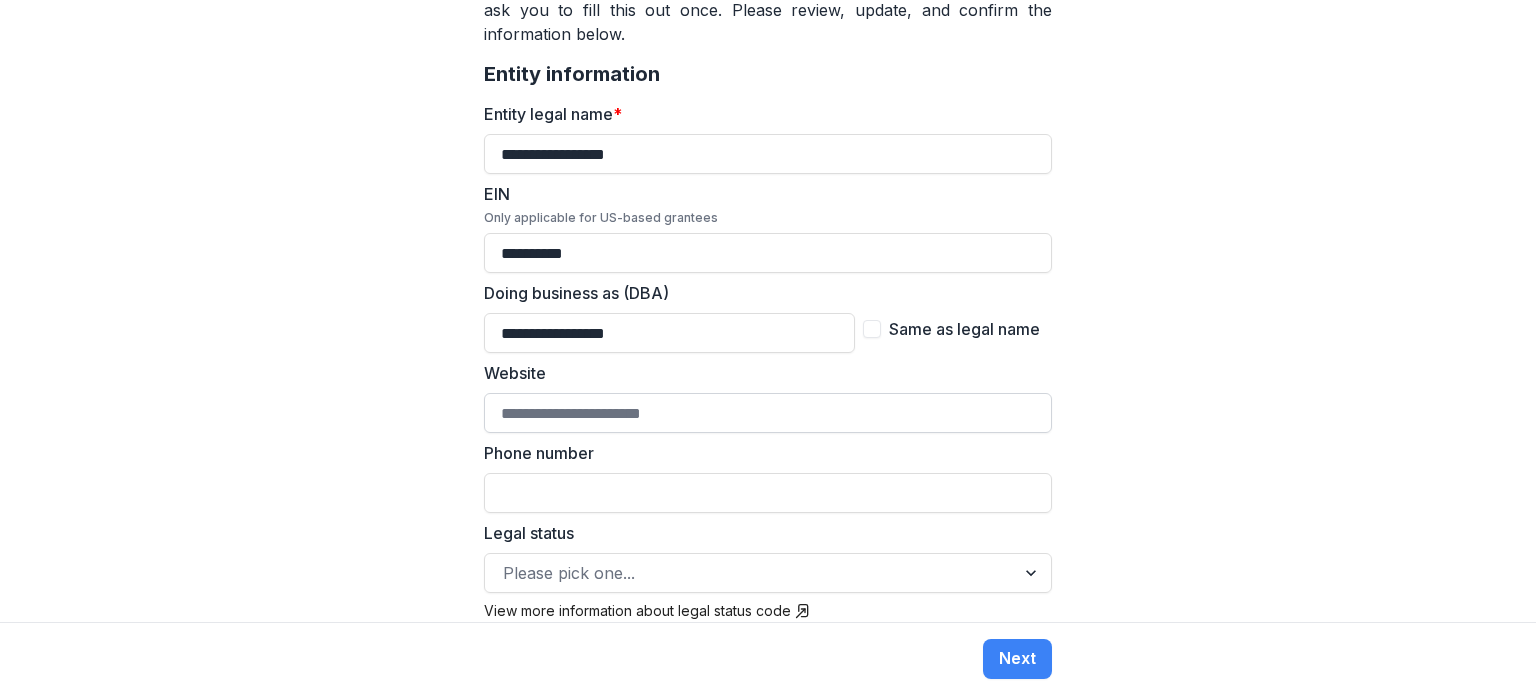 click on "Website" at bounding box center [768, 413] 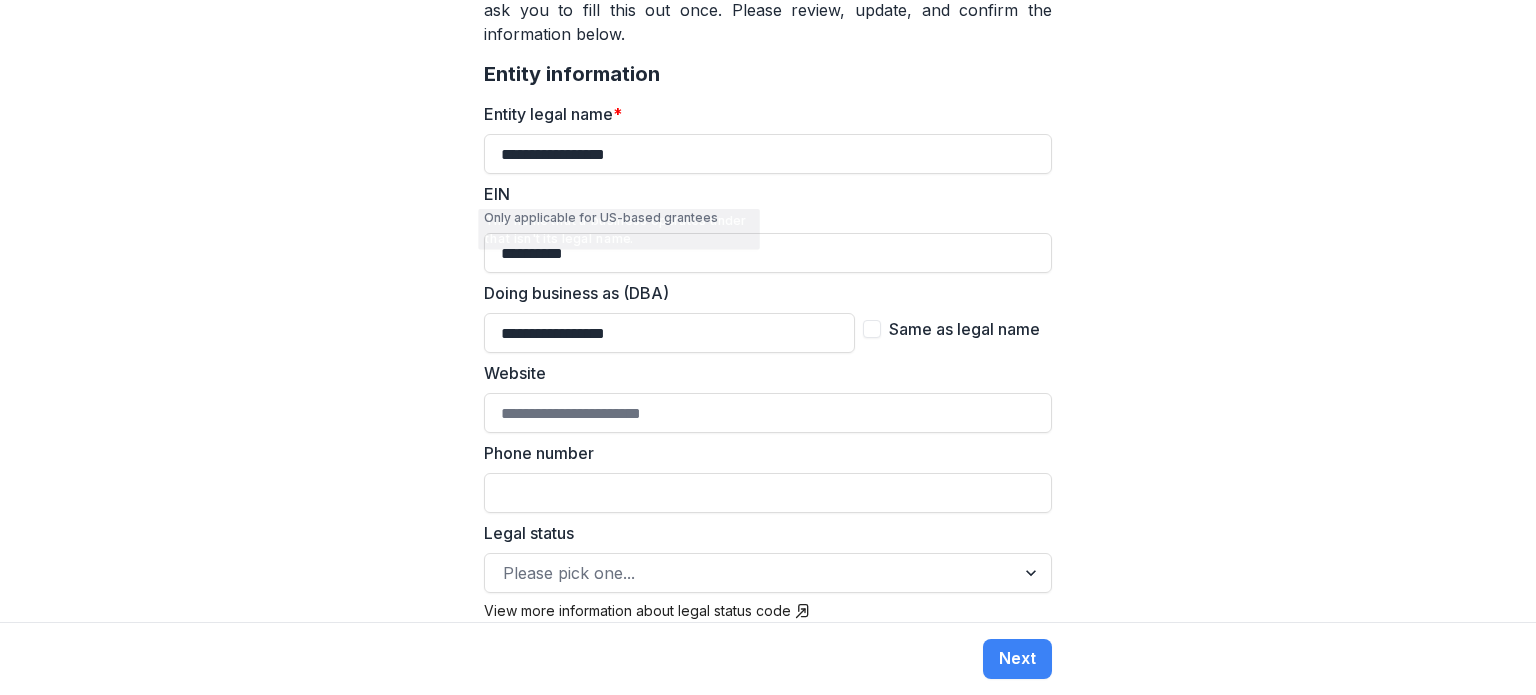 paste on "**********" 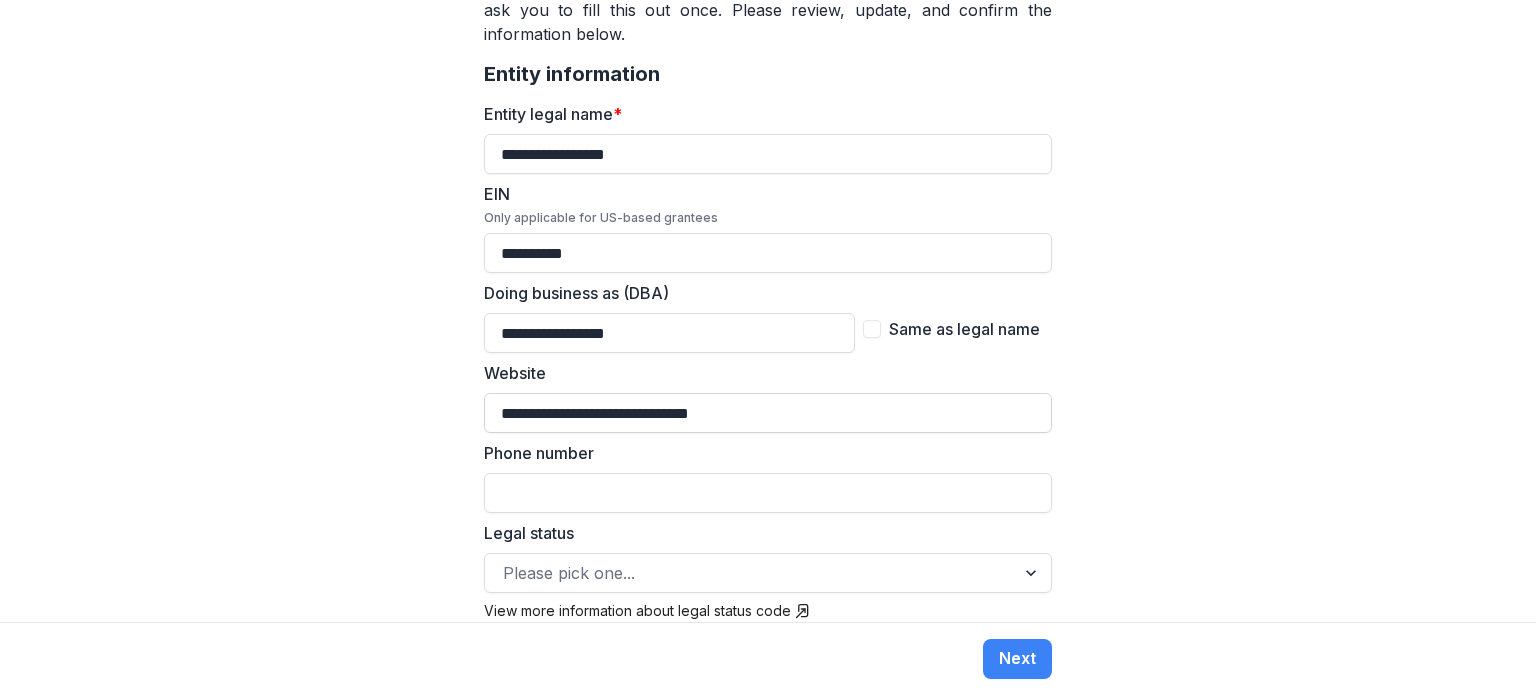 click on "**********" at bounding box center [768, 413] 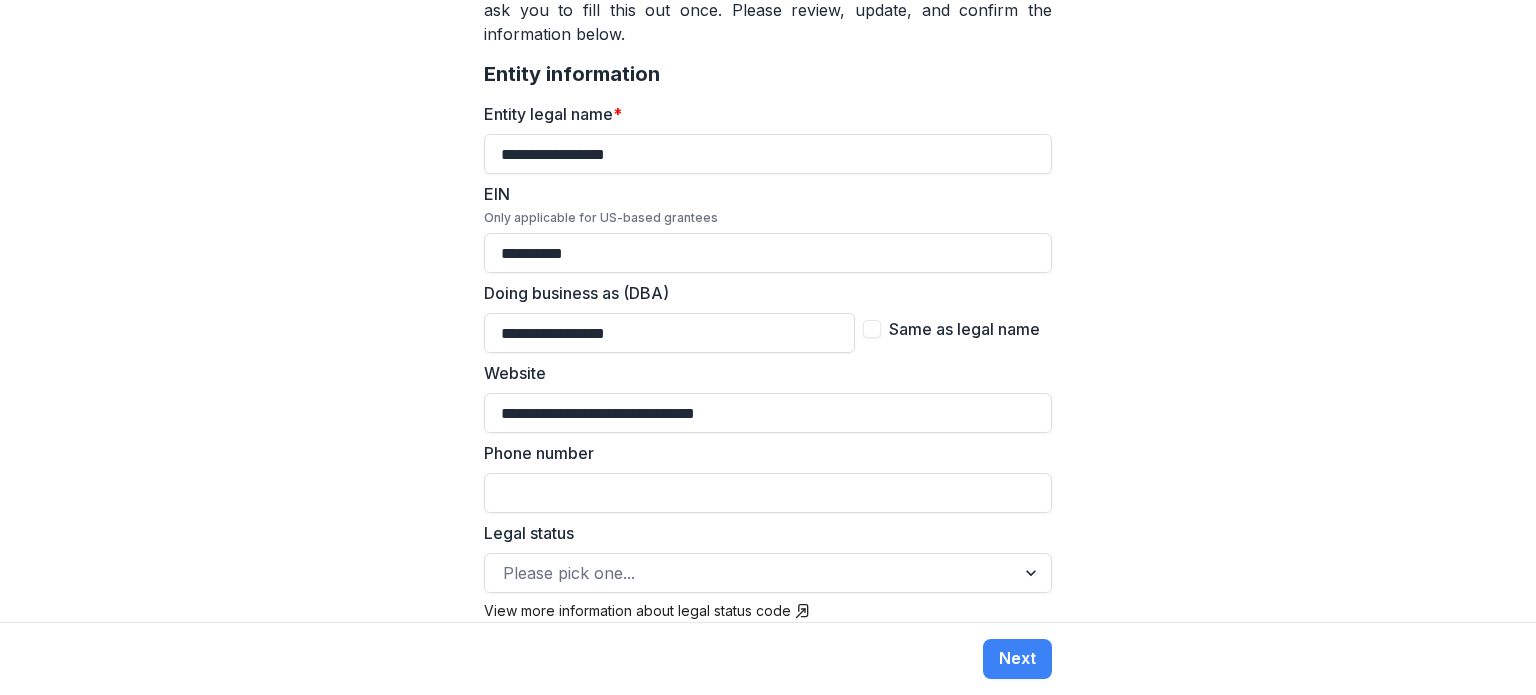 type on "**********" 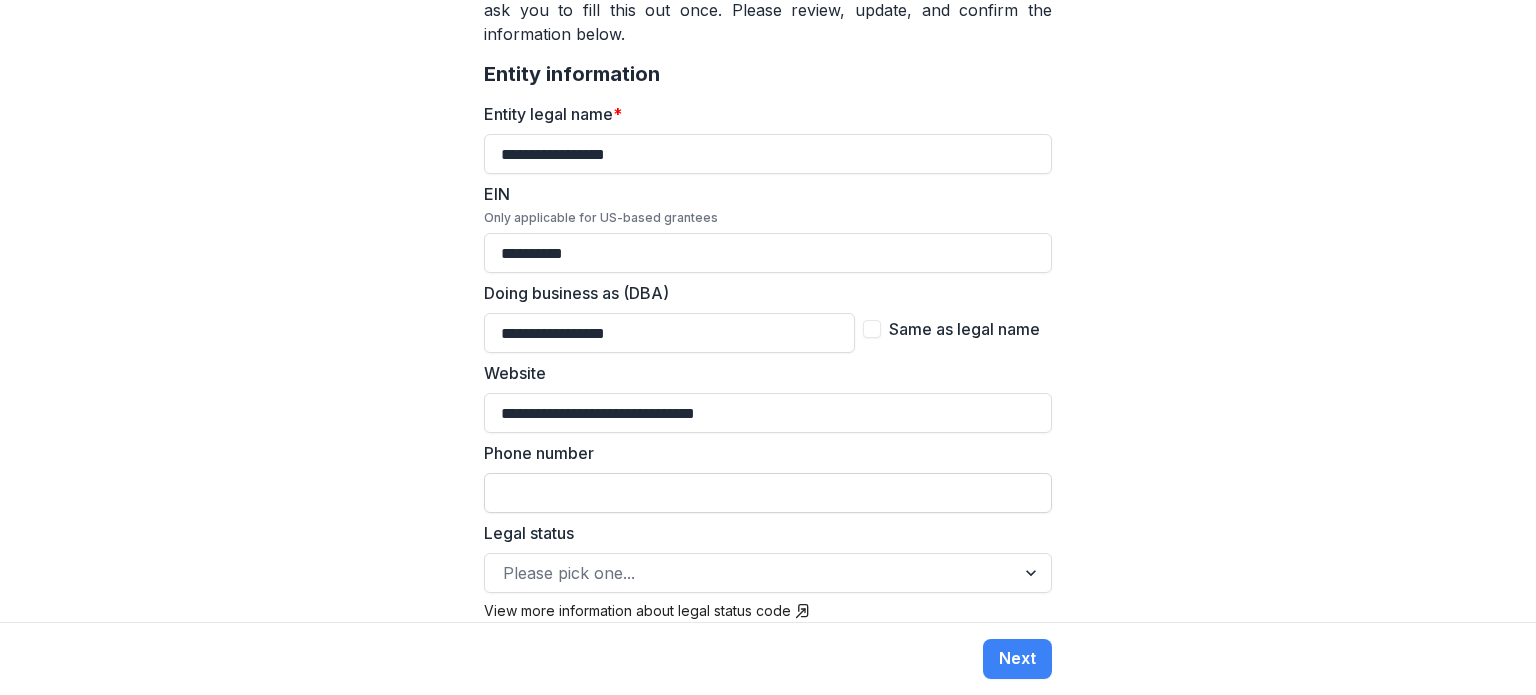 click on "Phone number" at bounding box center (768, 493) 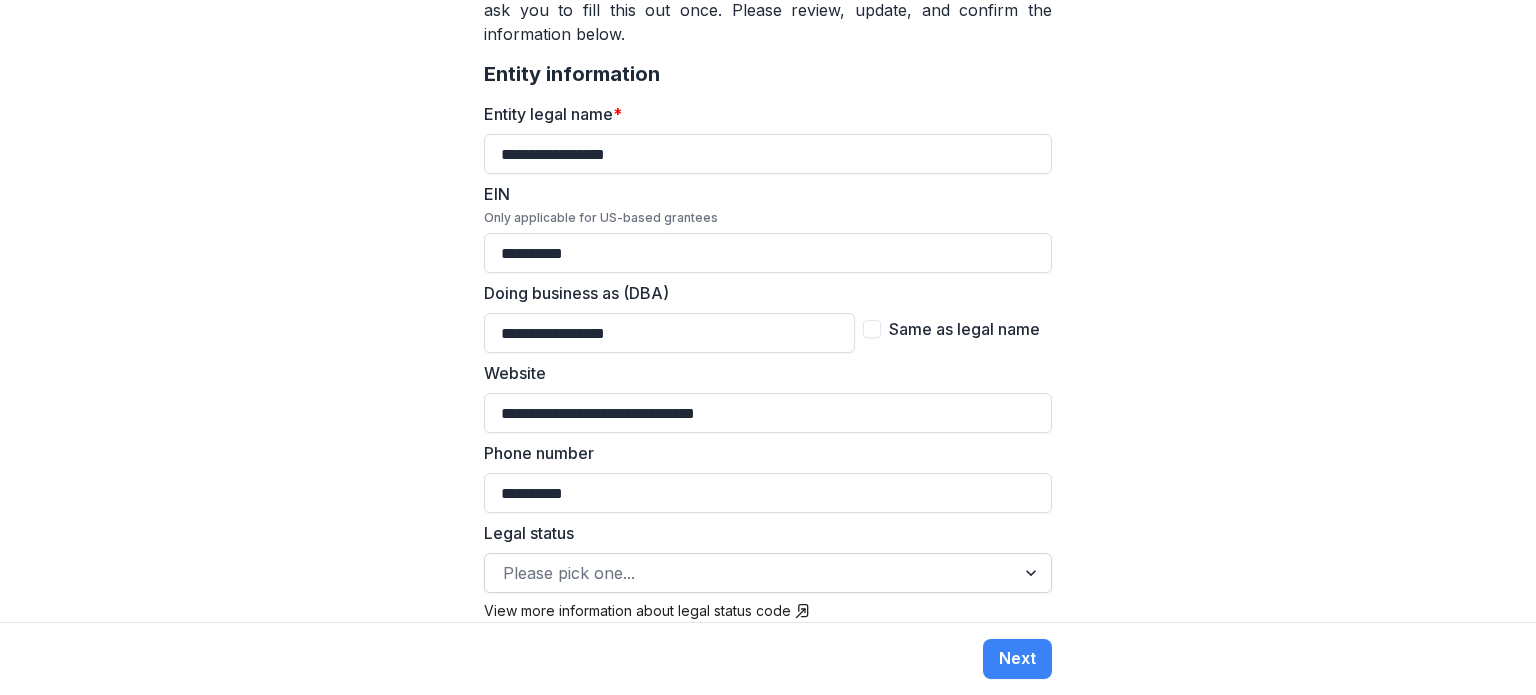 type on "**********" 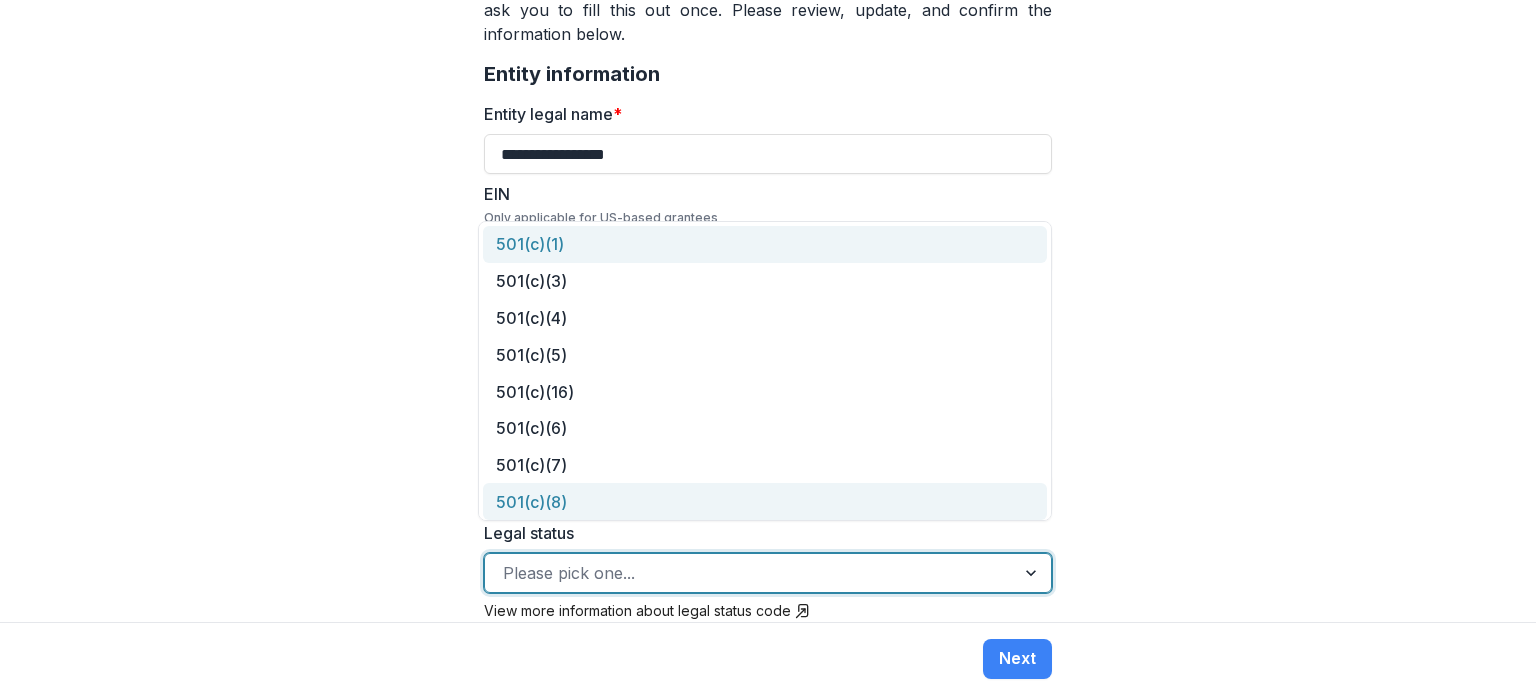 scroll, scrollTop: 11, scrollLeft: 0, axis: vertical 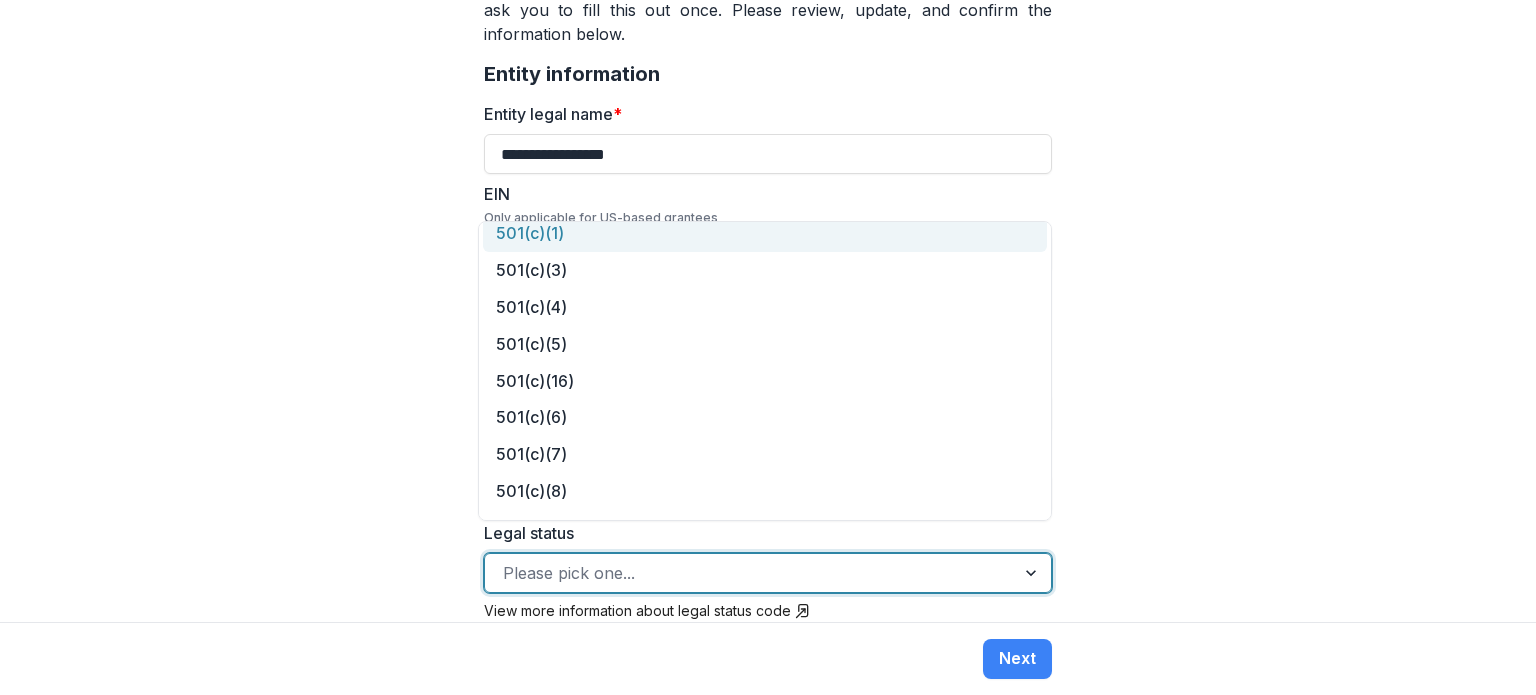 click on "501(c)(1)" at bounding box center [765, 233] 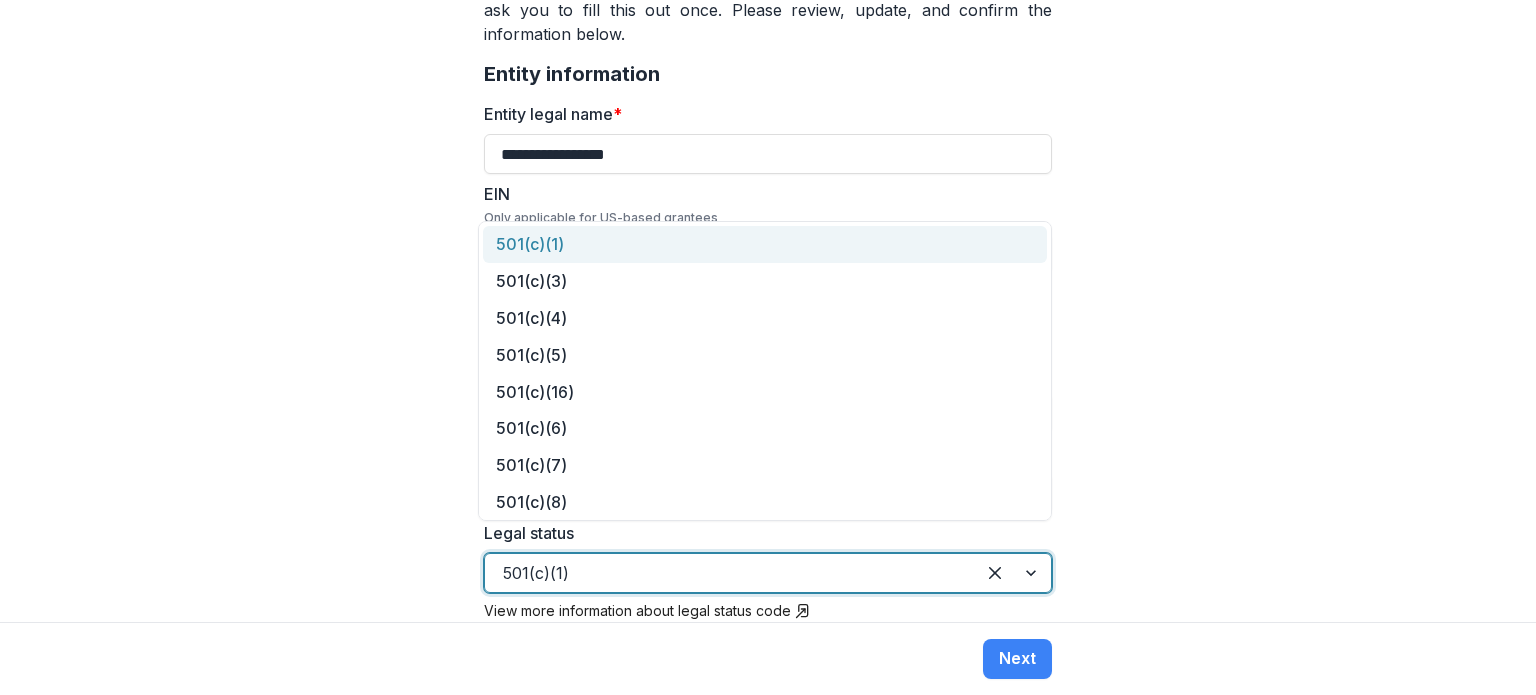 click at bounding box center (730, 573) 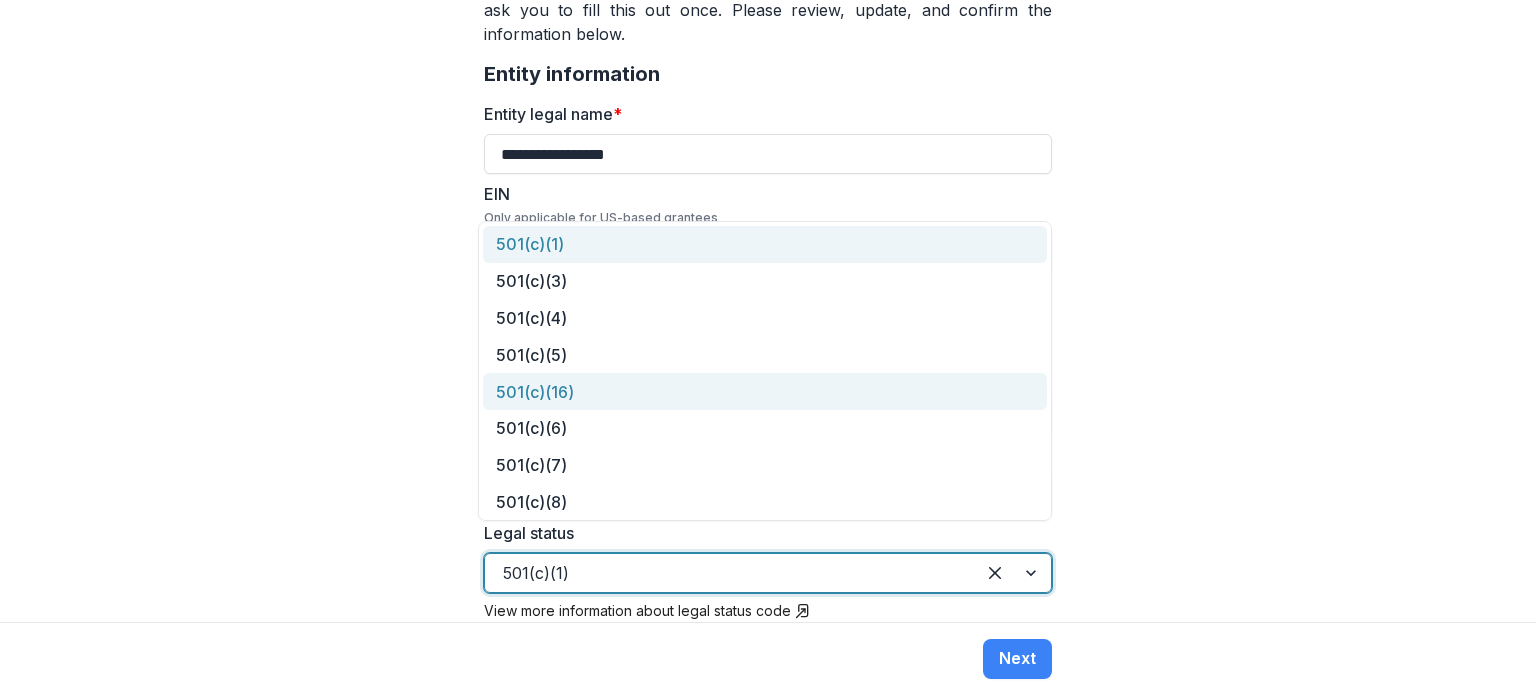 scroll, scrollTop: 11, scrollLeft: 0, axis: vertical 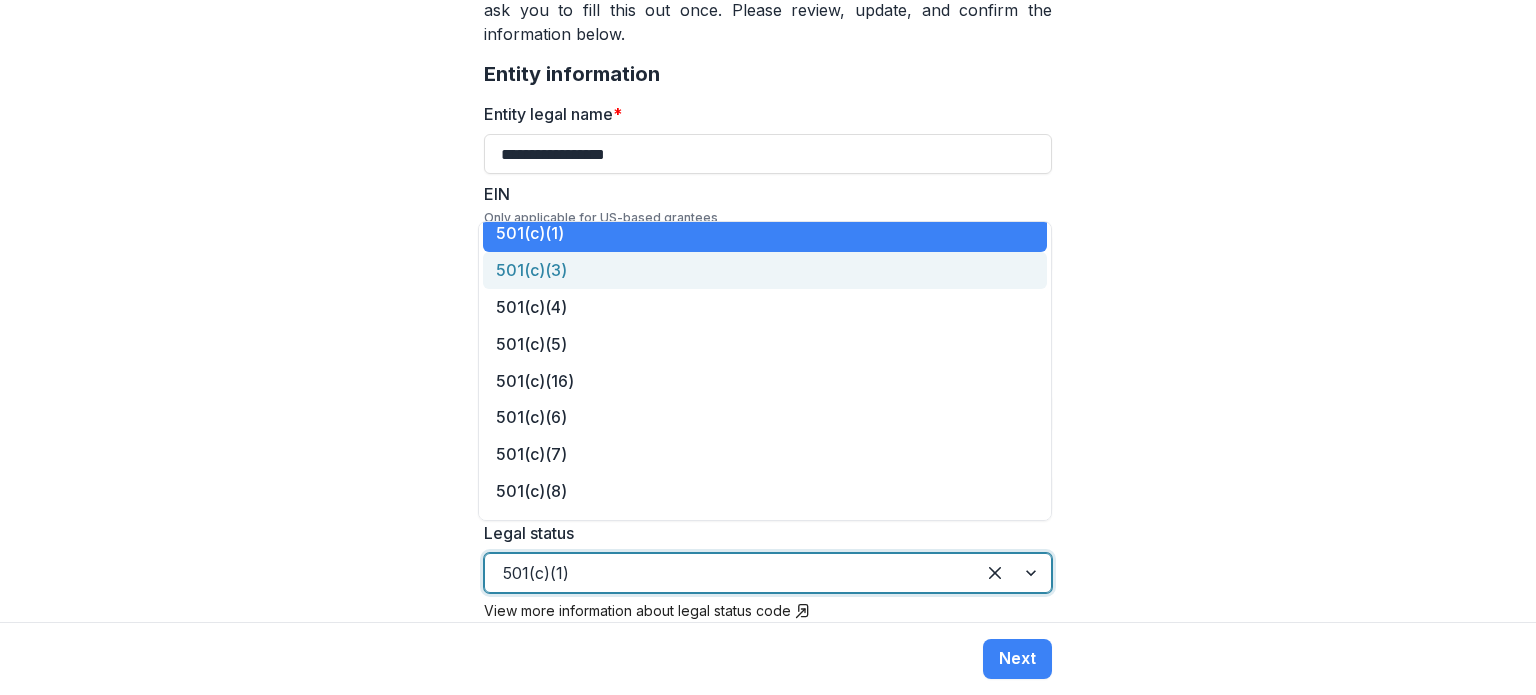 click on "501(c)(3)" at bounding box center (765, 270) 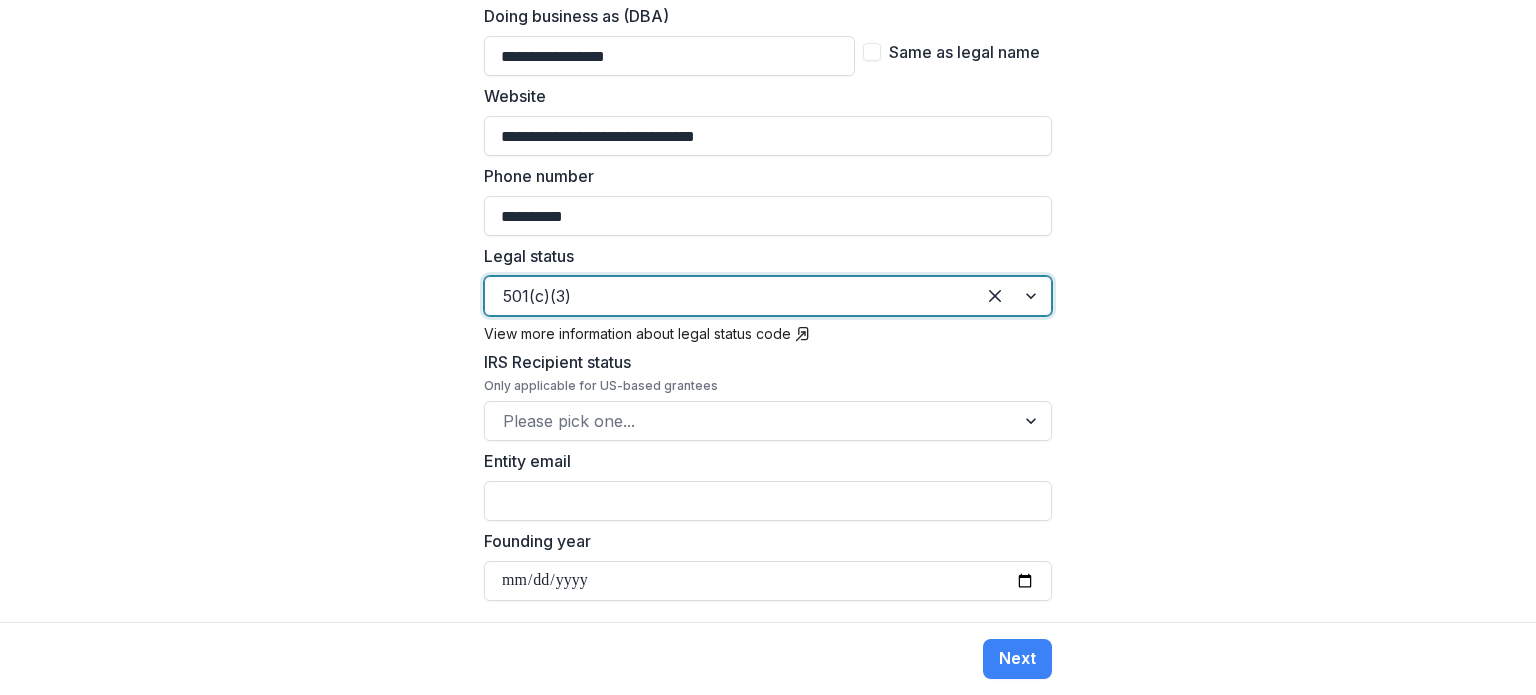 scroll, scrollTop: 663, scrollLeft: 0, axis: vertical 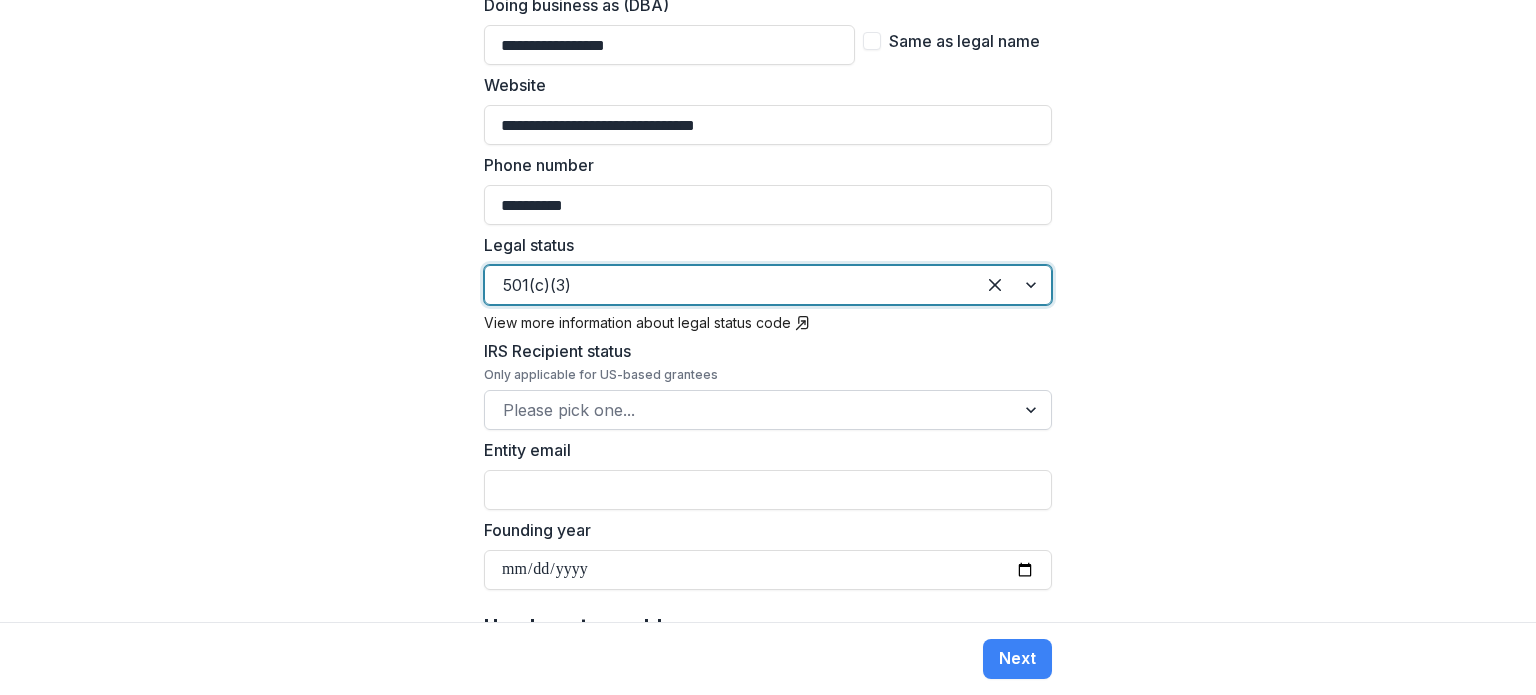 click at bounding box center (750, 410) 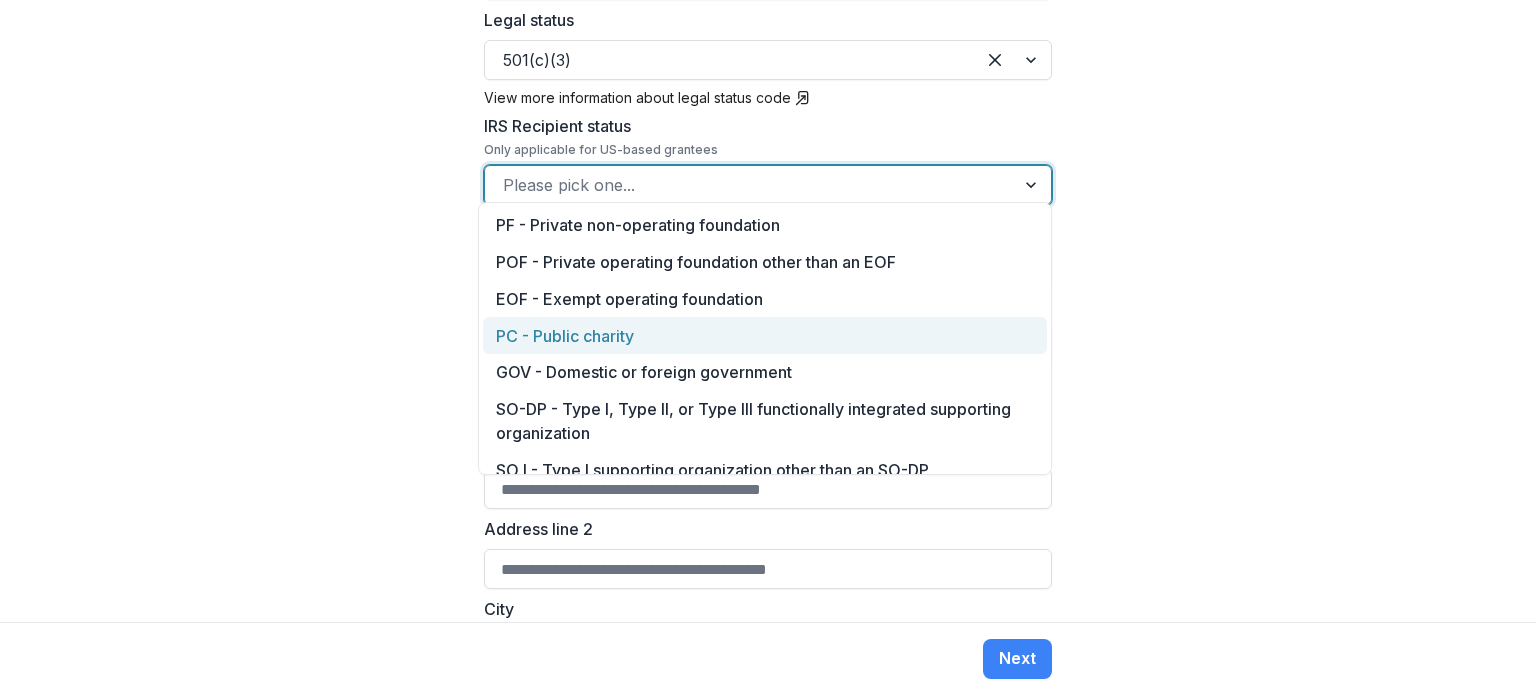 scroll, scrollTop: 892, scrollLeft: 0, axis: vertical 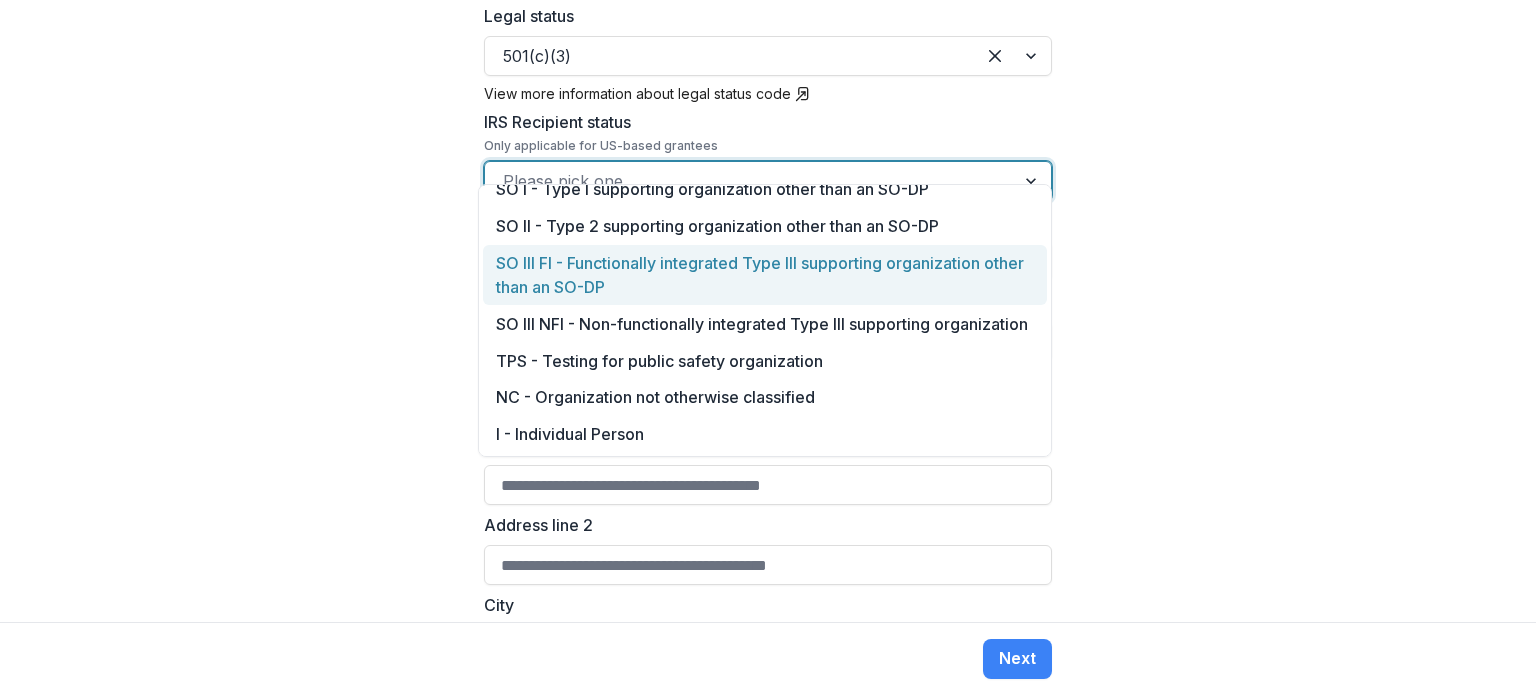 click on "**********" at bounding box center (768, 311) 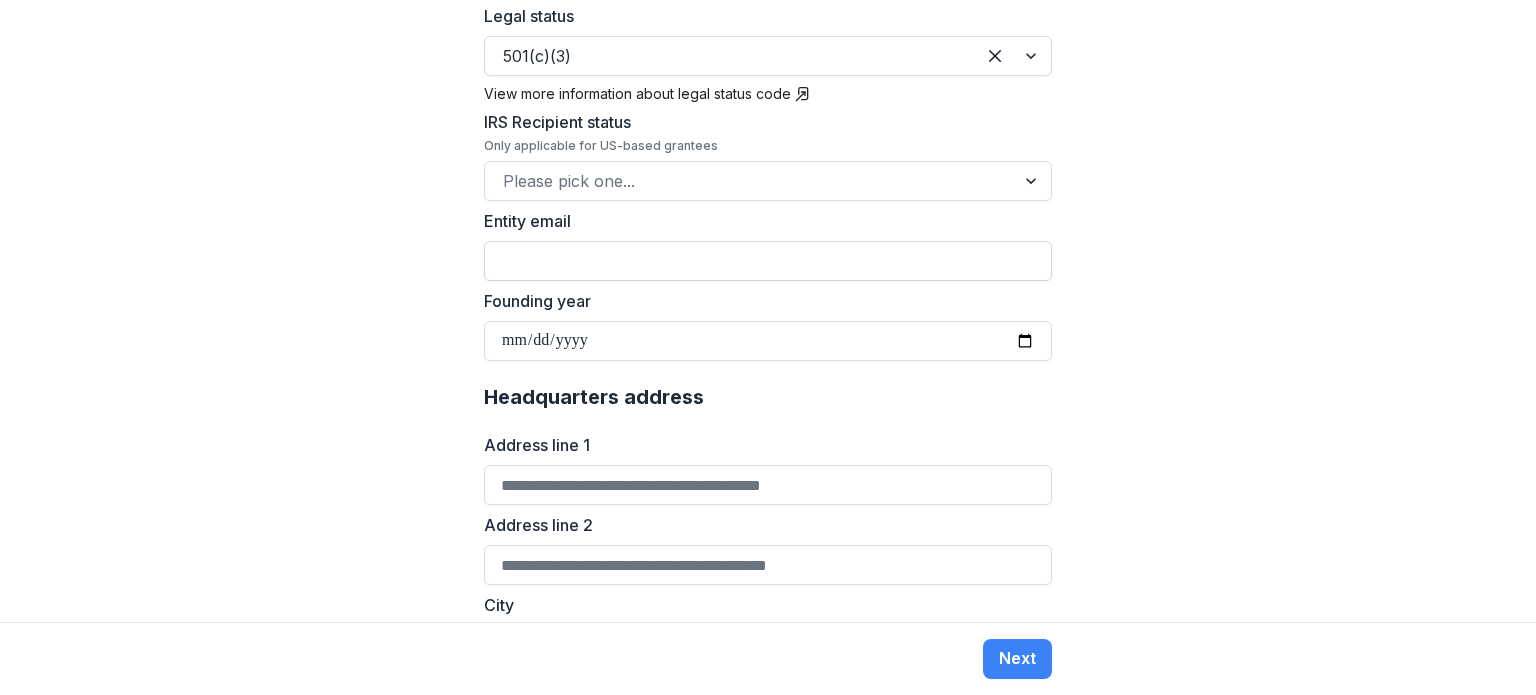 click on "Entity email" at bounding box center (768, 261) 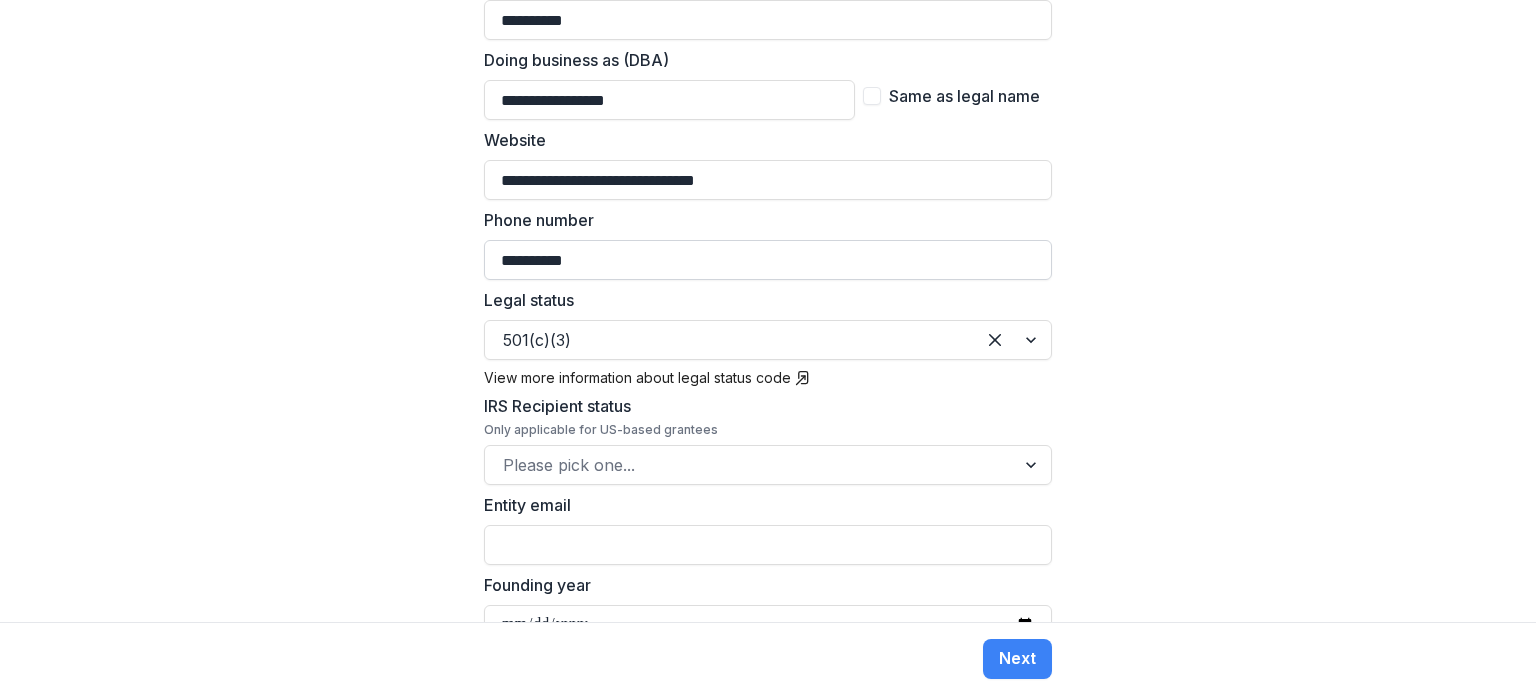 scroll, scrollTop: 826, scrollLeft: 0, axis: vertical 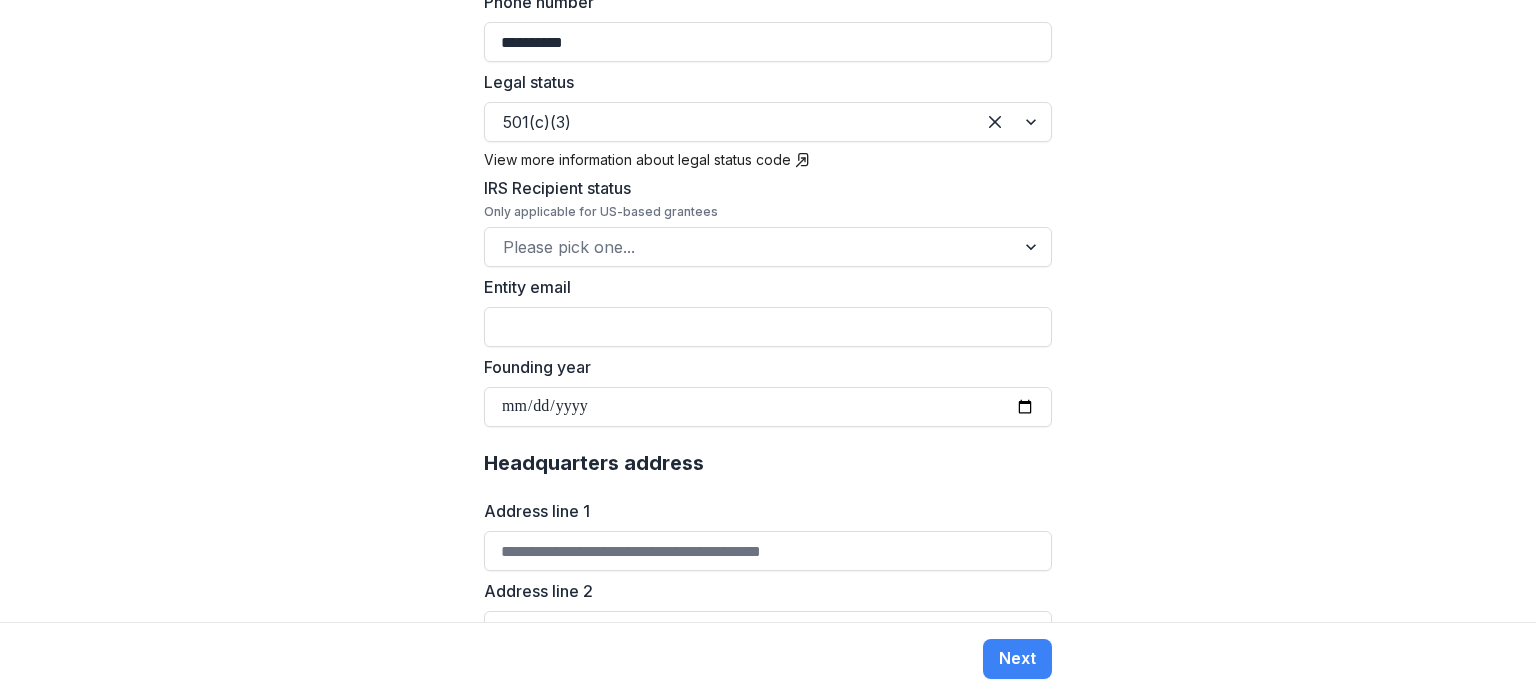click on "Headquarters address" at bounding box center (768, 463) 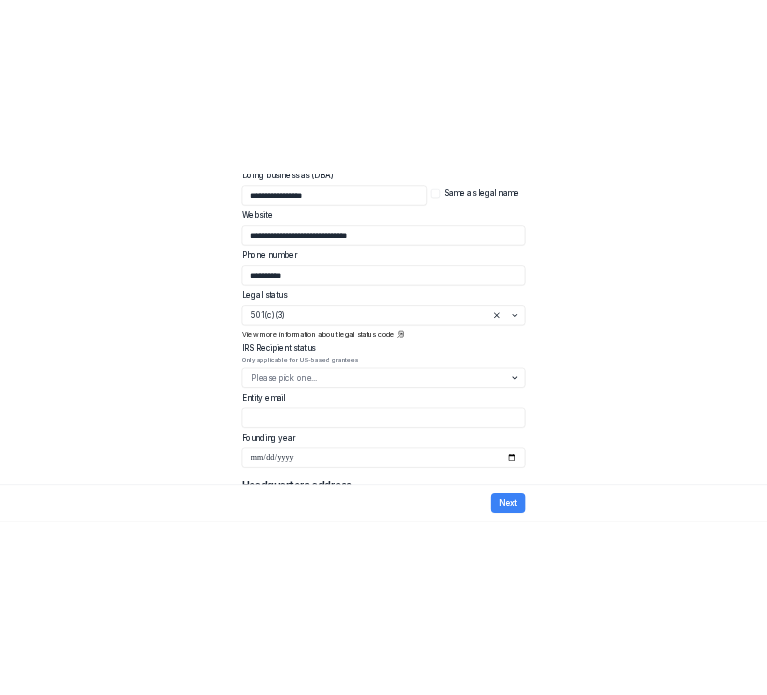 scroll, scrollTop: 666, scrollLeft: 0, axis: vertical 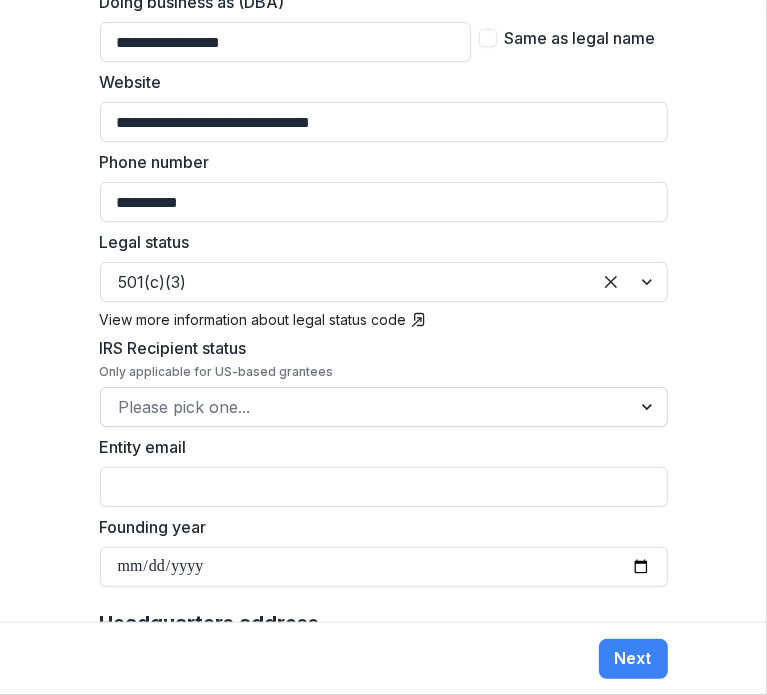 click at bounding box center [366, 407] 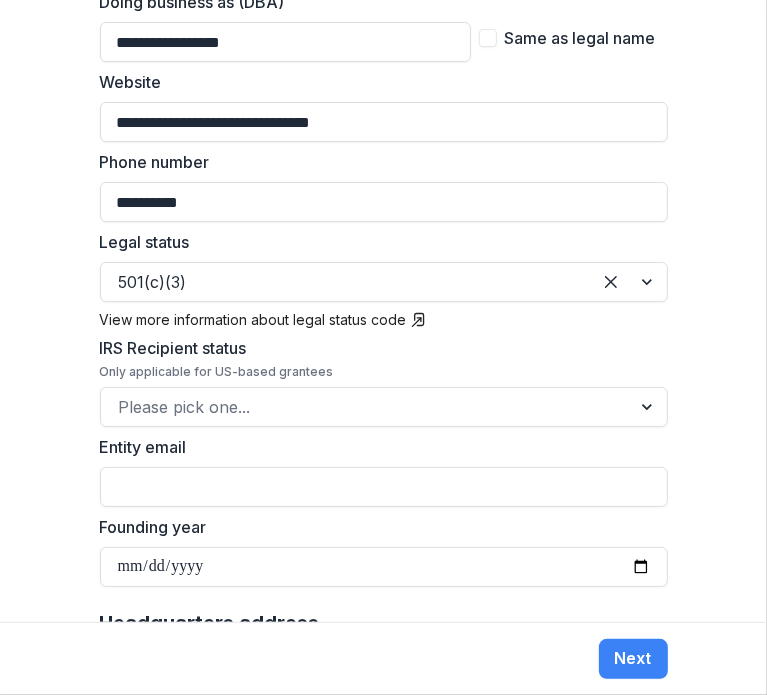 click on "**********" at bounding box center (383, 311) 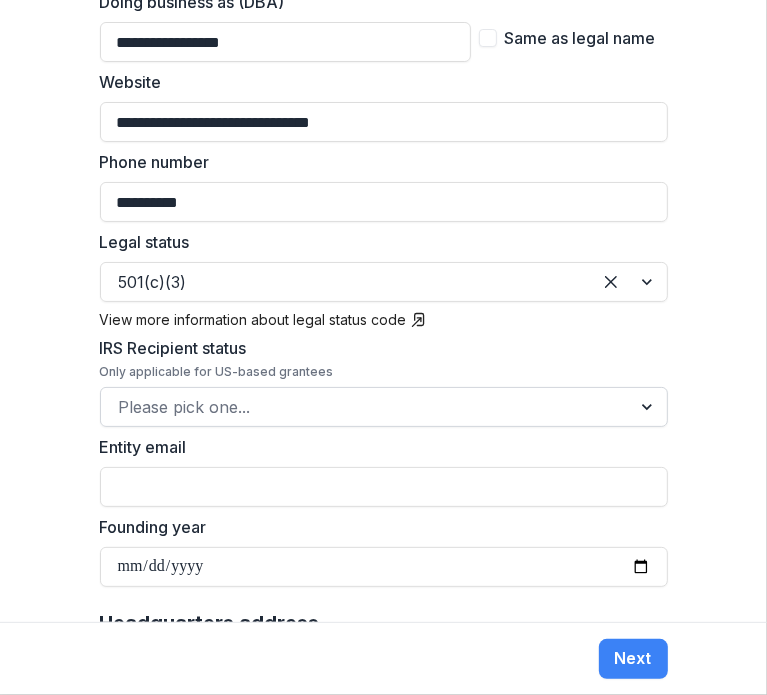 click at bounding box center [366, 407] 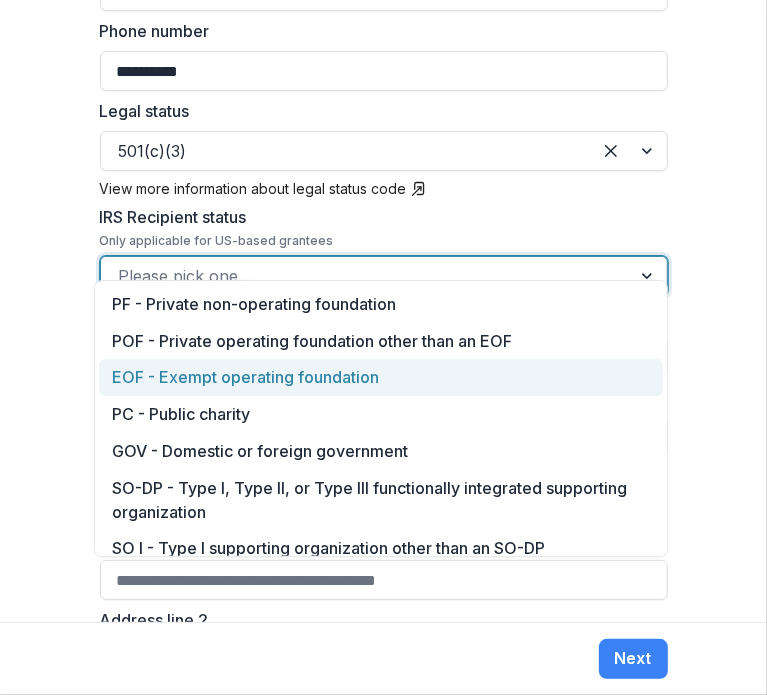 scroll, scrollTop: 798, scrollLeft: 0, axis: vertical 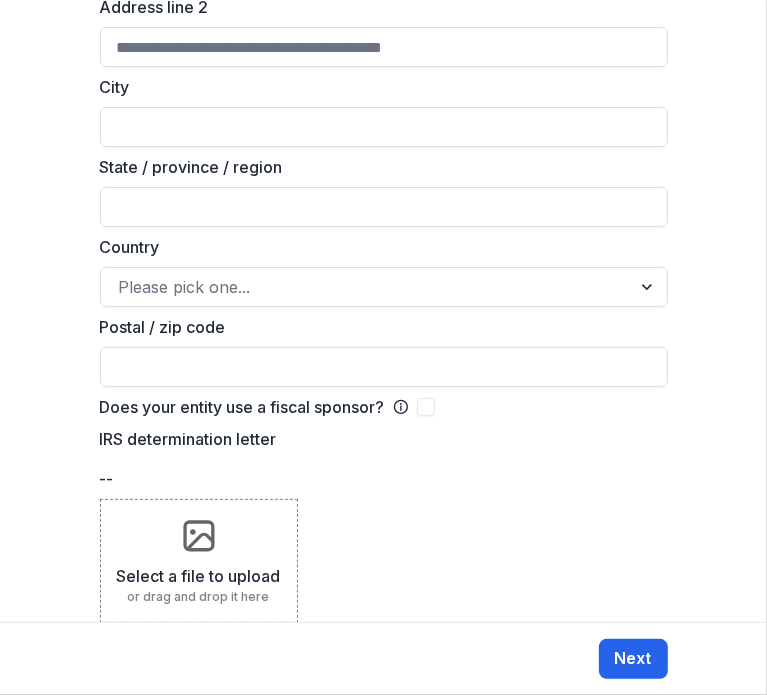 click on "Next" at bounding box center (633, 659) 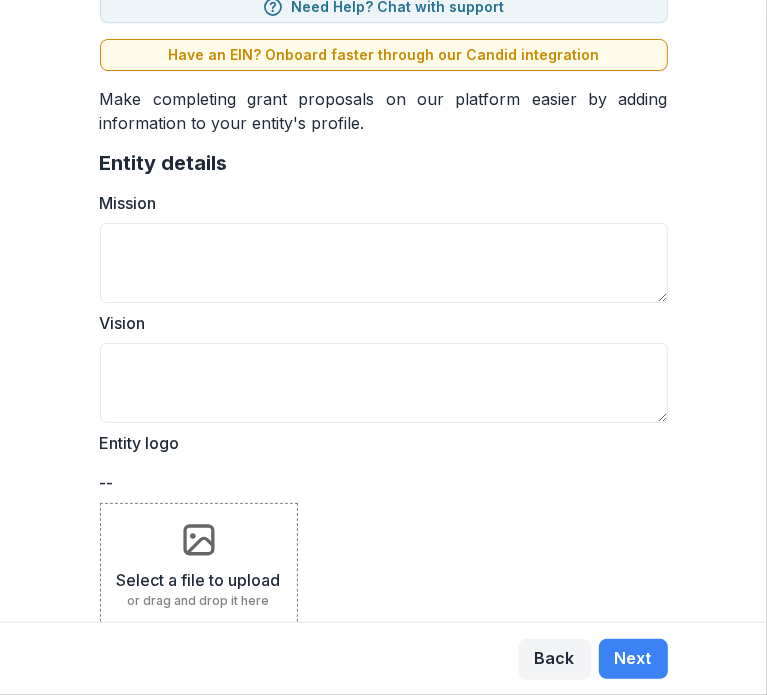scroll, scrollTop: 172, scrollLeft: 0, axis: vertical 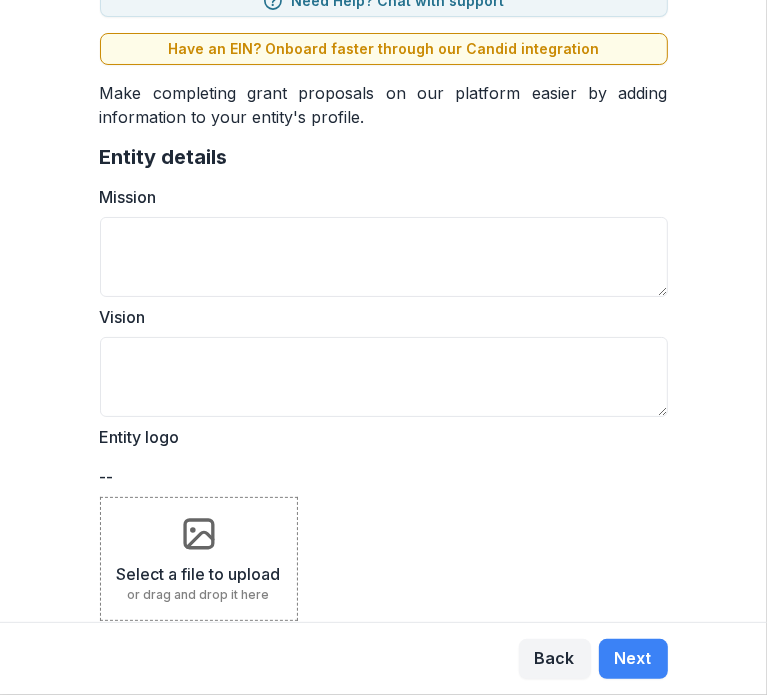 click 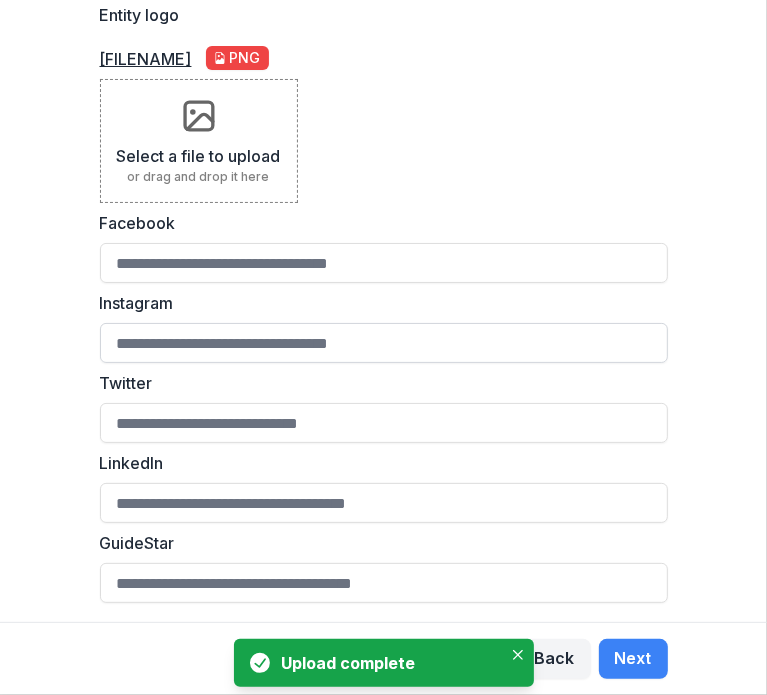 scroll, scrollTop: 477, scrollLeft: 0, axis: vertical 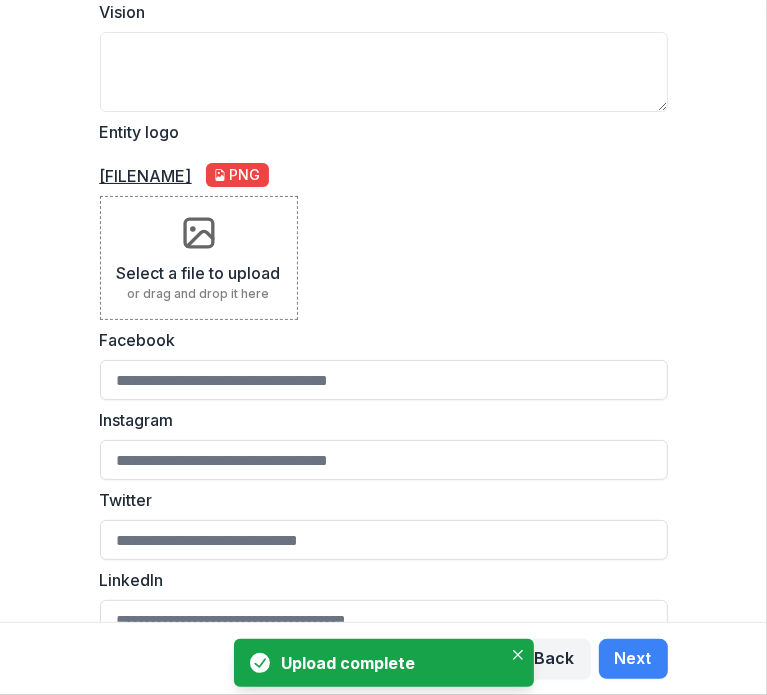 click on "png" at bounding box center [245, 175] 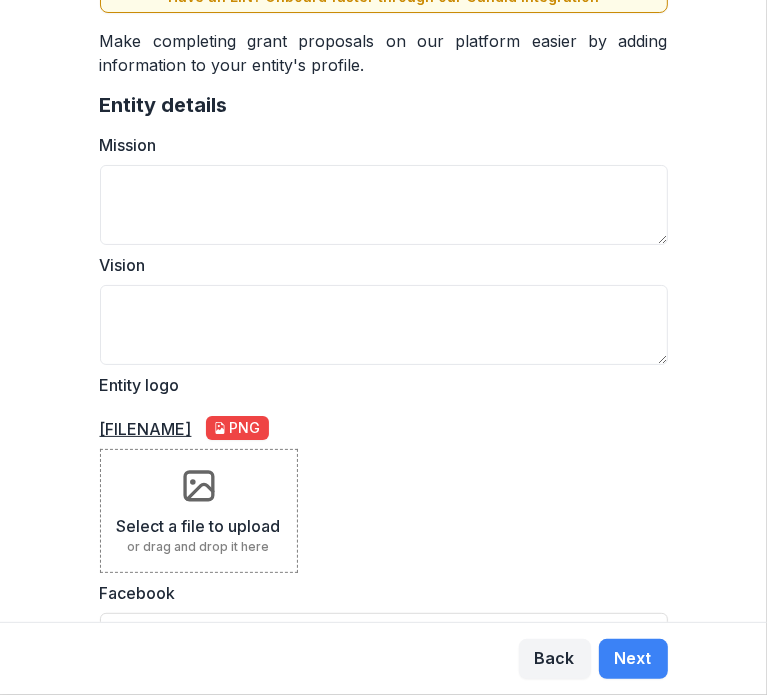 scroll, scrollTop: 0, scrollLeft: 0, axis: both 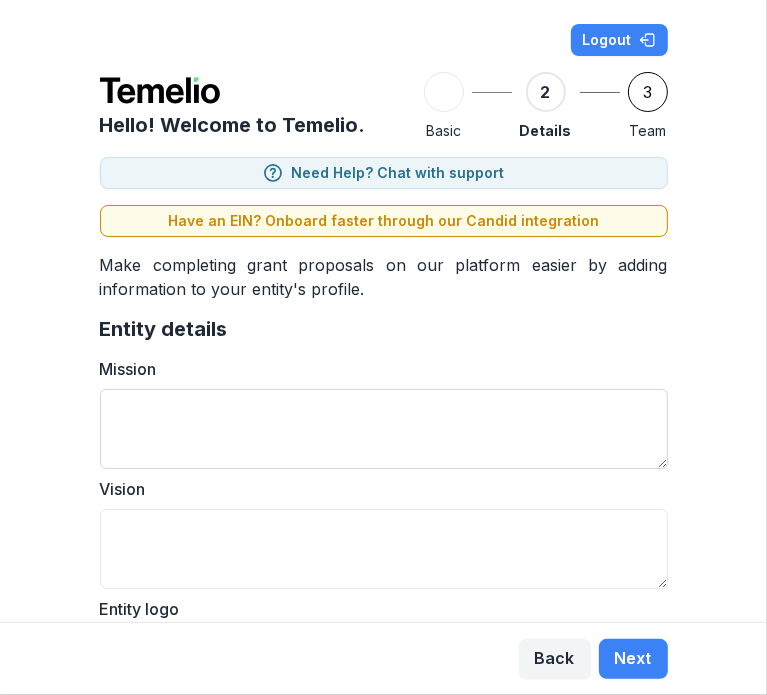 click on "Mission" at bounding box center (384, 429) 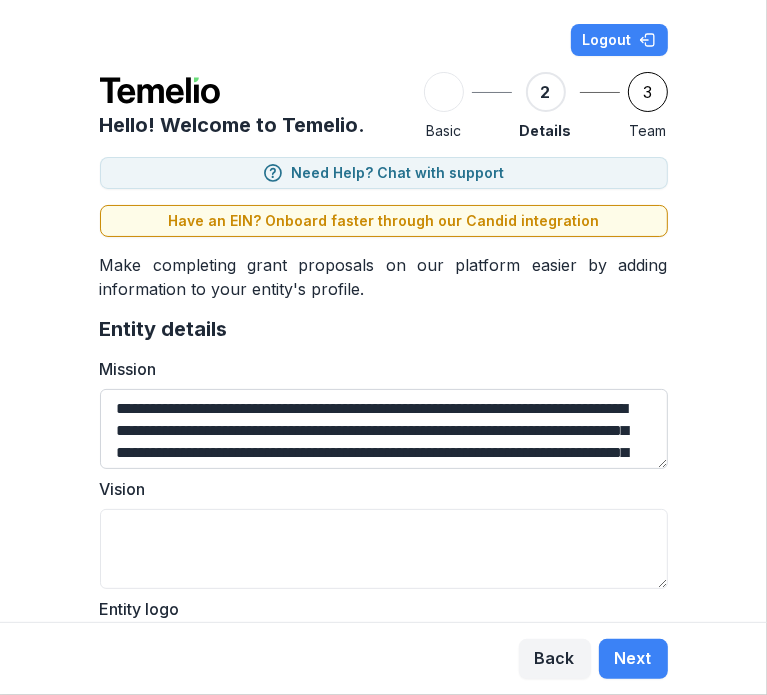 scroll, scrollTop: 148, scrollLeft: 0, axis: vertical 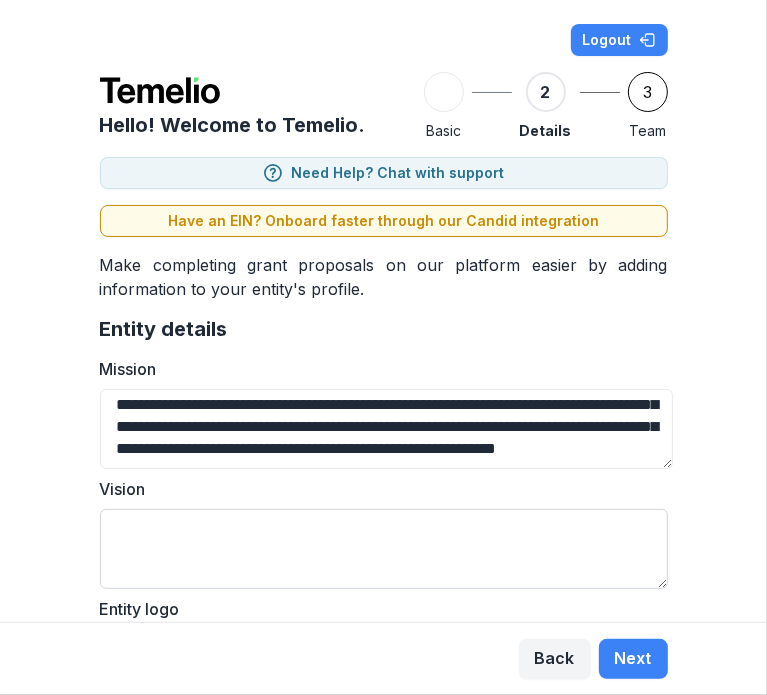 type on "**********" 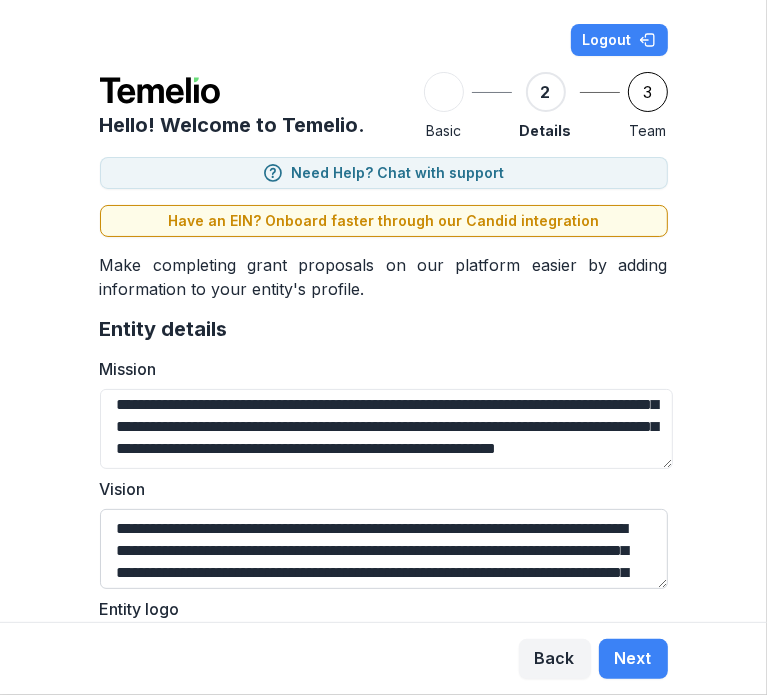 scroll, scrollTop: 126, scrollLeft: 0, axis: vertical 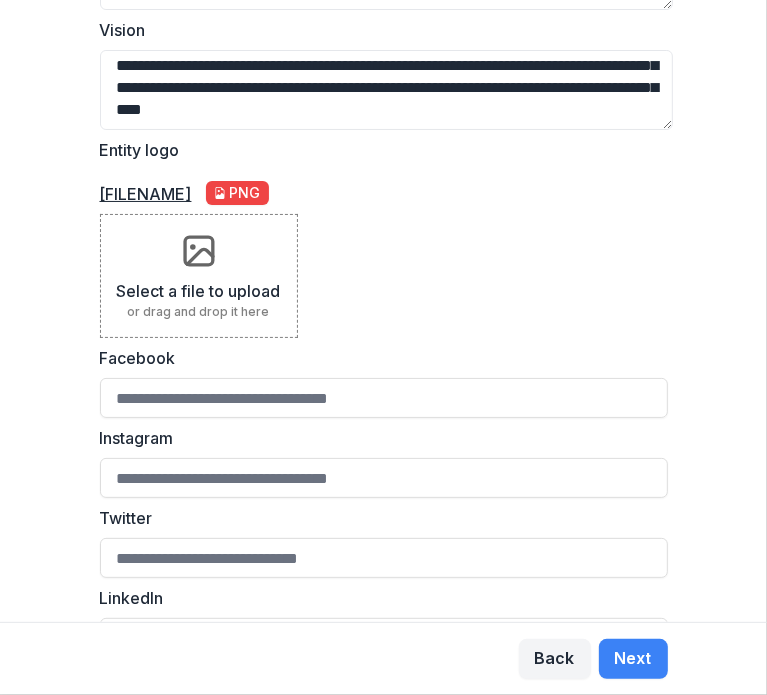 type on "**********" 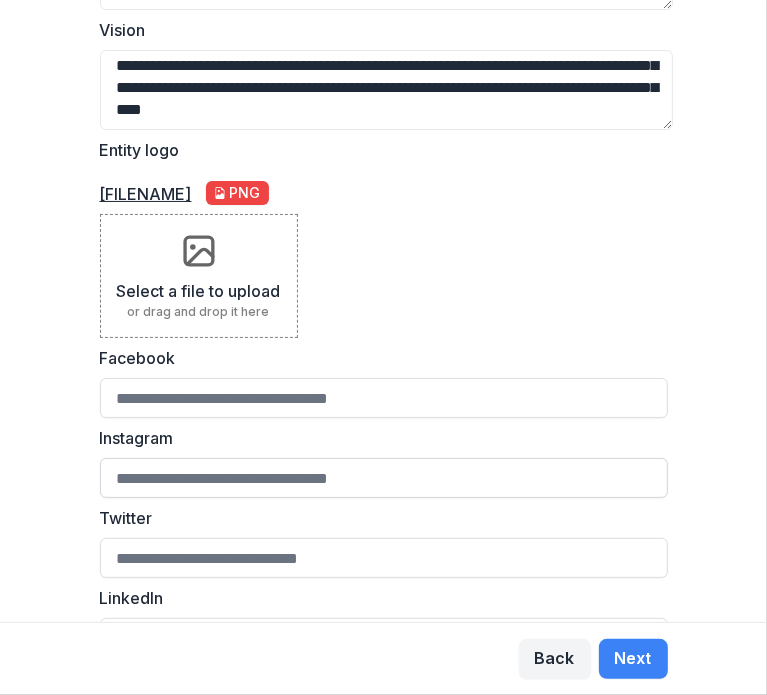 click on "Instagram" at bounding box center [384, 478] 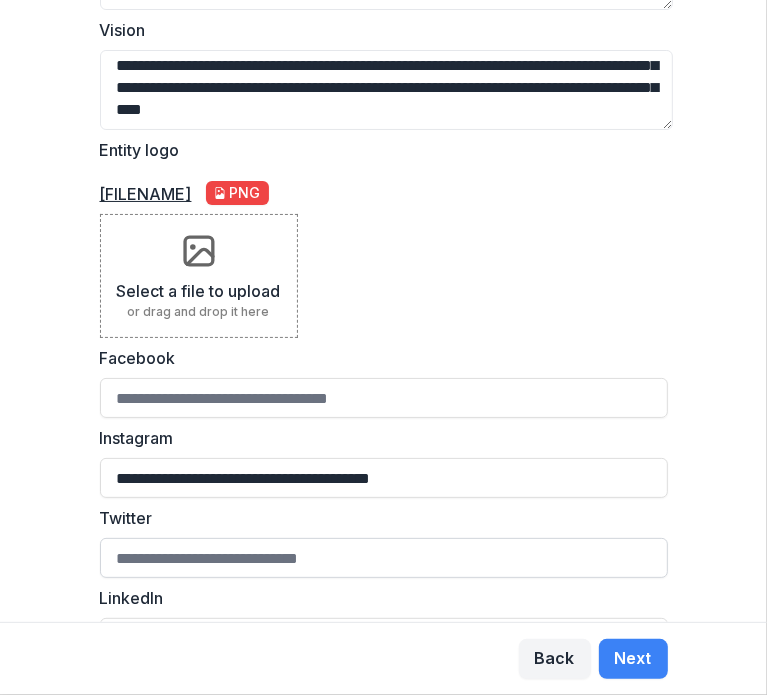 scroll, scrollTop: 598, scrollLeft: 0, axis: vertical 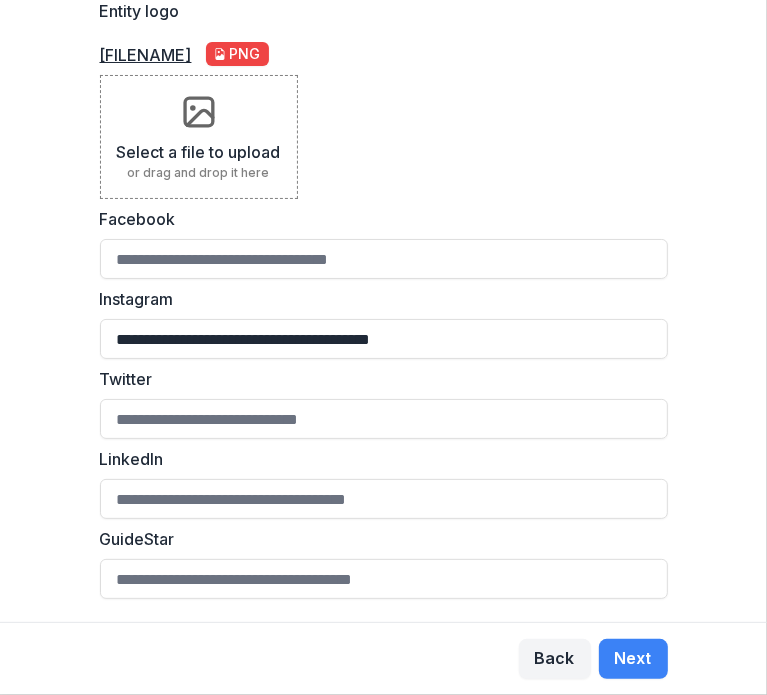 type on "**********" 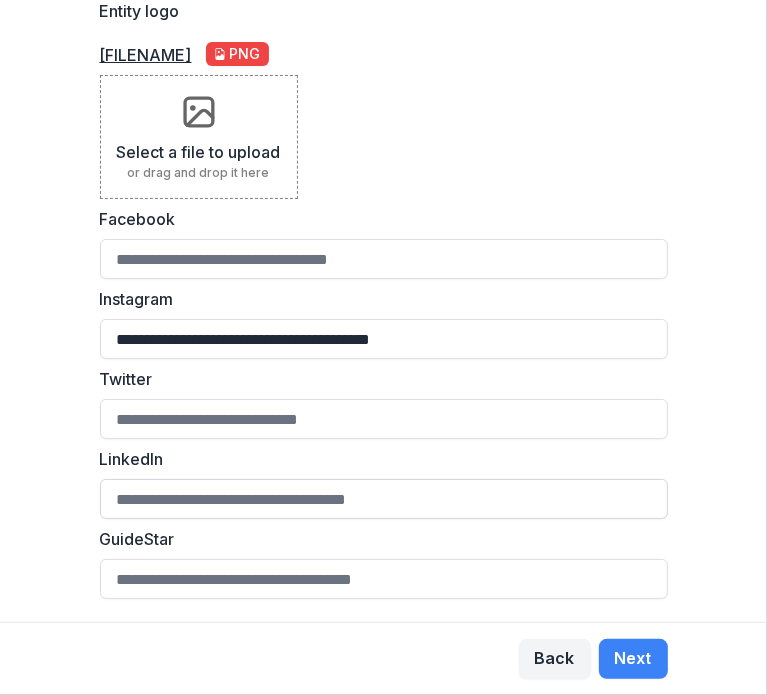 click on "LinkedIn" at bounding box center [384, 499] 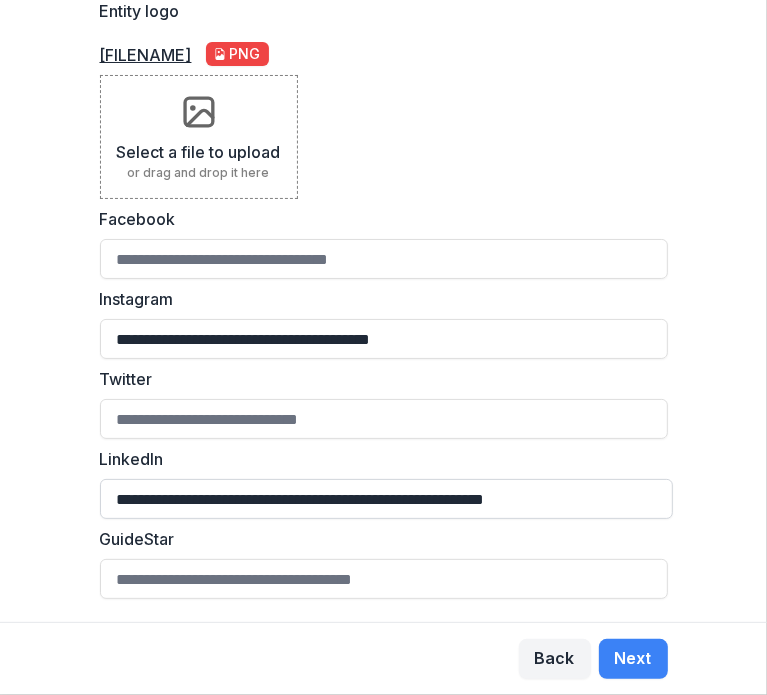 scroll, scrollTop: 0, scrollLeft: 0, axis: both 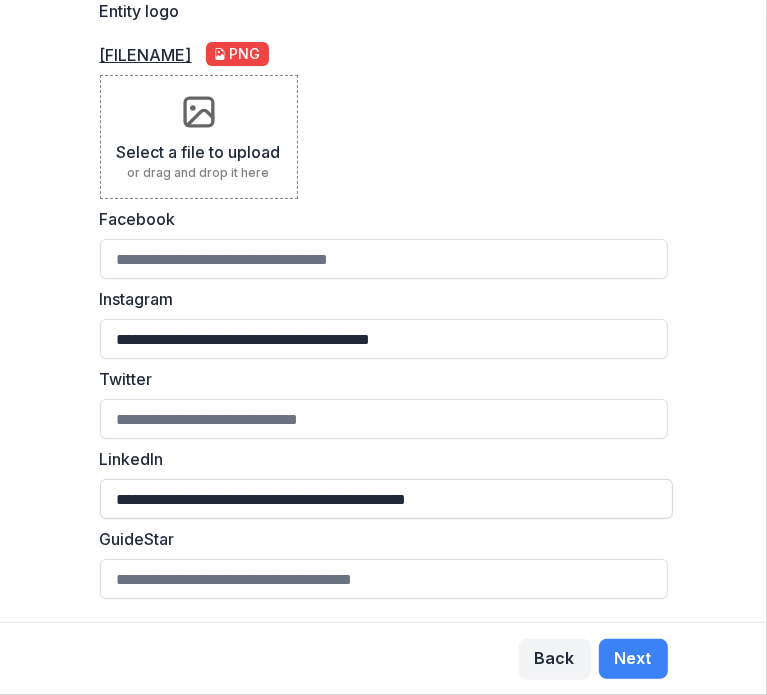 type on "**********" 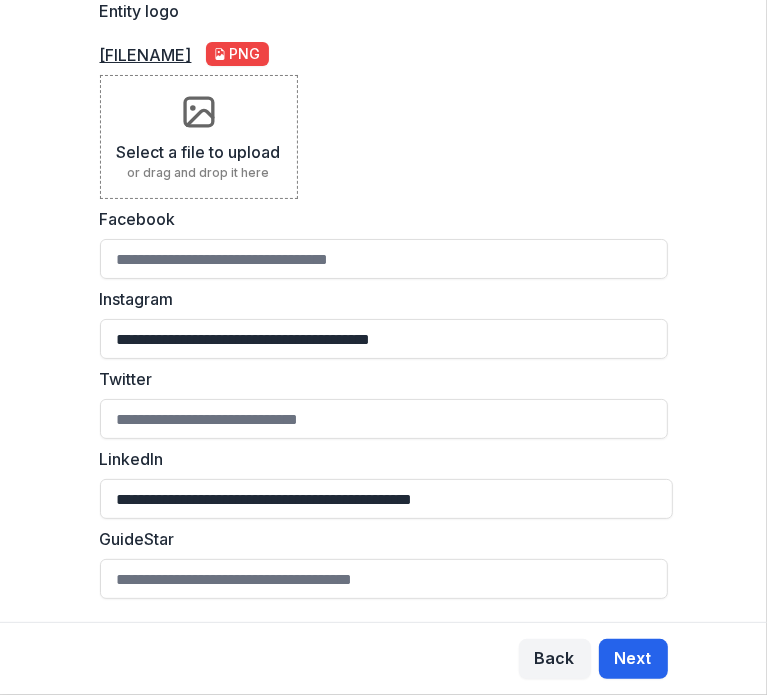 click on "Next" at bounding box center [633, 659] 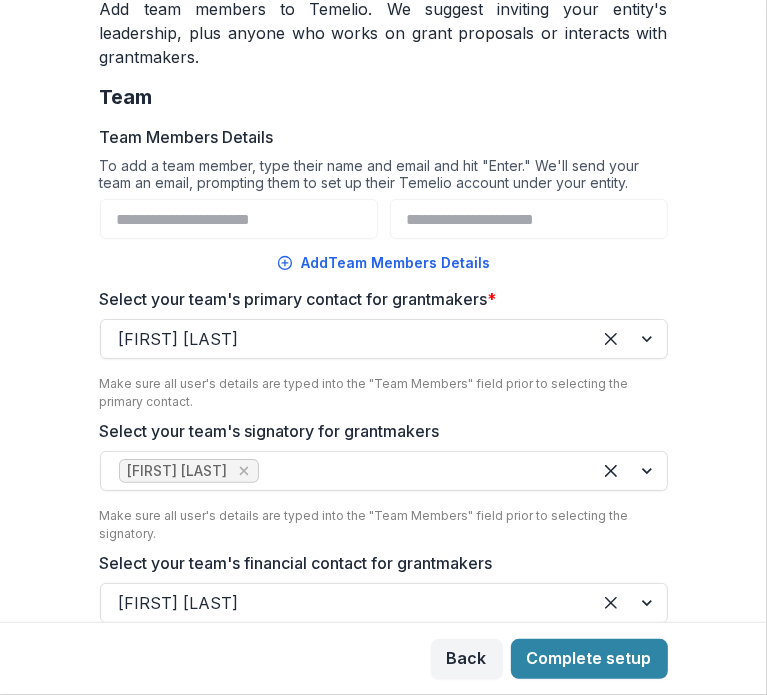 scroll, scrollTop: 262, scrollLeft: 0, axis: vertical 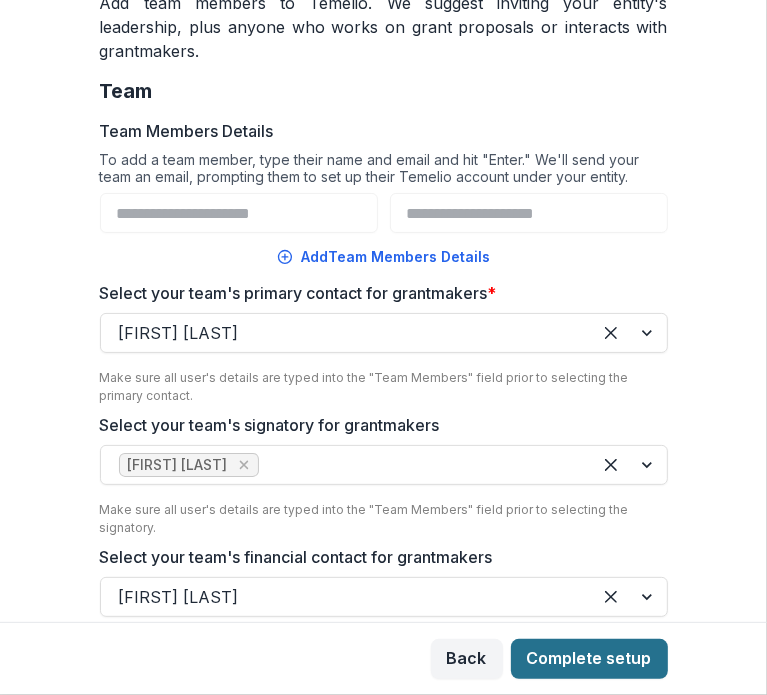click on "Complete setup" at bounding box center [589, 659] 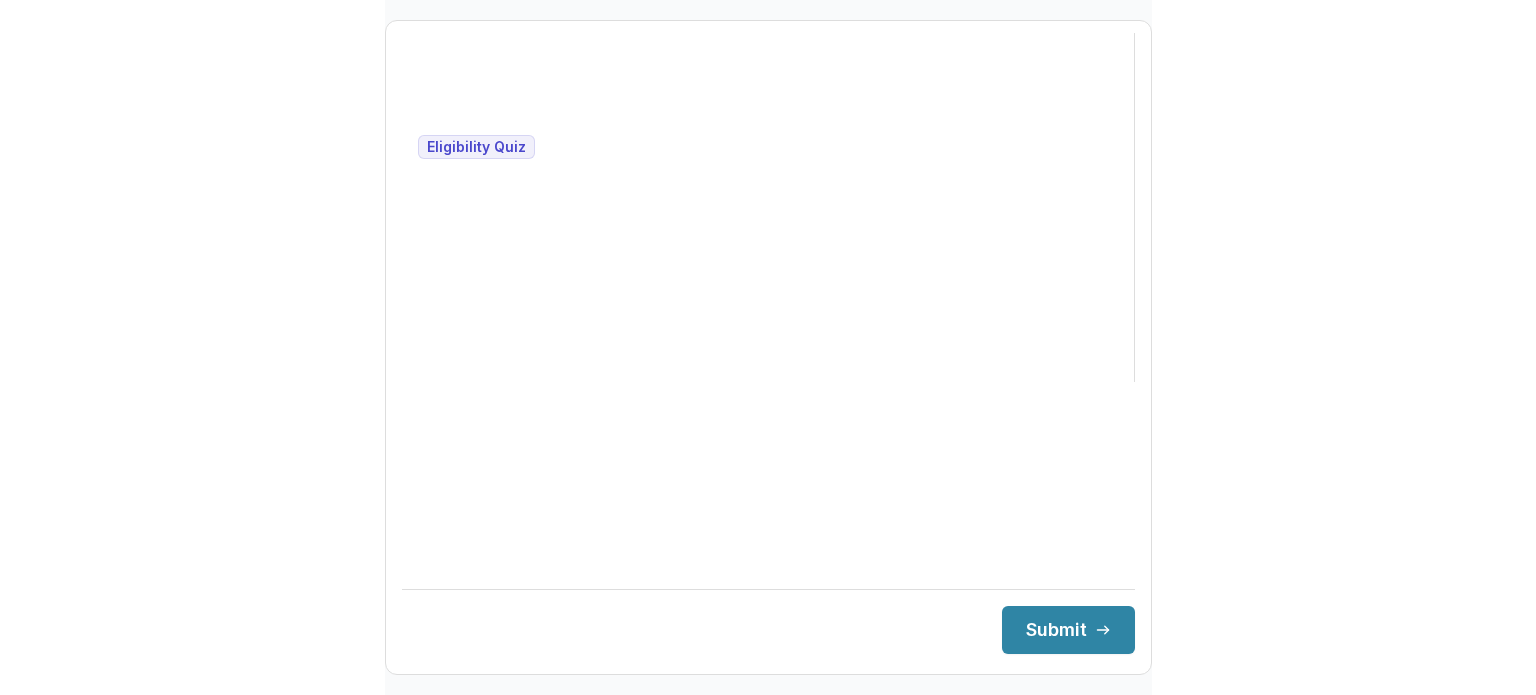 scroll, scrollTop: 0, scrollLeft: 0, axis: both 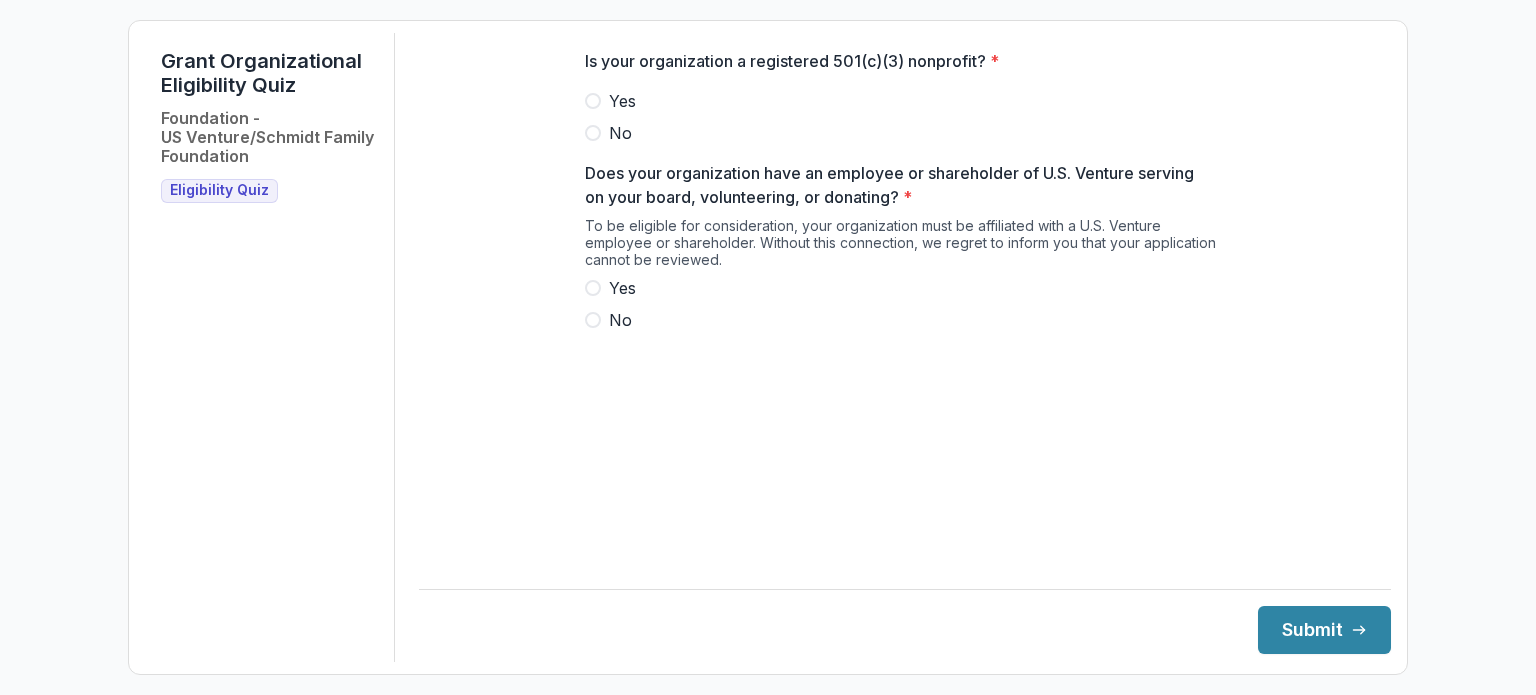 click on "Yes" at bounding box center [622, 101] 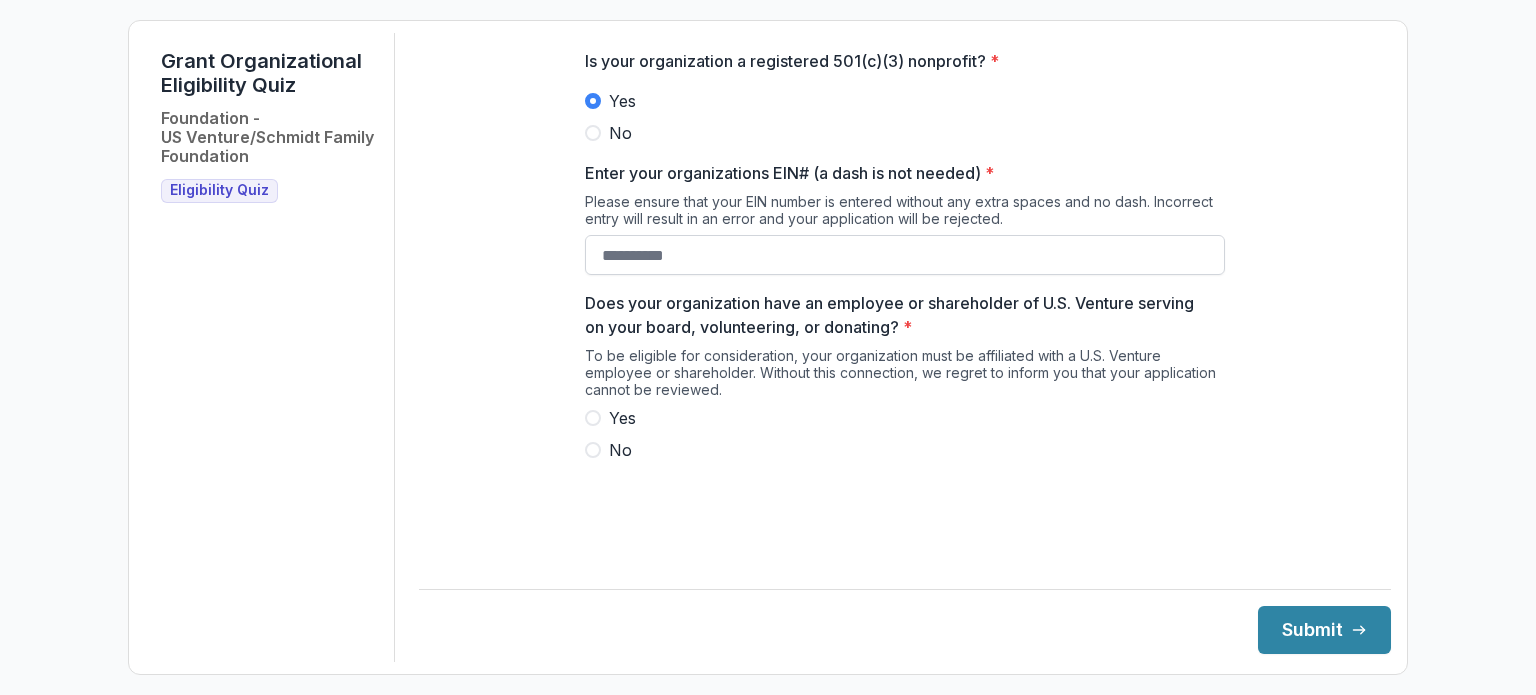 click on "Enter your organizations EIN# (a dash is not needed)  *" at bounding box center (905, 255) 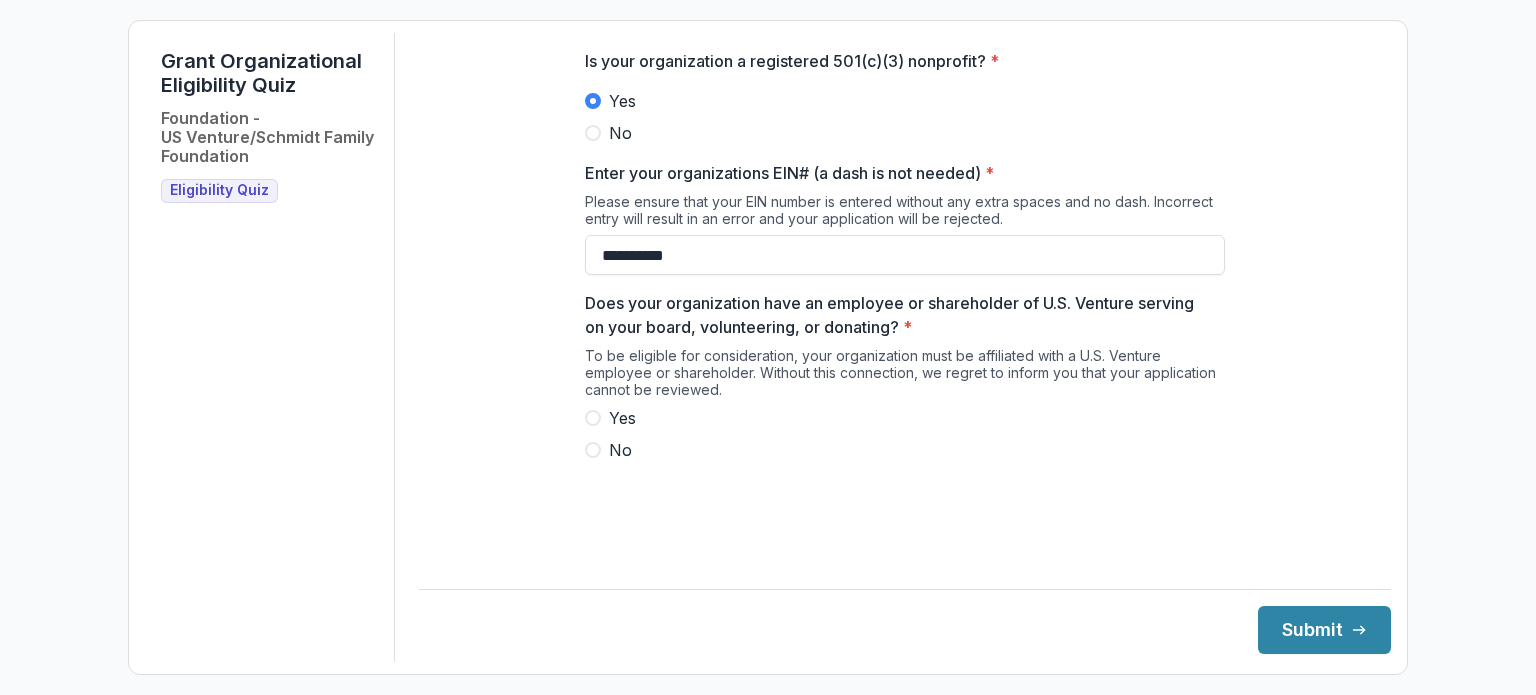 click on "Yes" at bounding box center (622, 418) 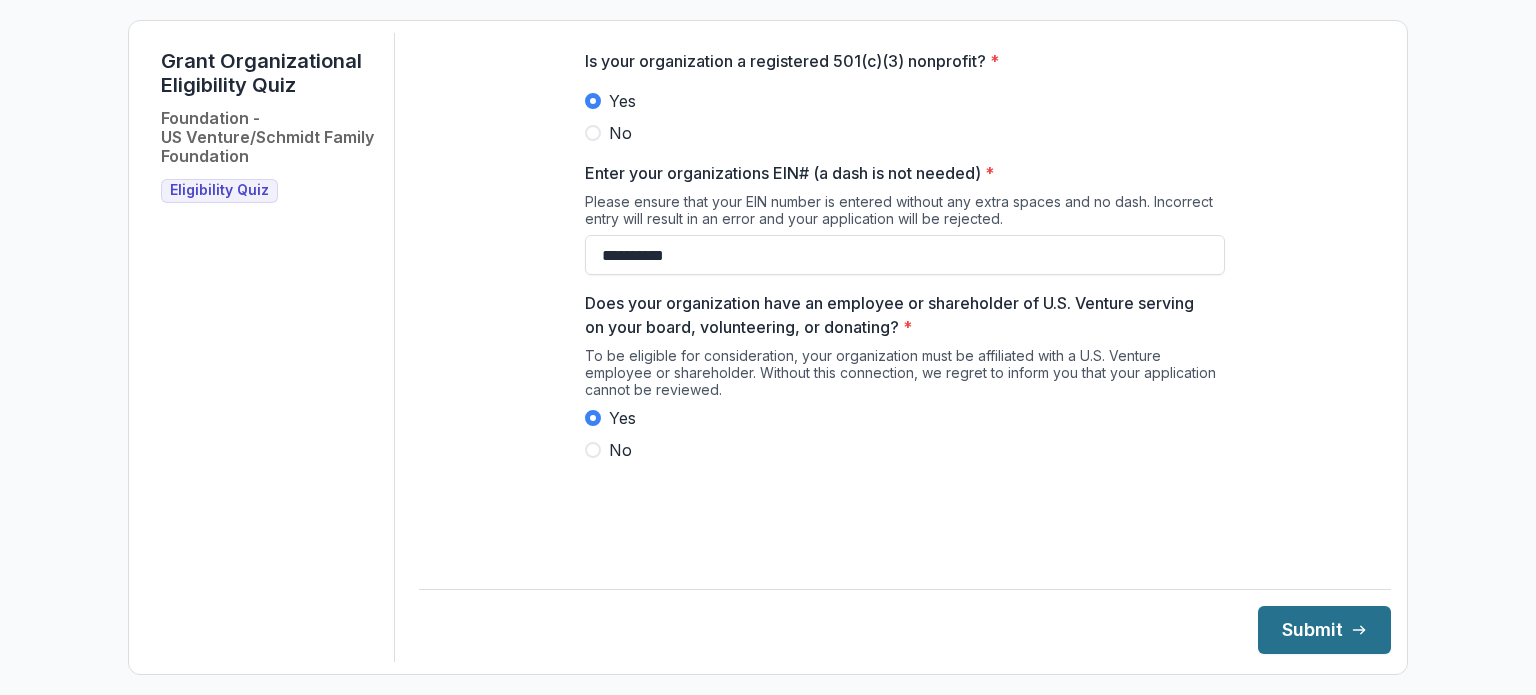 click on "Submit" at bounding box center [1324, 630] 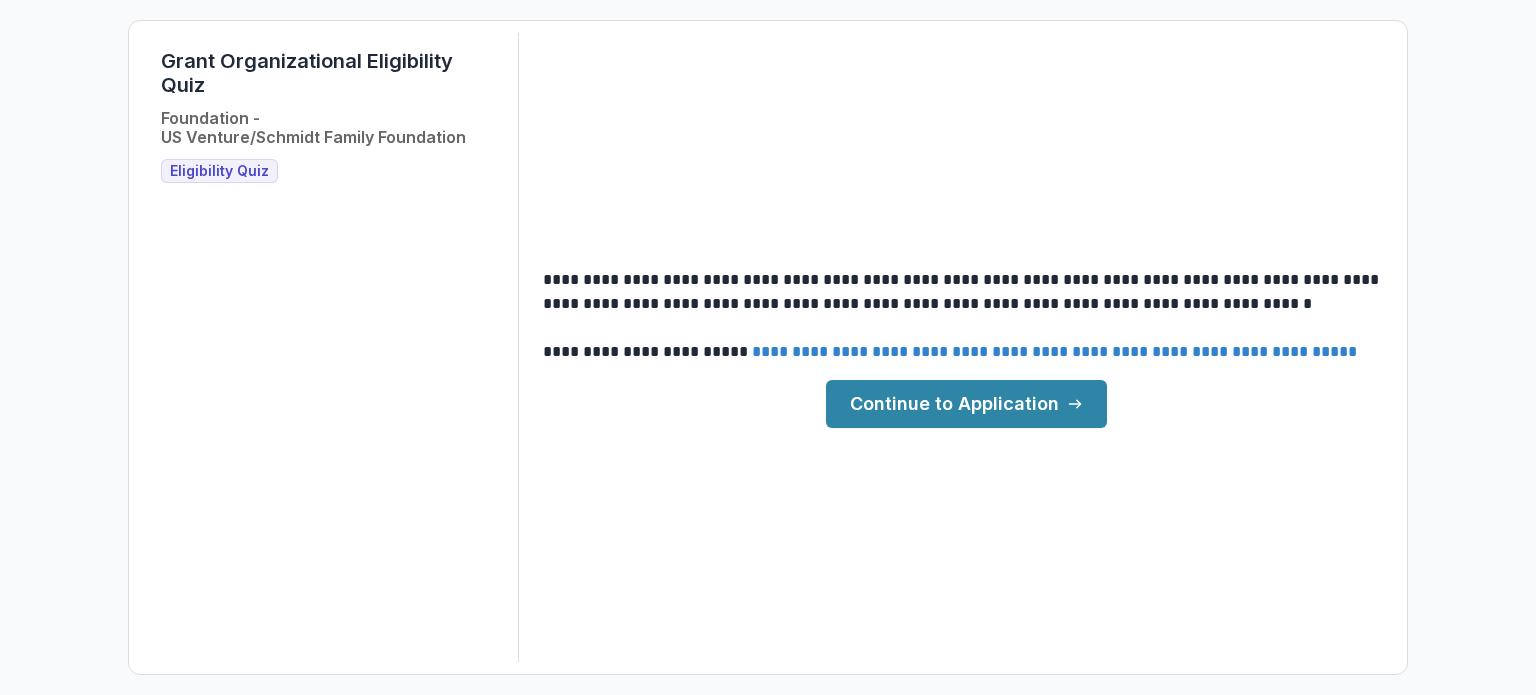 click on "Continue to Application" at bounding box center [966, 404] 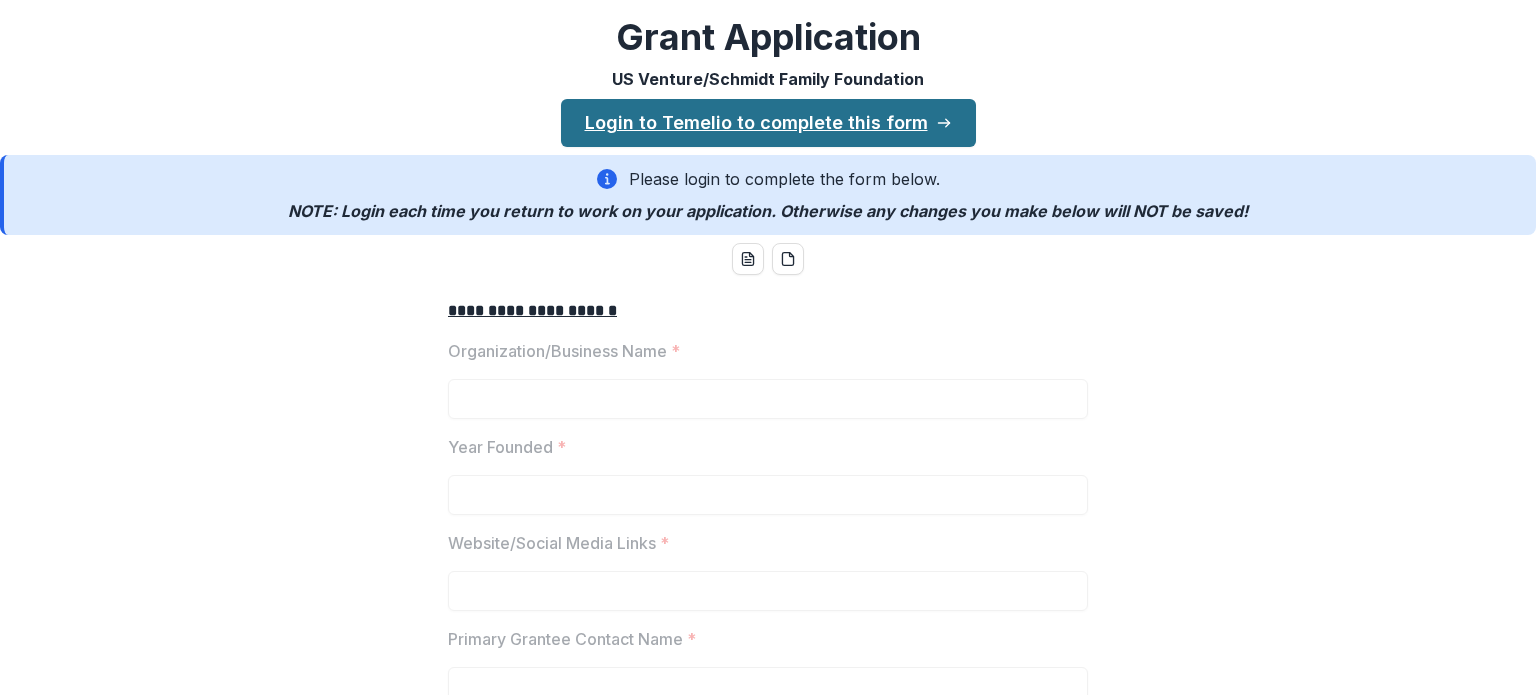 click on "Login to Temelio to complete this form" at bounding box center [768, 123] 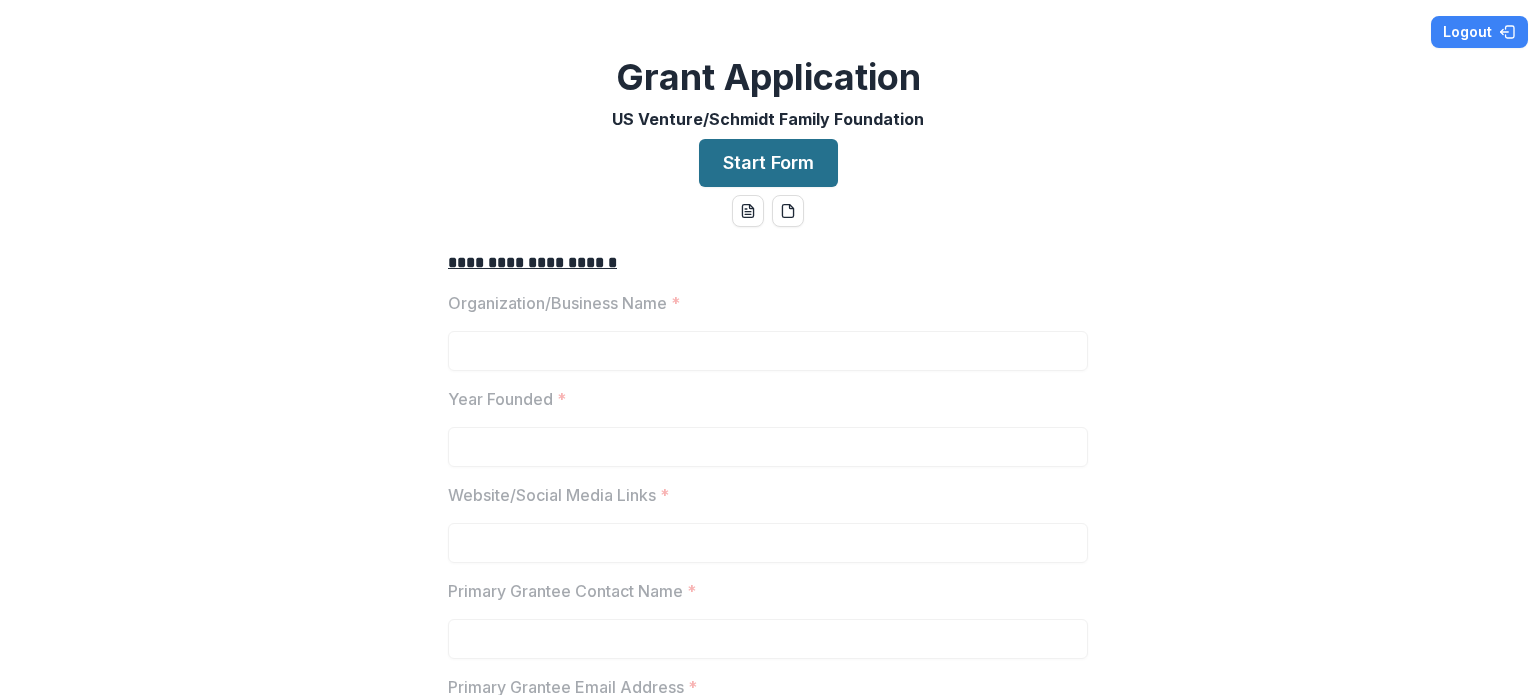 click on "Start Form" at bounding box center [768, 163] 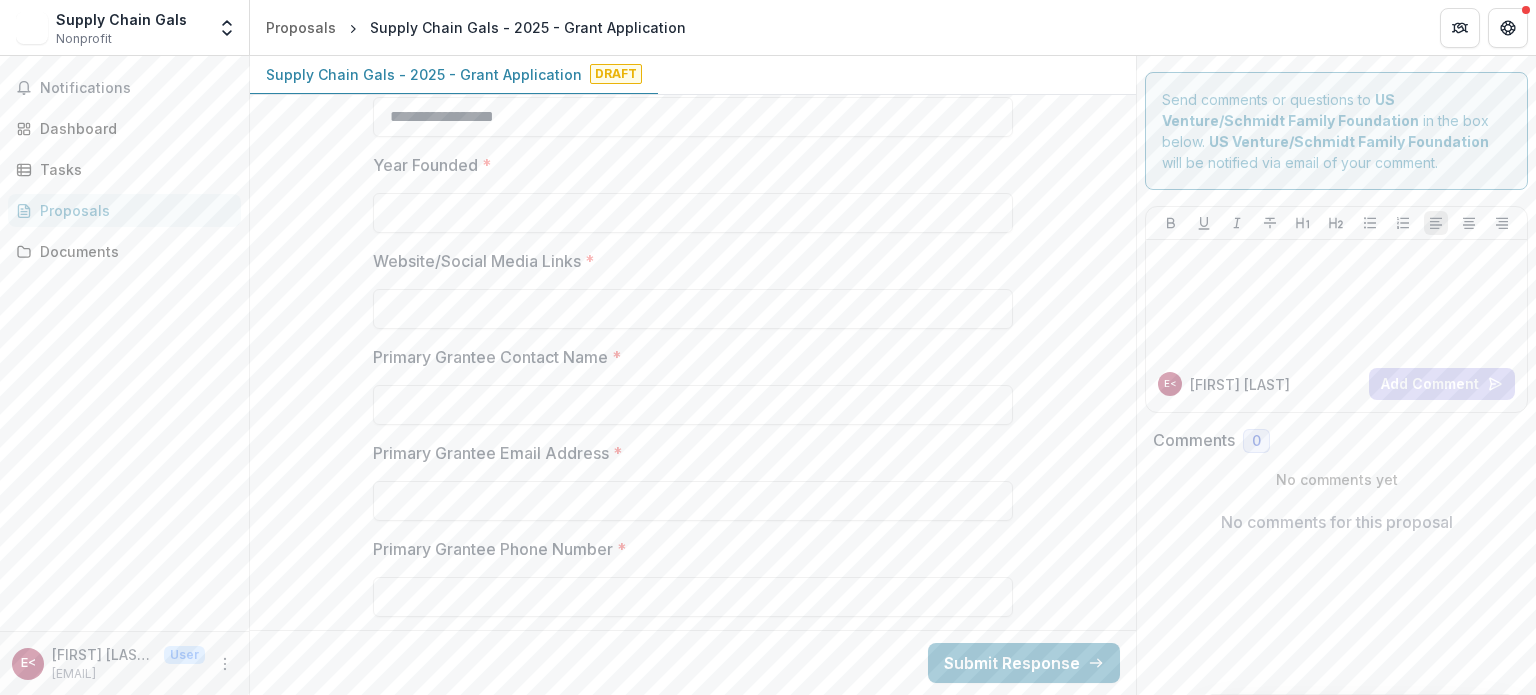 scroll, scrollTop: 259, scrollLeft: 0, axis: vertical 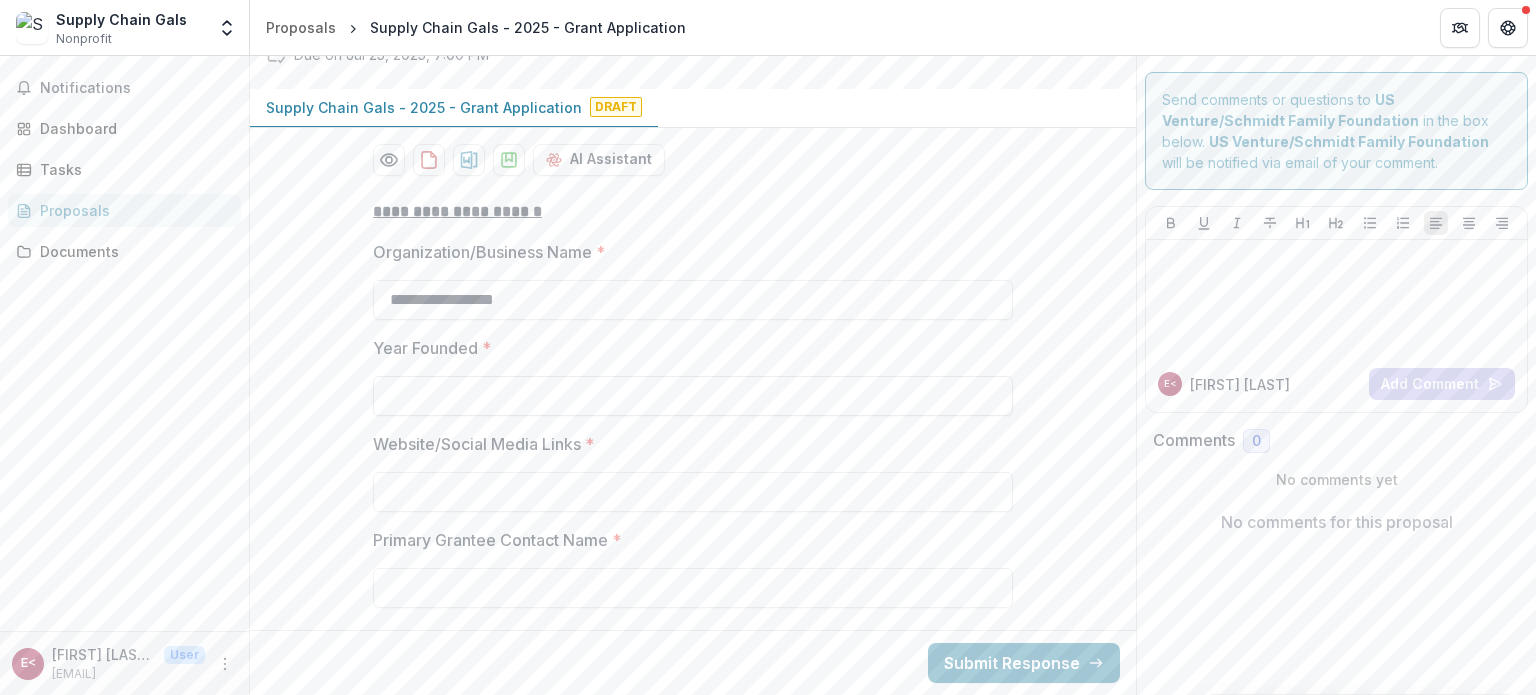 click on "Year Founded *" at bounding box center [693, 396] 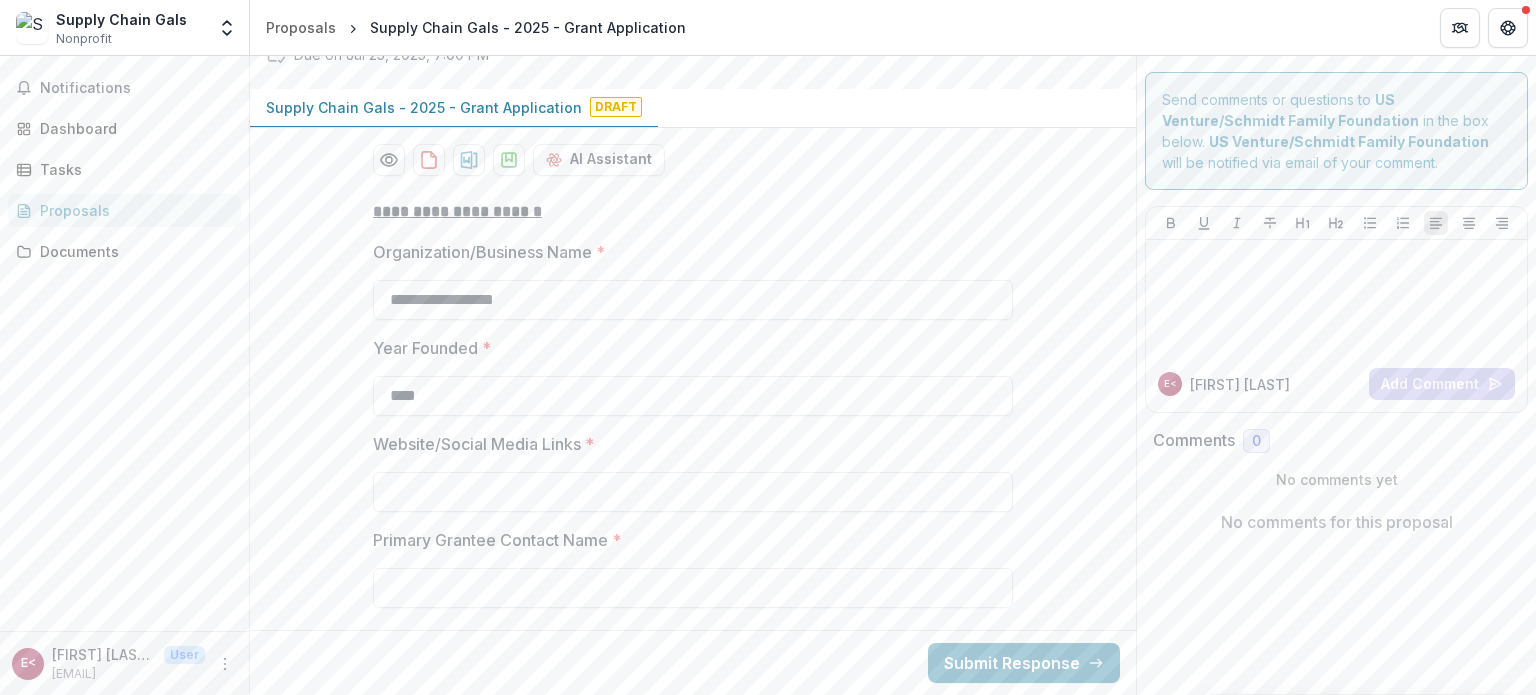 type on "****" 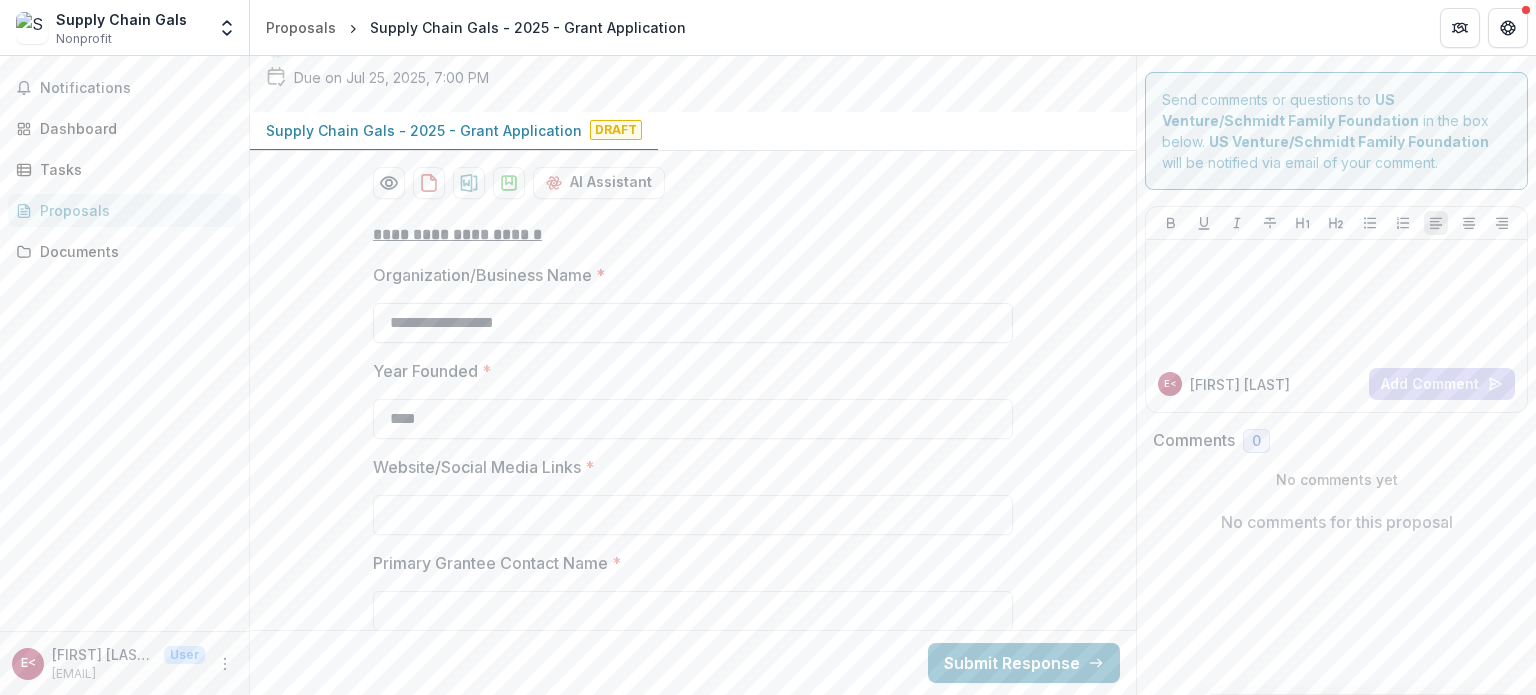 scroll, scrollTop: 252, scrollLeft: 0, axis: vertical 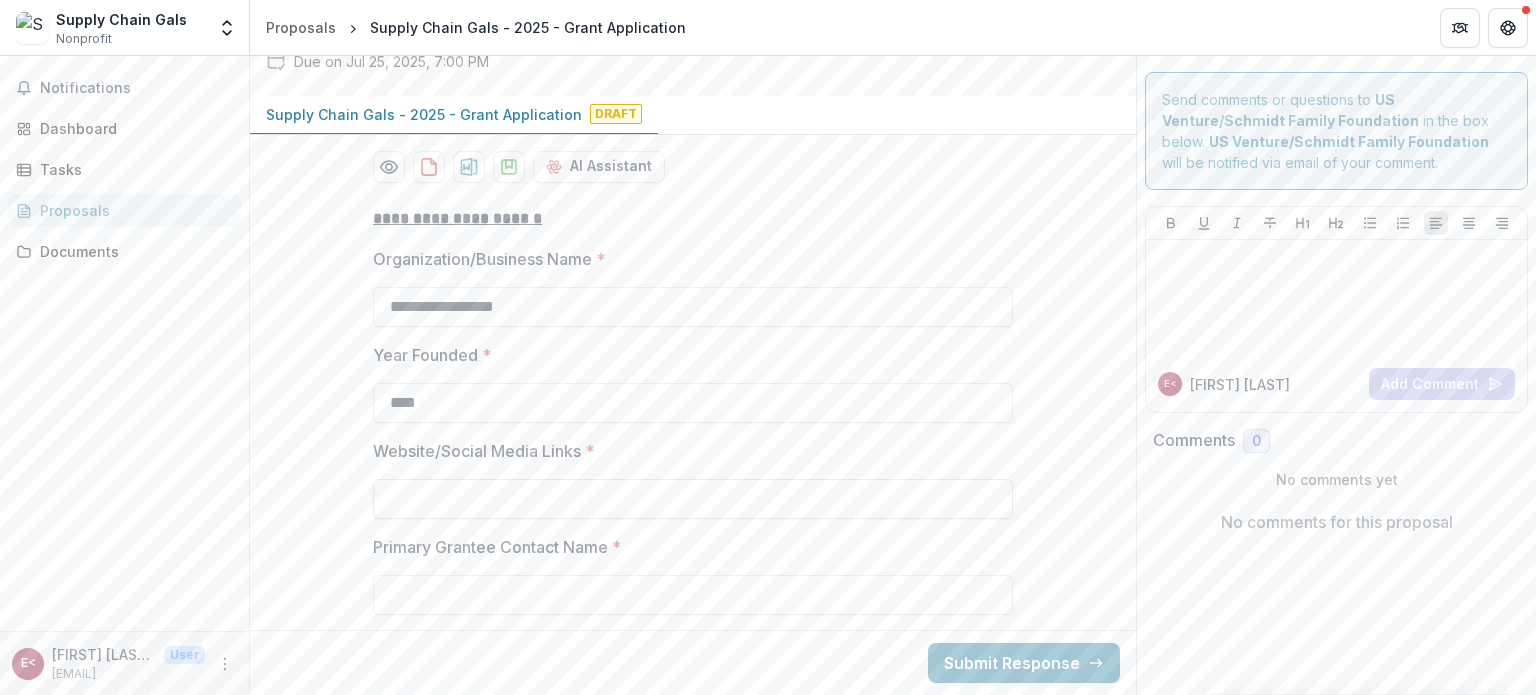 click on "Website/Social Media Links *" at bounding box center (693, 499) 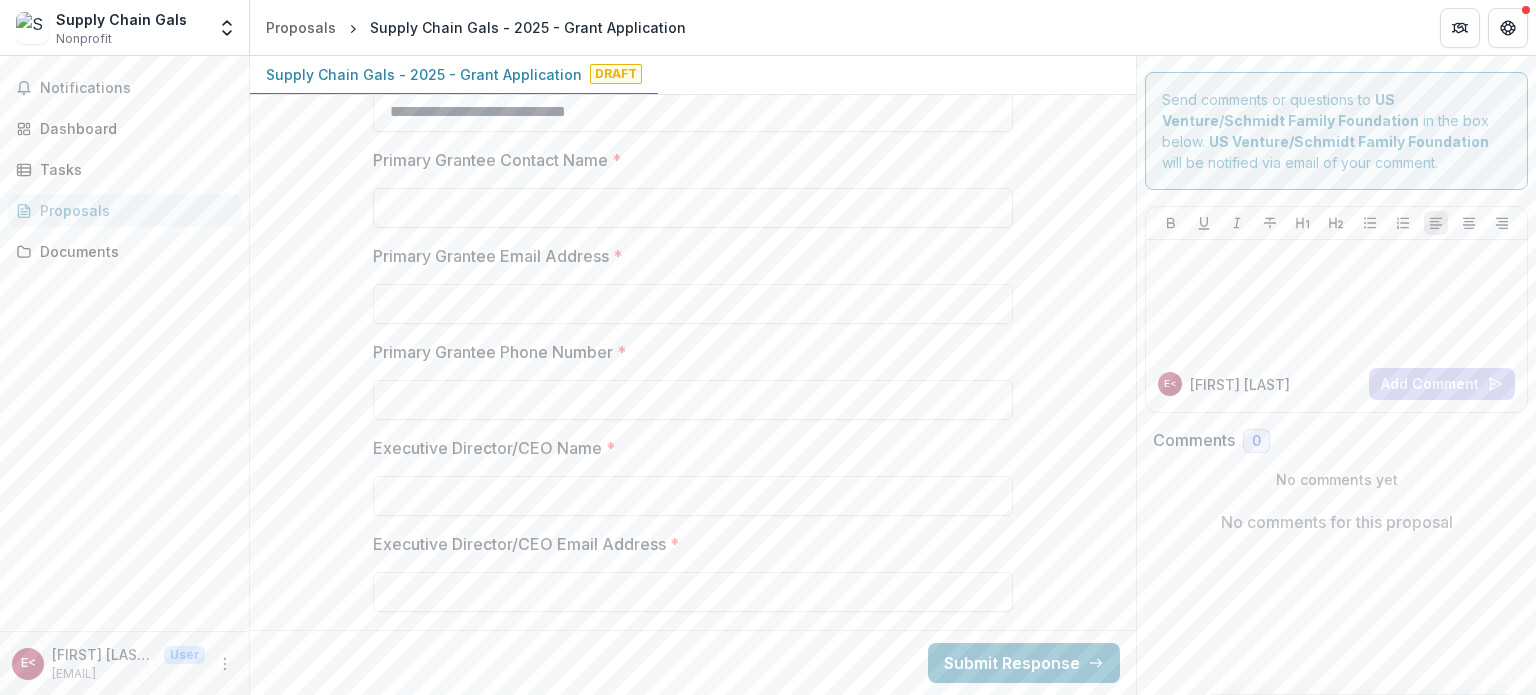 scroll, scrollTop: 608, scrollLeft: 0, axis: vertical 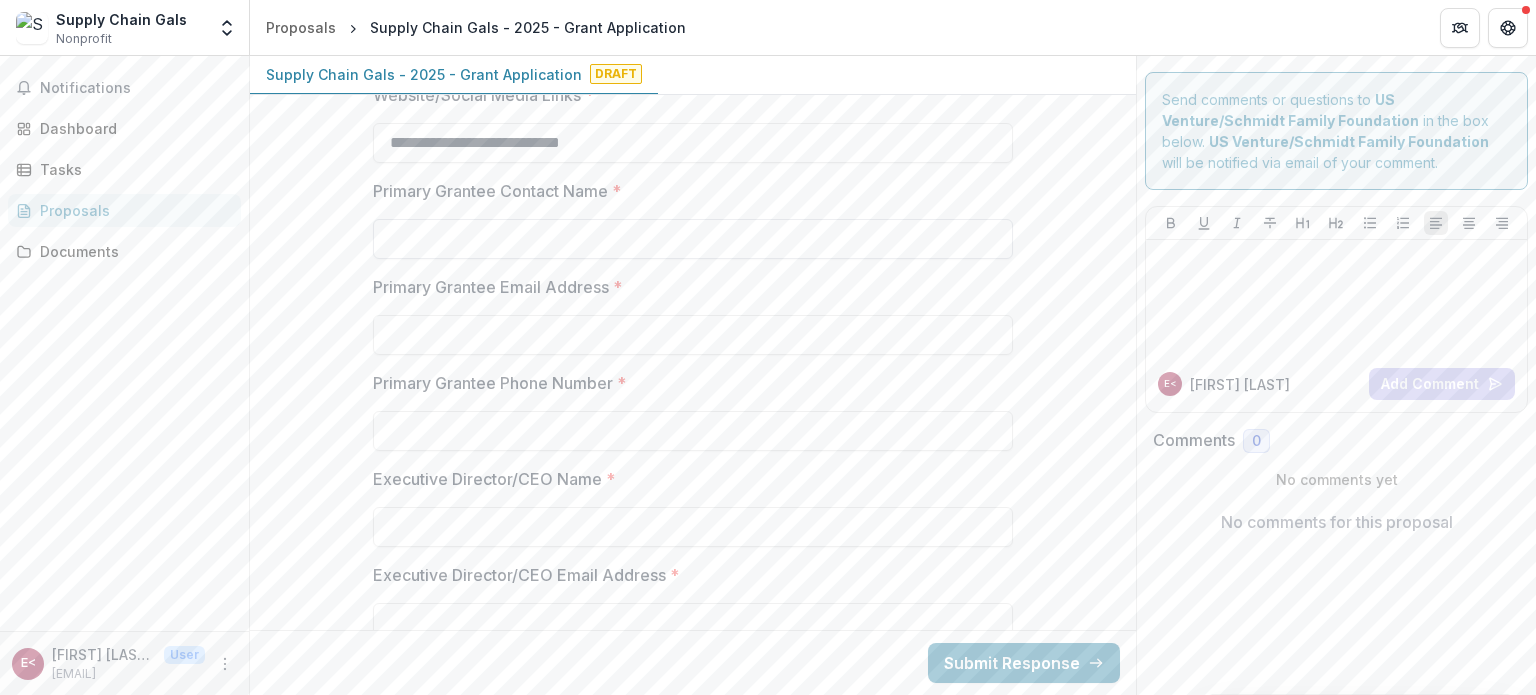 type on "**********" 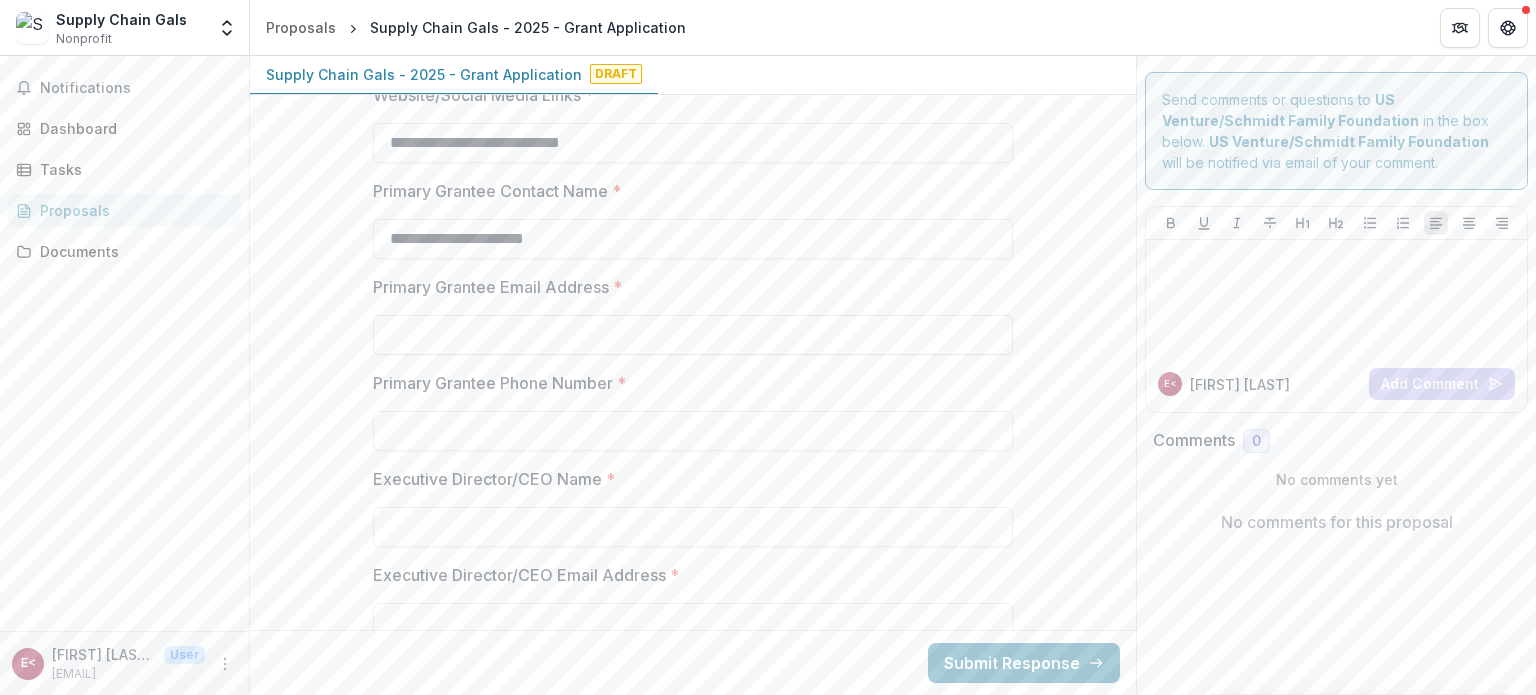 type on "**********" 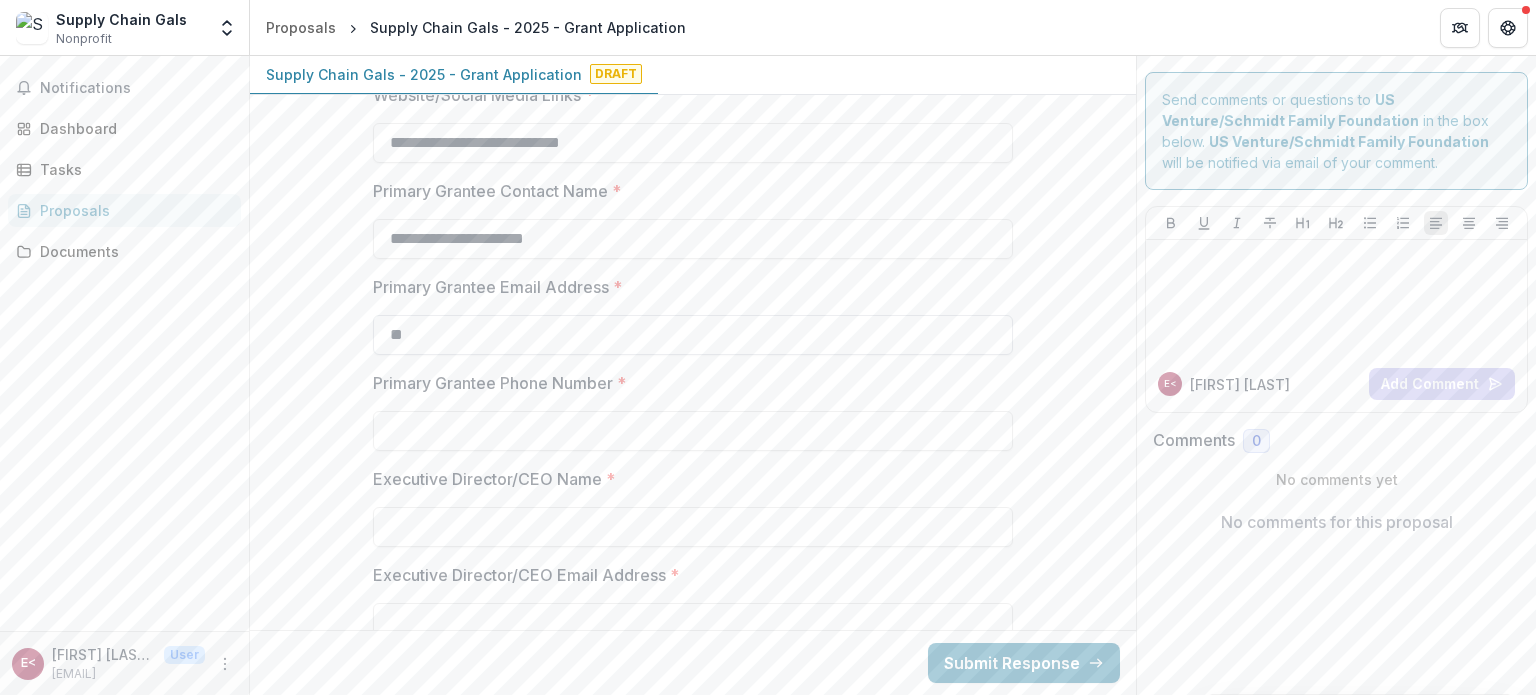 type on "*" 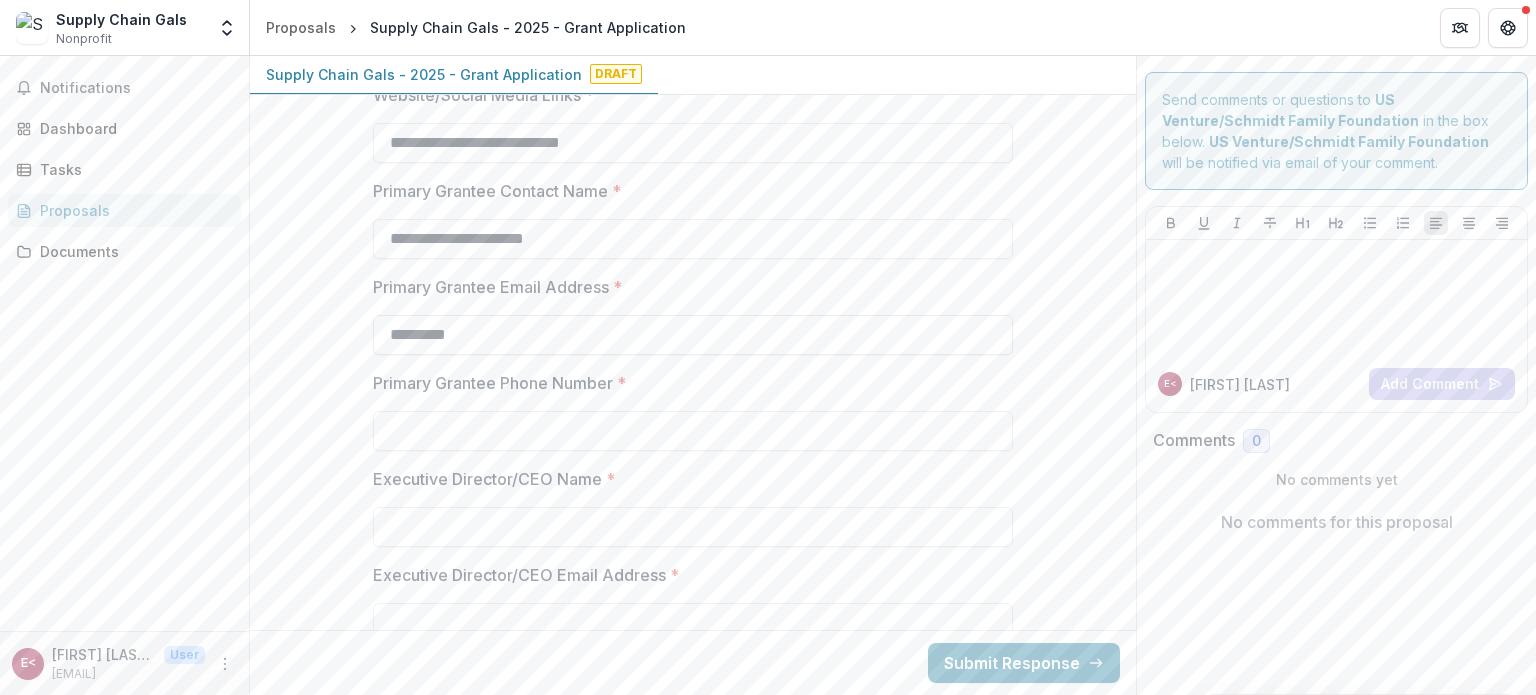 paste on "**********" 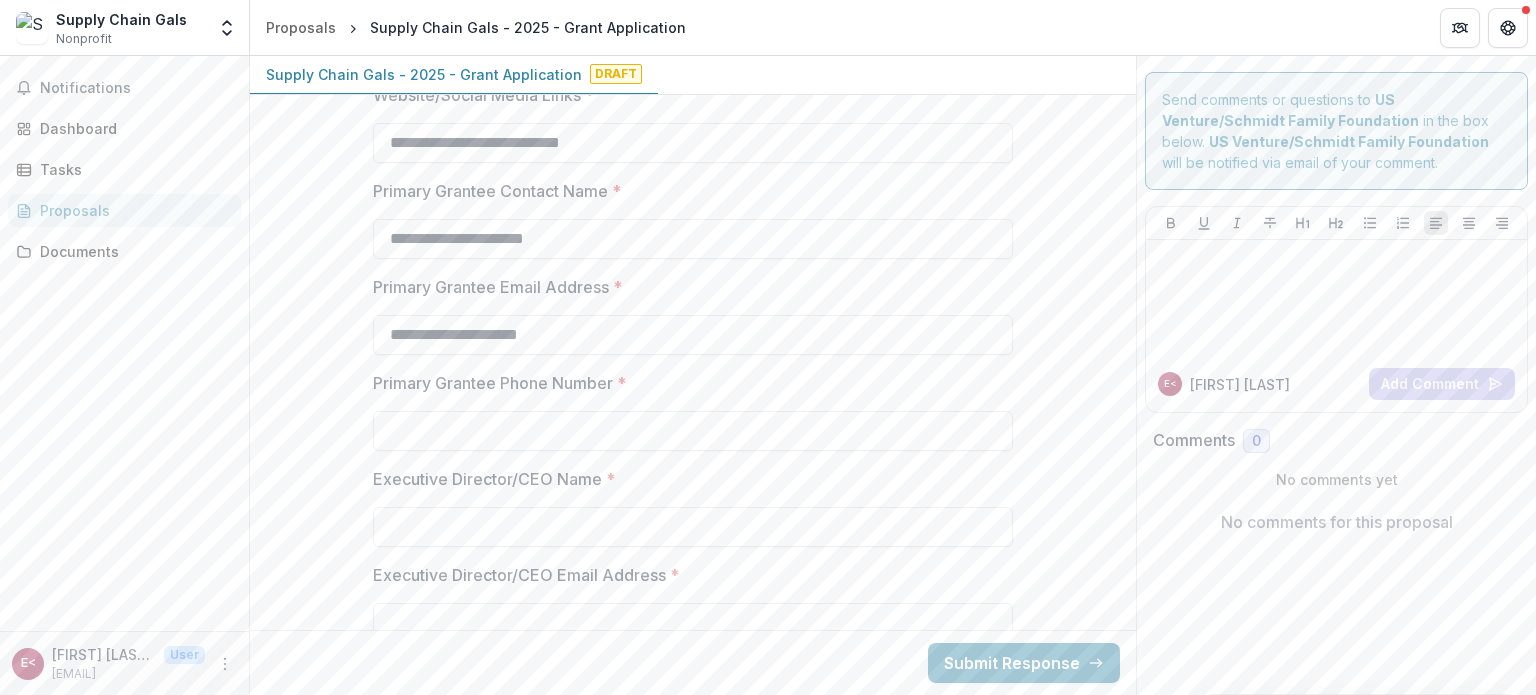 type on "**********" 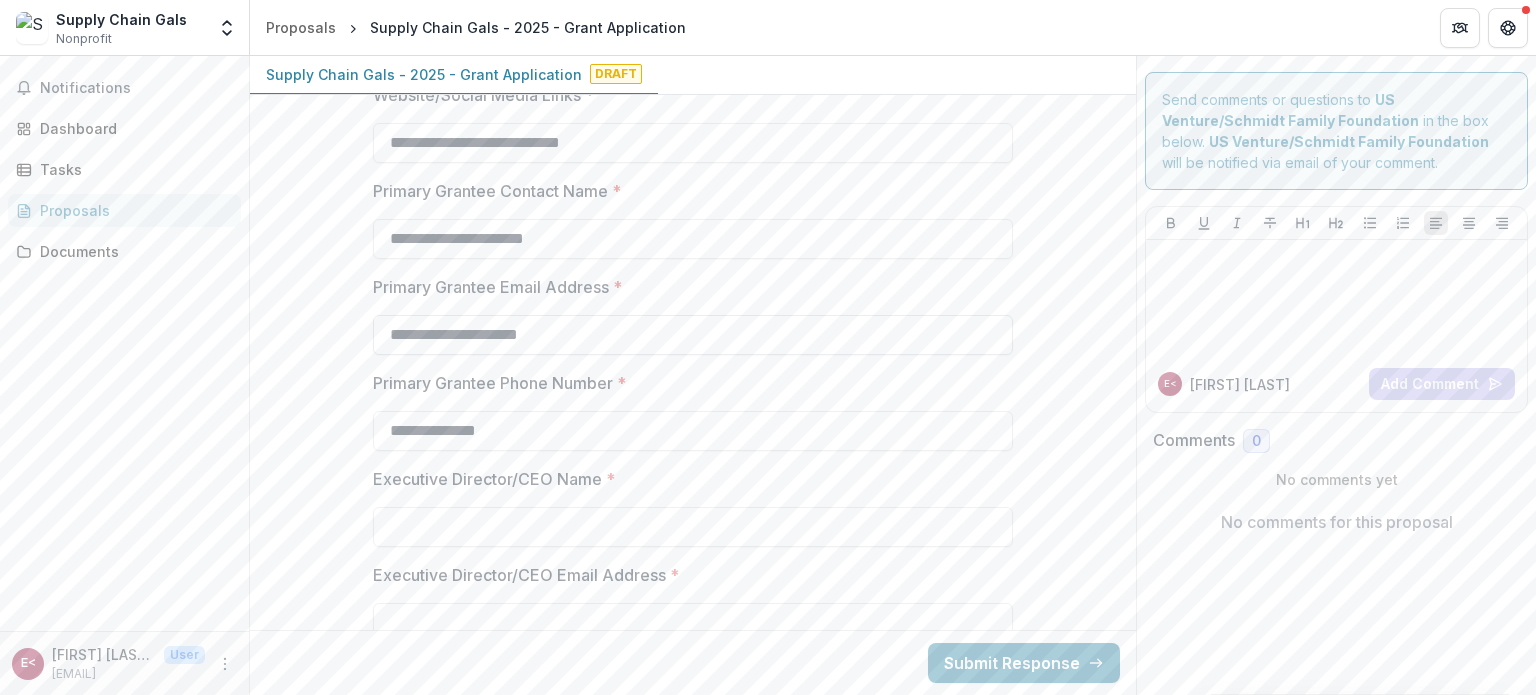 type on "**********" 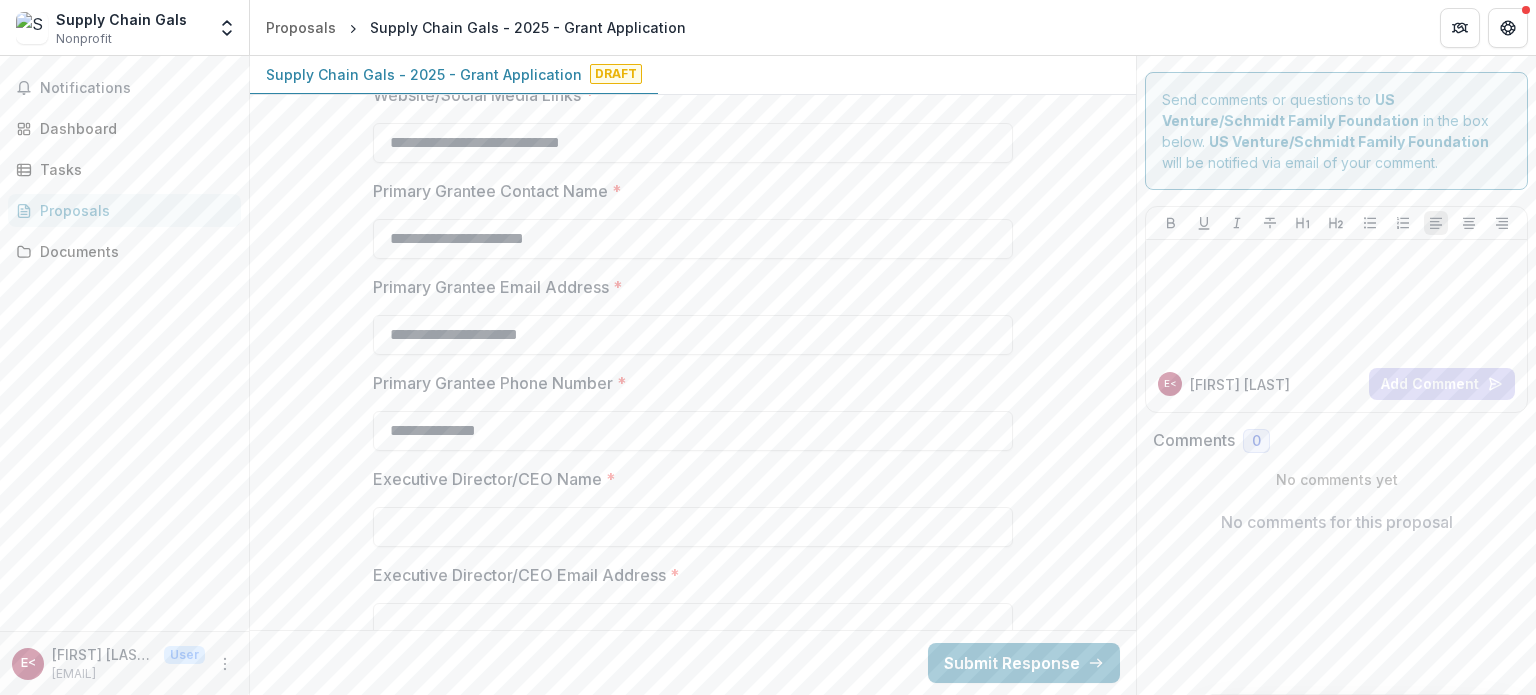 drag, startPoint x: 599, startPoint y: 245, endPoint x: 366, endPoint y: 246, distance: 233.00215 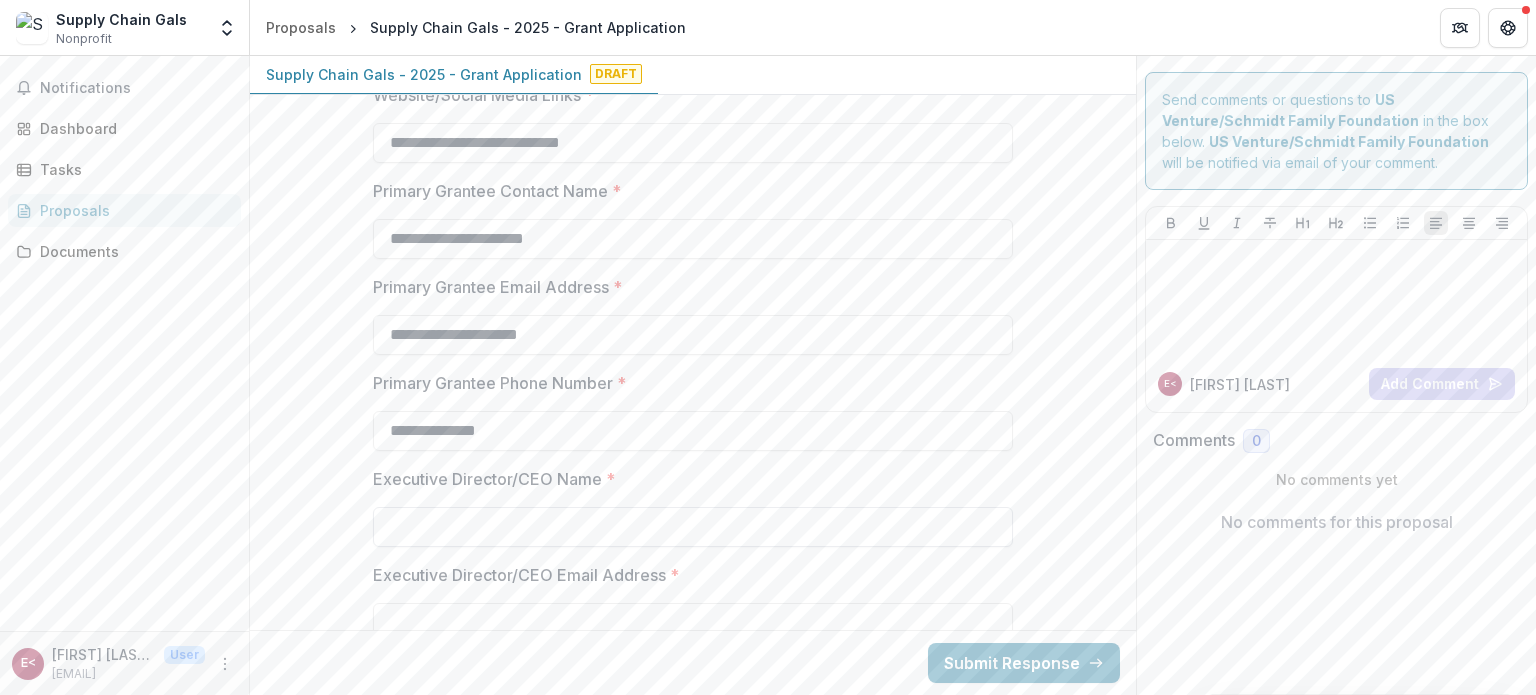 click on "Executive Director/CEO Name *" at bounding box center [693, 527] 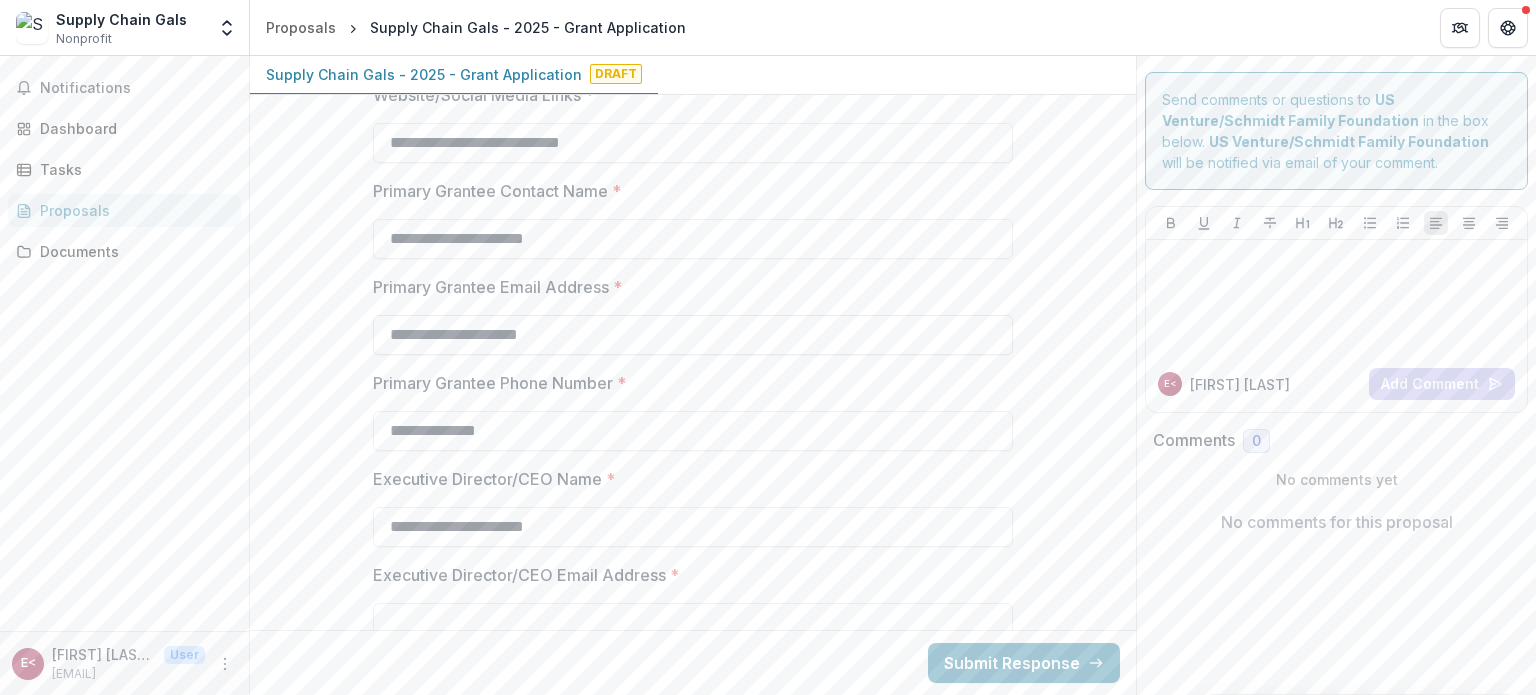 type on "**********" 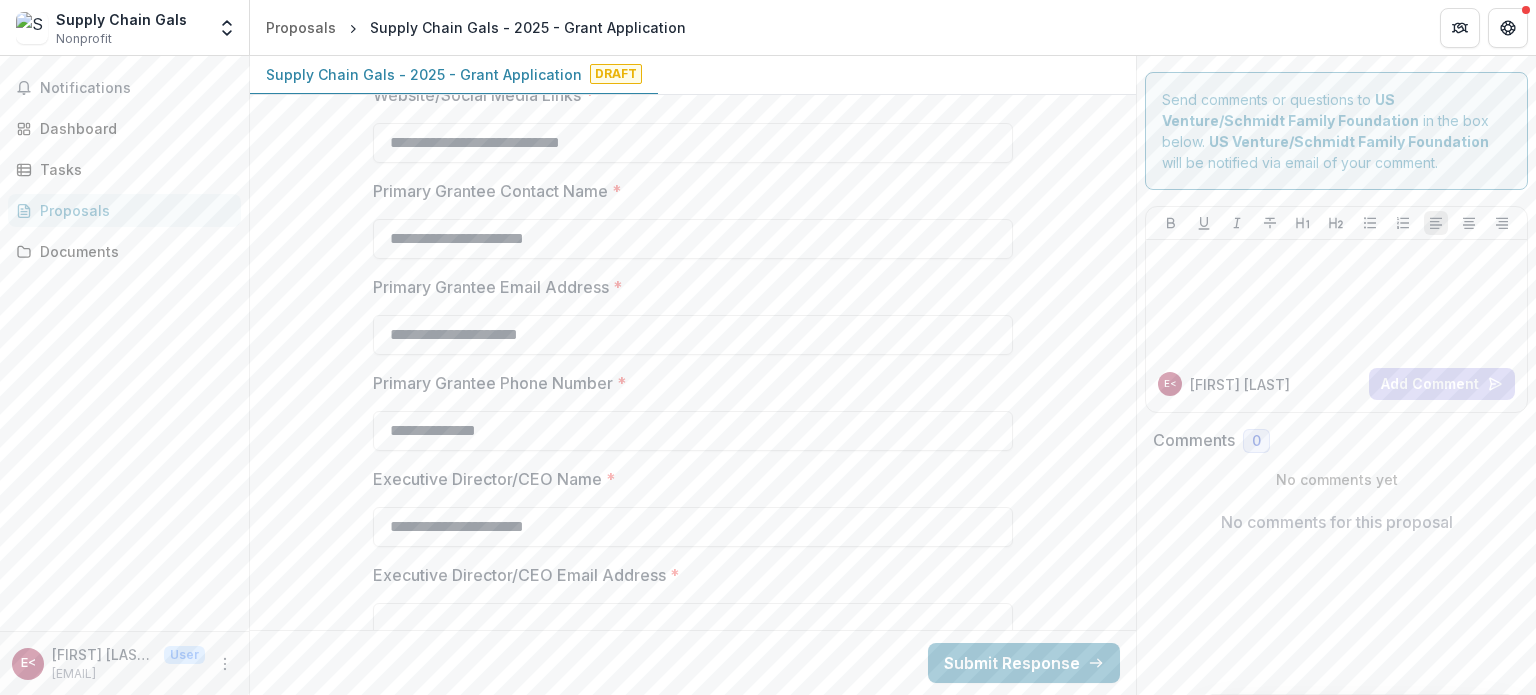 drag, startPoint x: 596, startPoint y: 334, endPoint x: 348, endPoint y: 336, distance: 248.00807 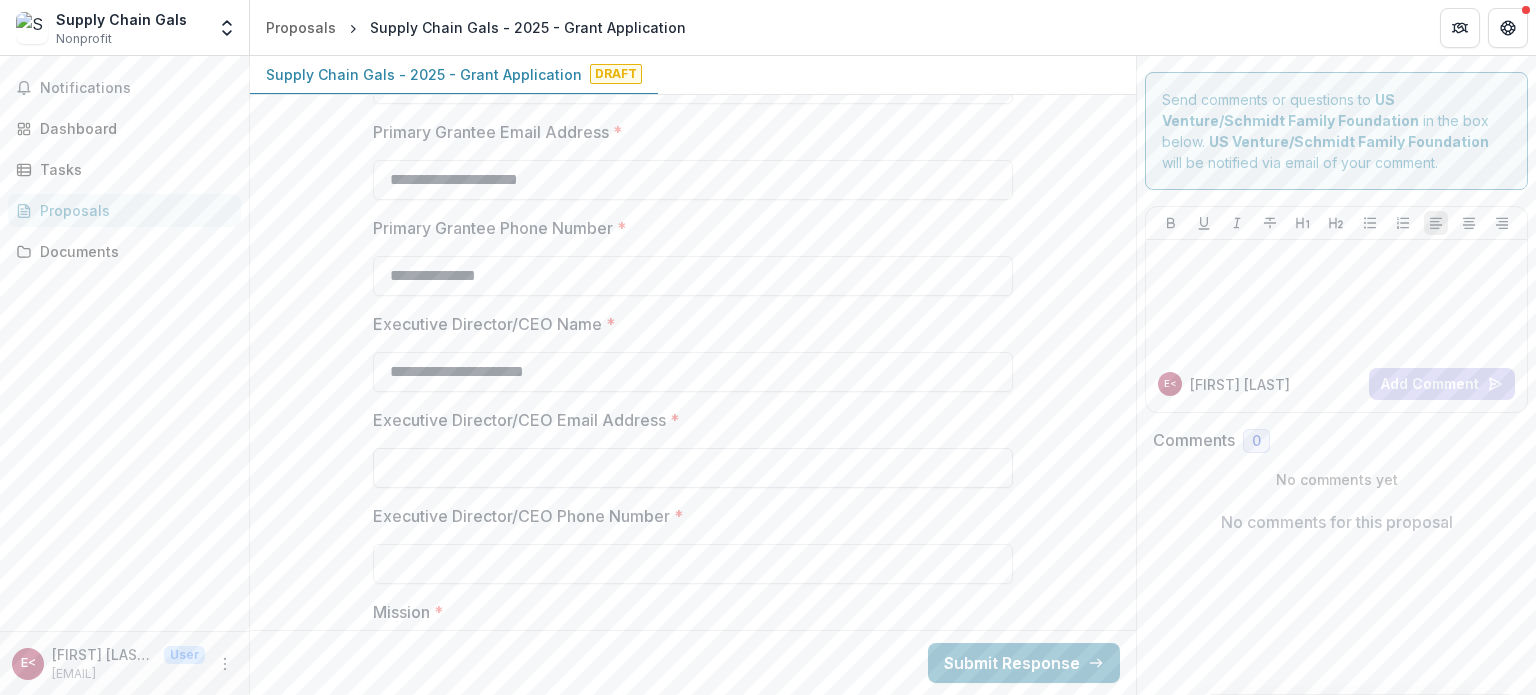 scroll, scrollTop: 764, scrollLeft: 0, axis: vertical 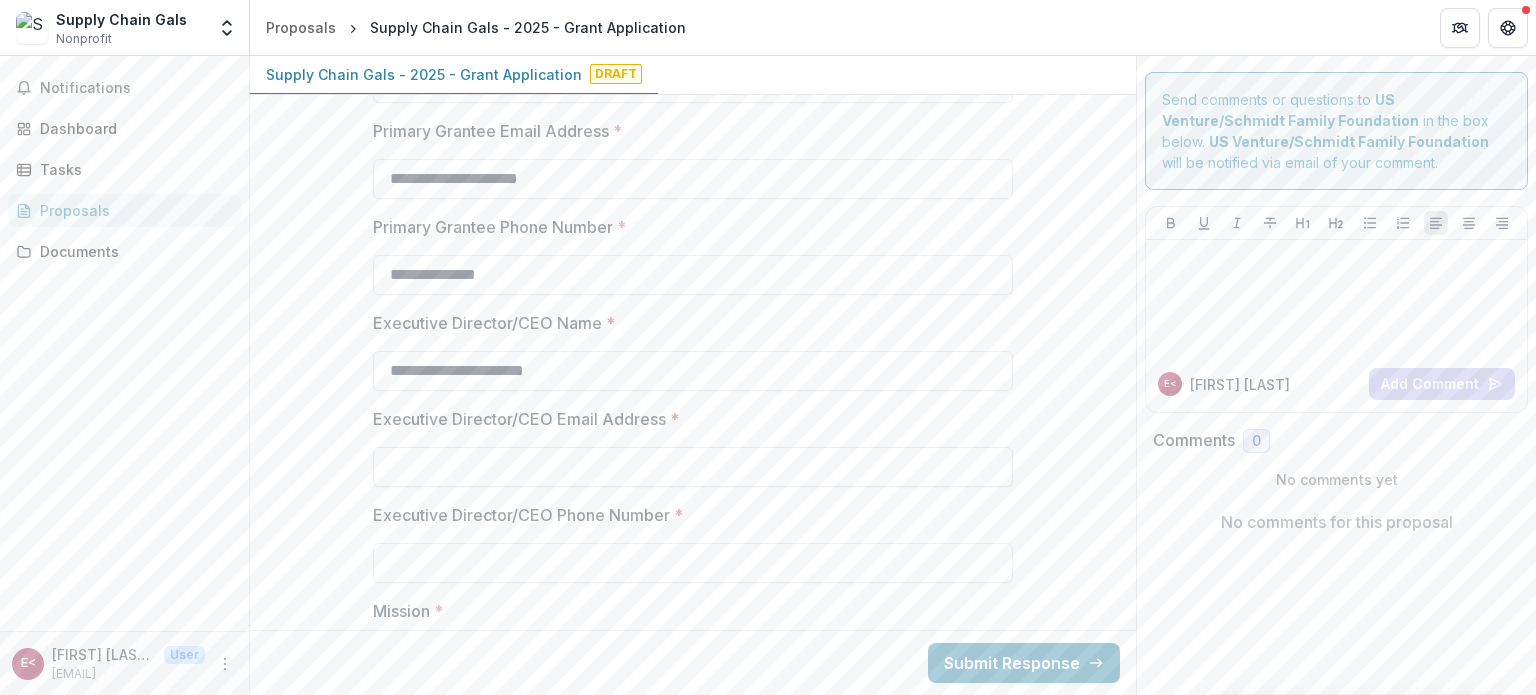 click on "Executive Director/CEO Email Address *" at bounding box center [693, 467] 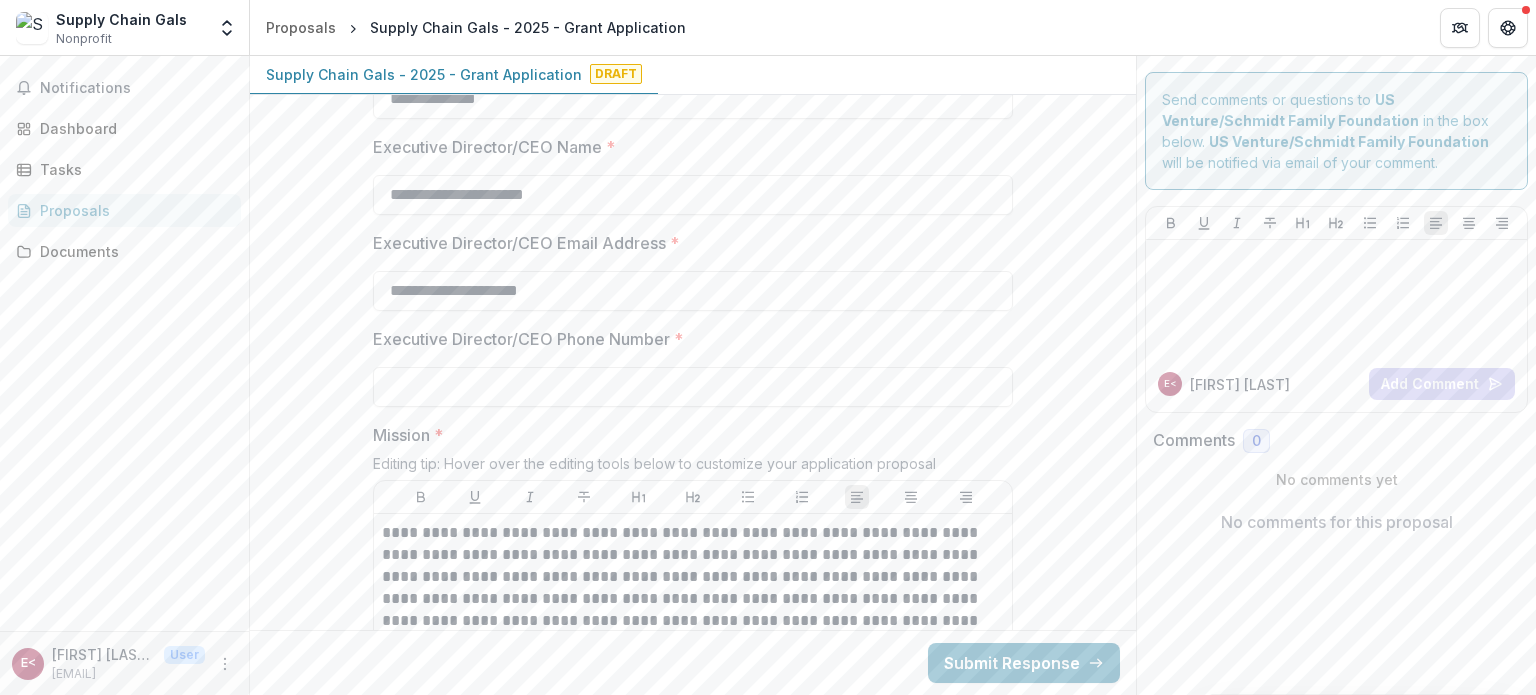 scroll, scrollTop: 947, scrollLeft: 0, axis: vertical 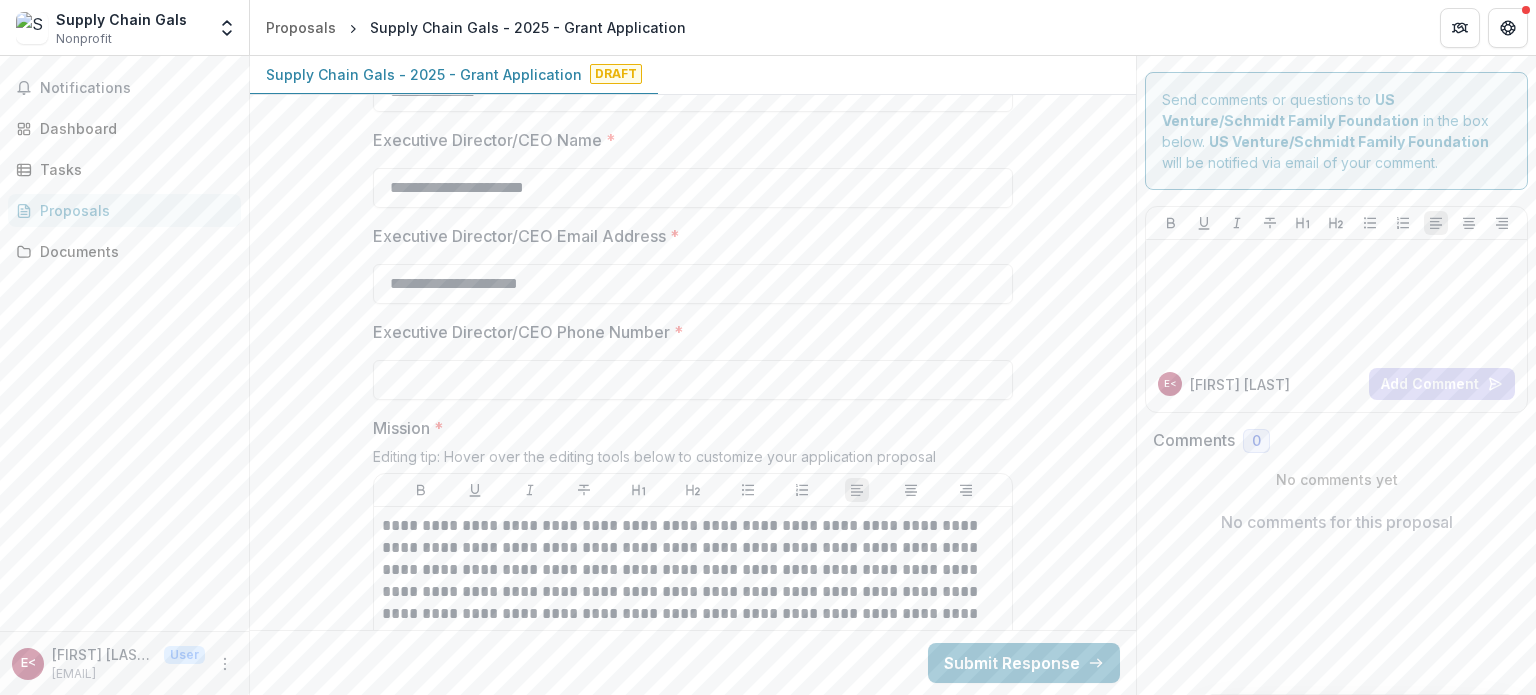 type on "**********" 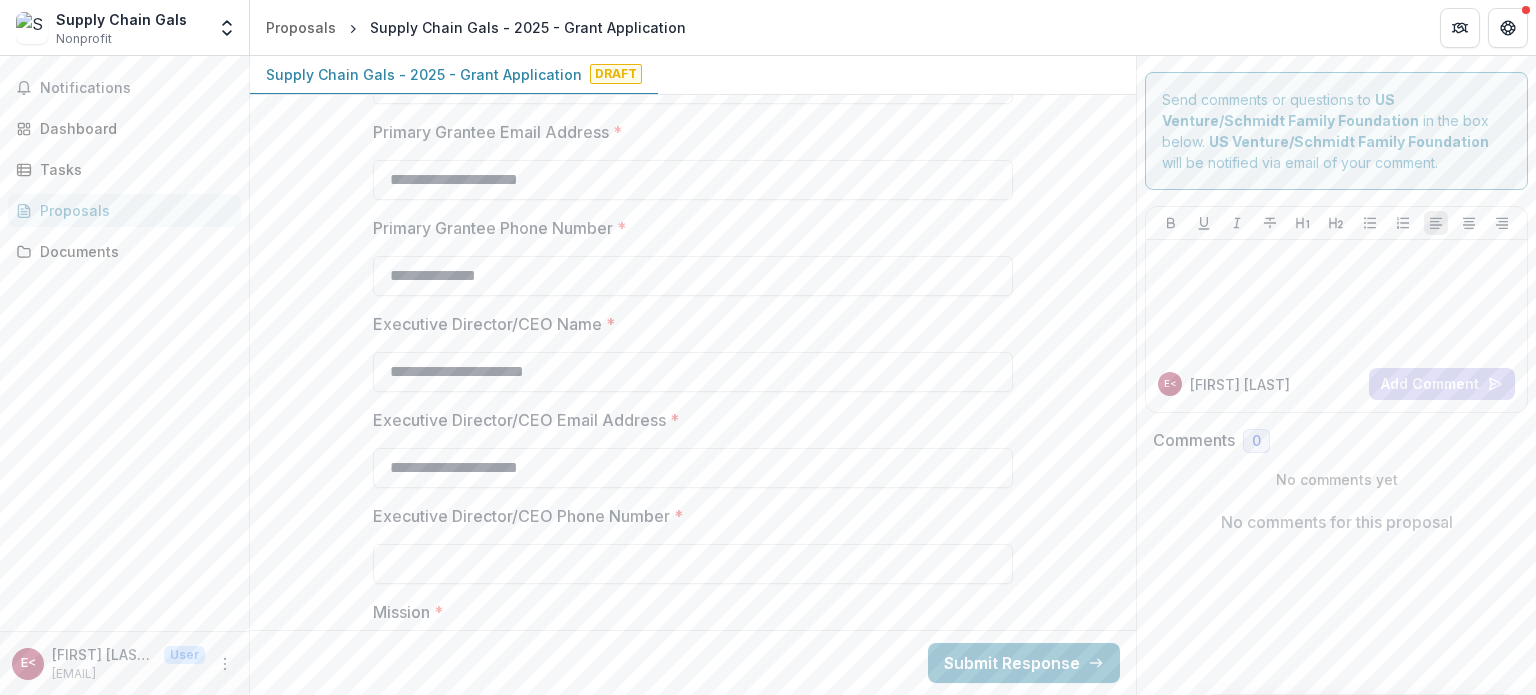 scroll, scrollTop: 760, scrollLeft: 0, axis: vertical 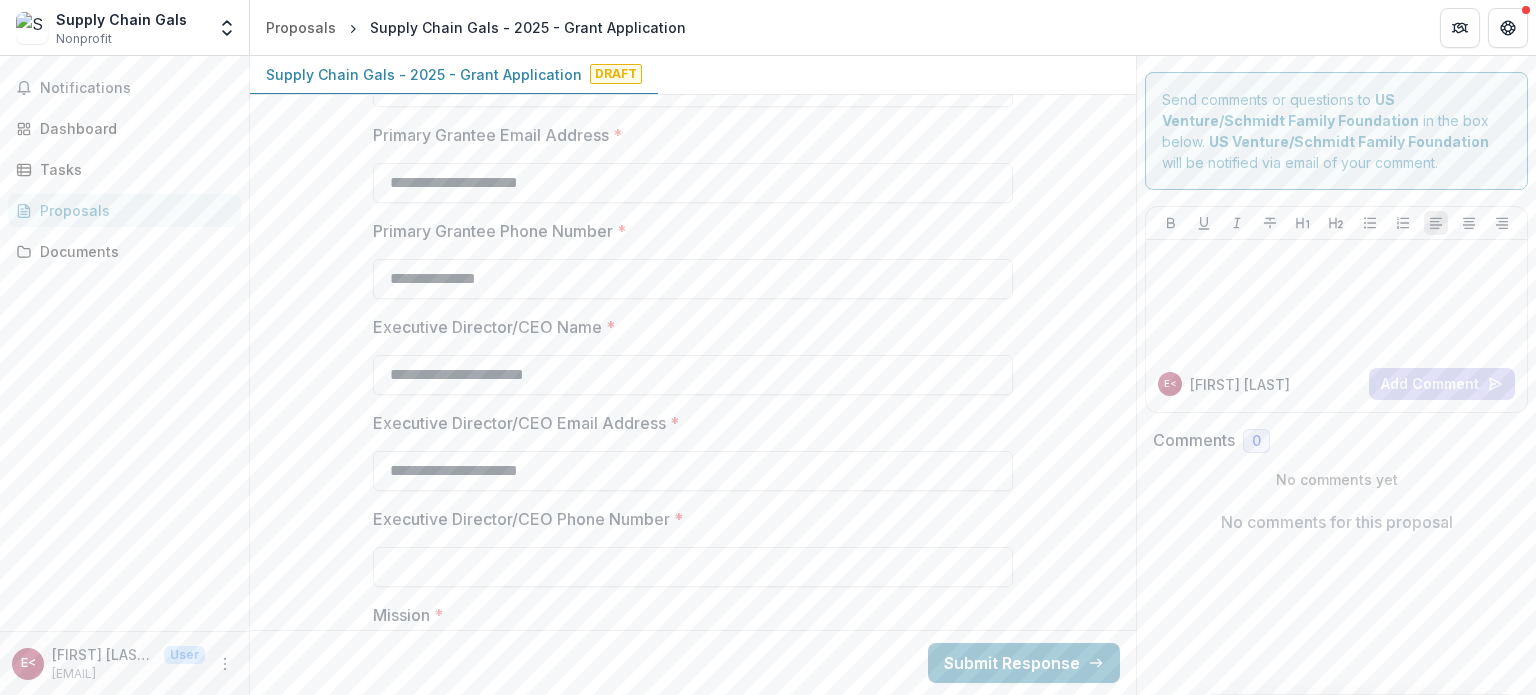 click on "**********" at bounding box center (693, 279) 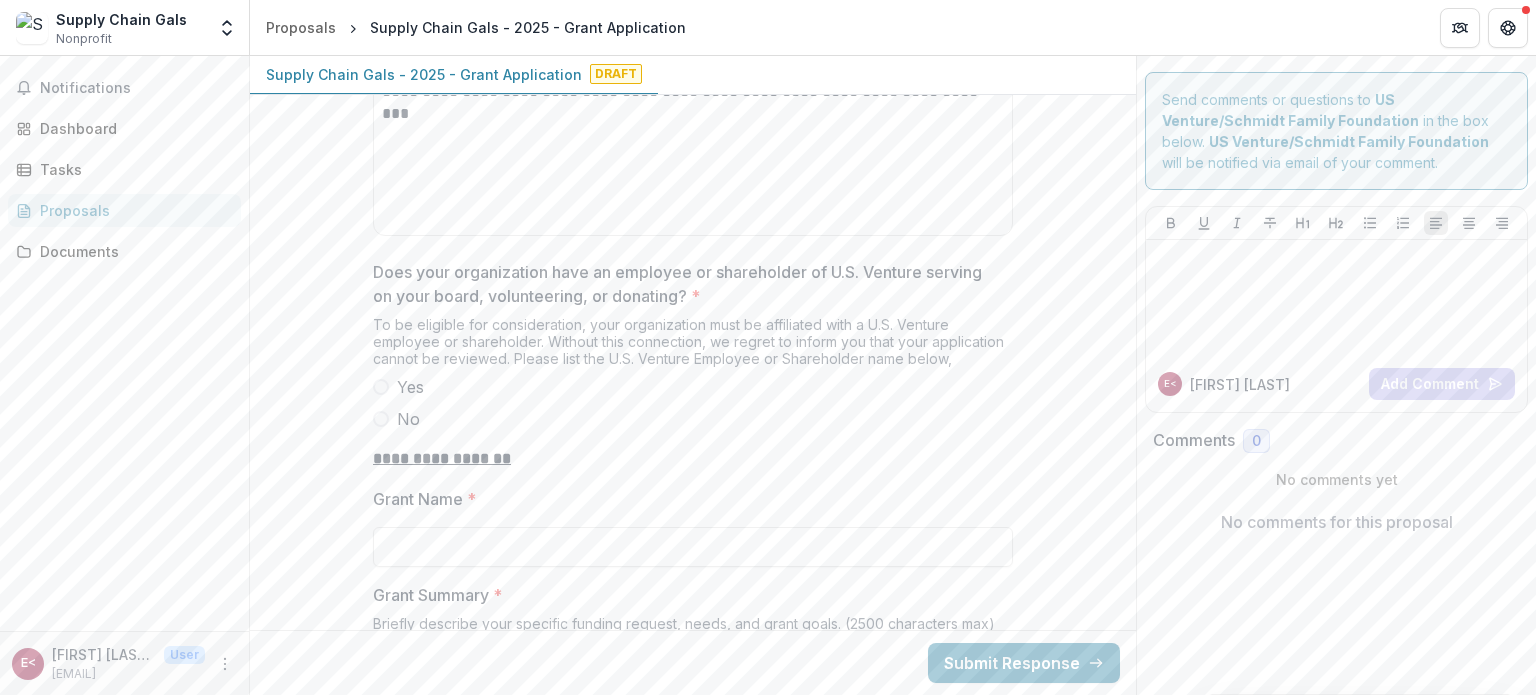 scroll, scrollTop: 1576, scrollLeft: 0, axis: vertical 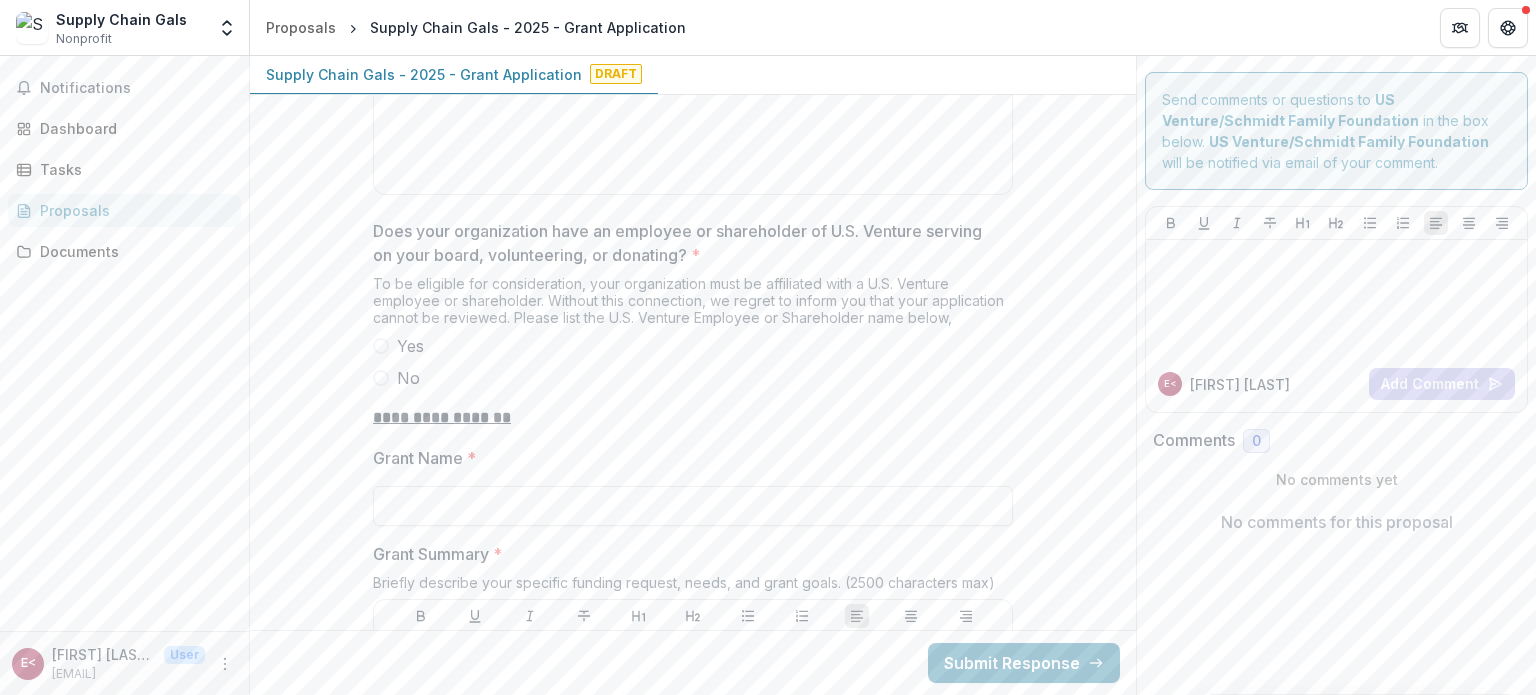click on "Yes" at bounding box center (410, 346) 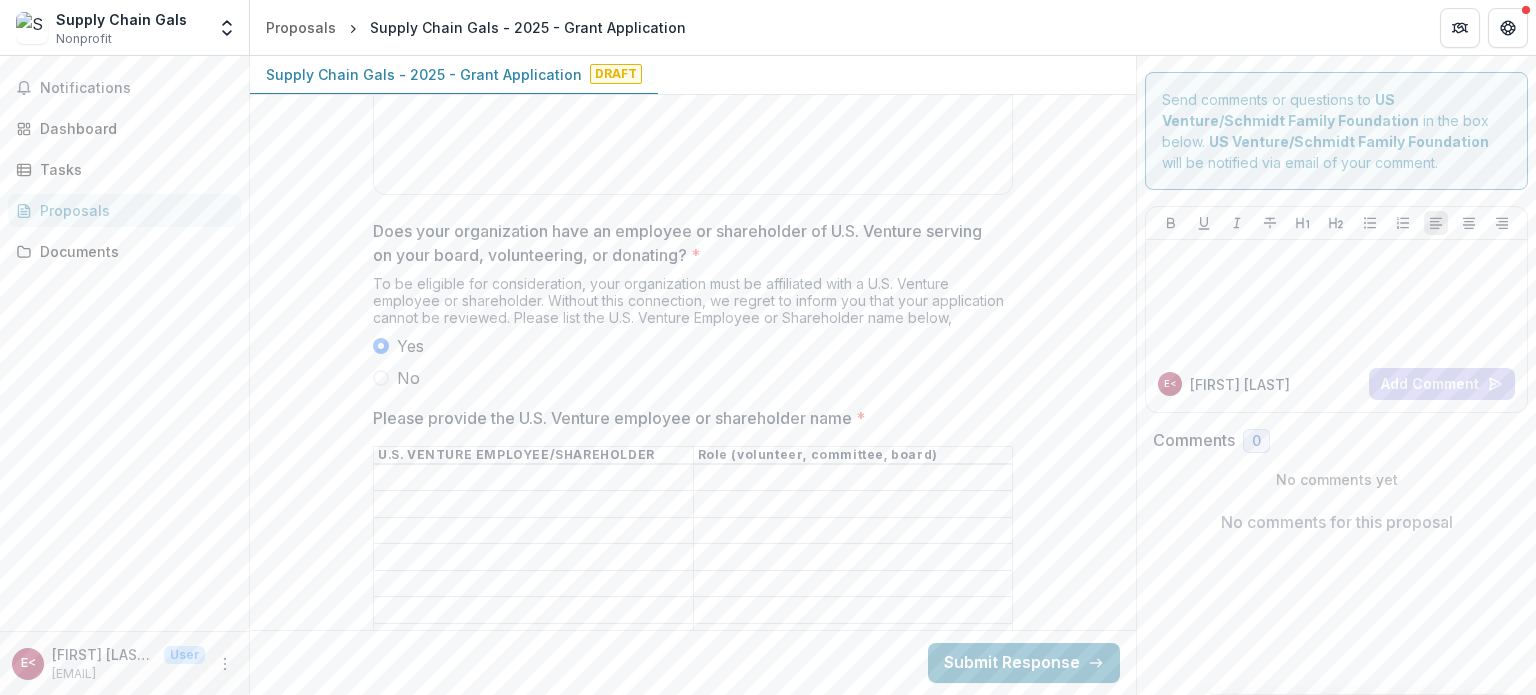 click on "Please provide the U.S. Venture employee or shareholder name *" at bounding box center (533, 478) 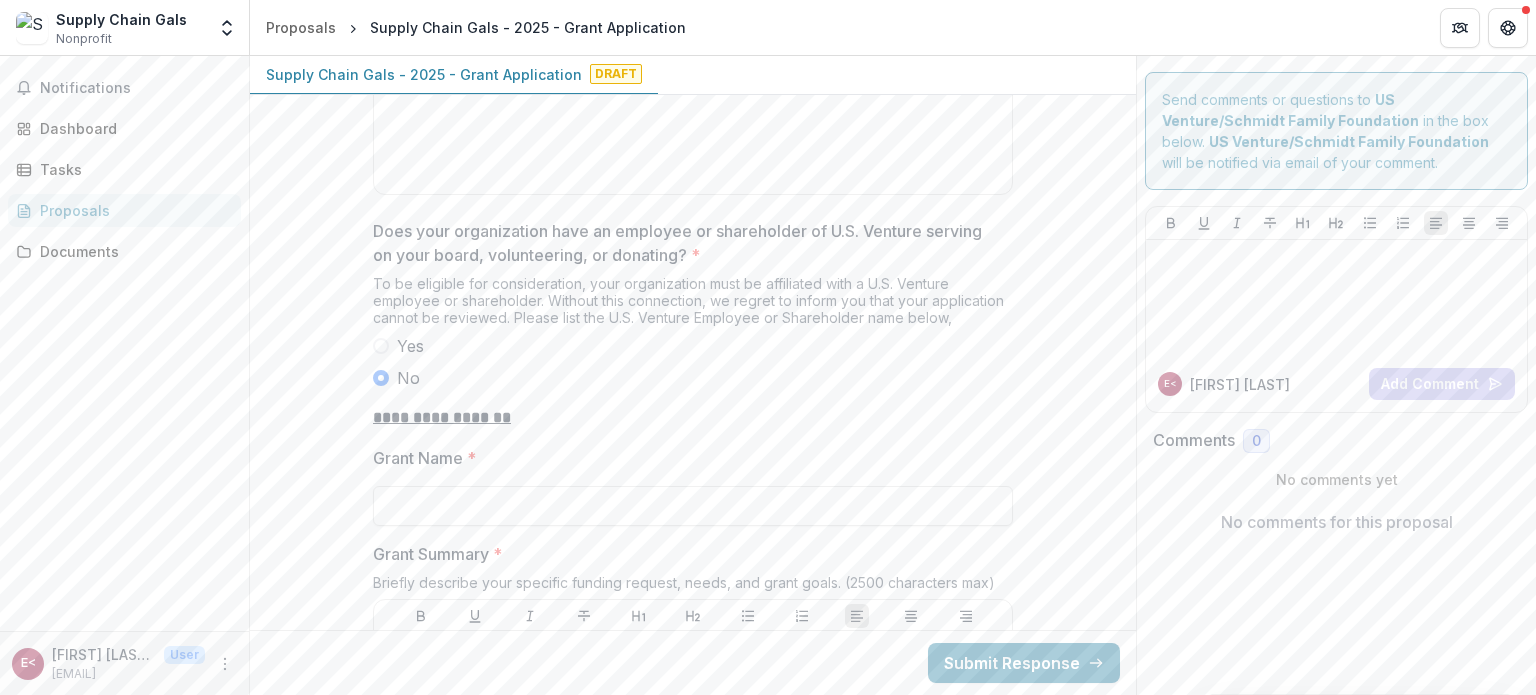click on "Yes" at bounding box center [410, 346] 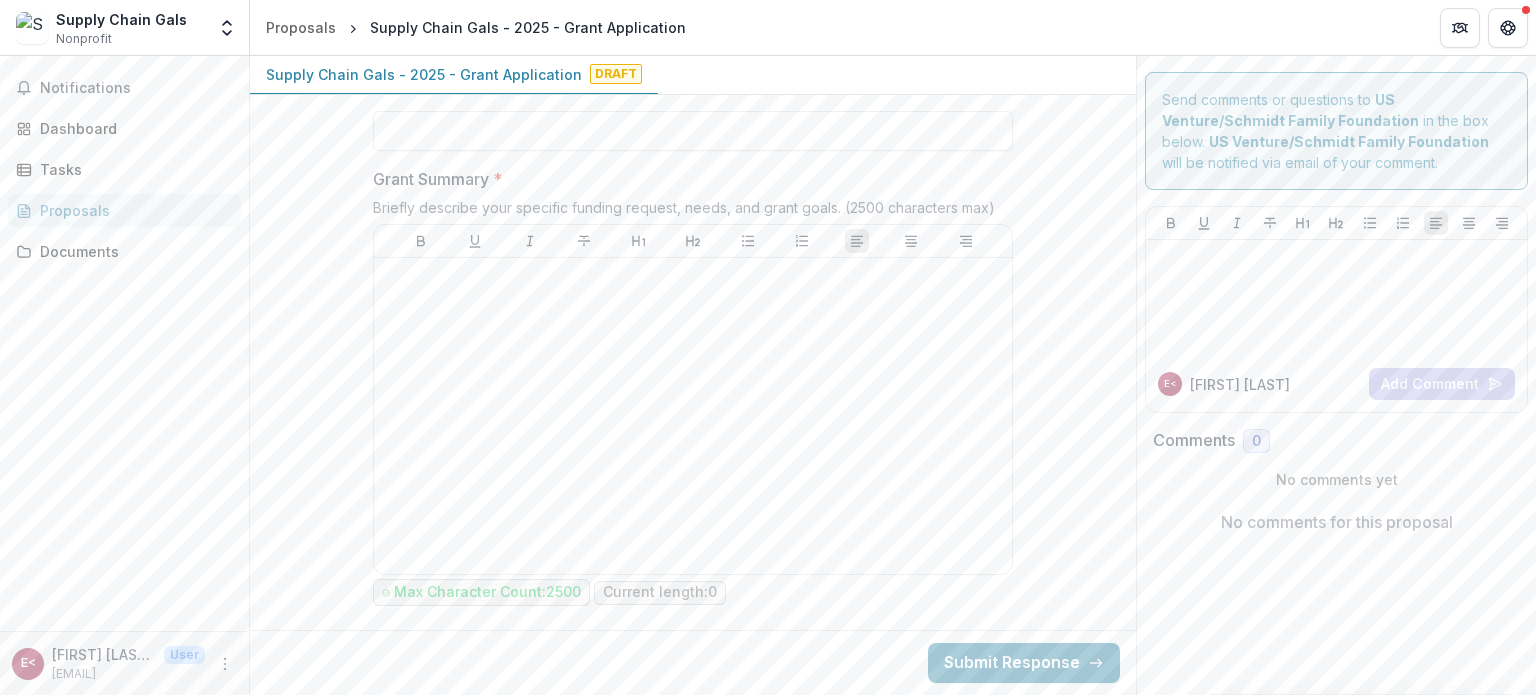 scroll, scrollTop: 2424, scrollLeft: 0, axis: vertical 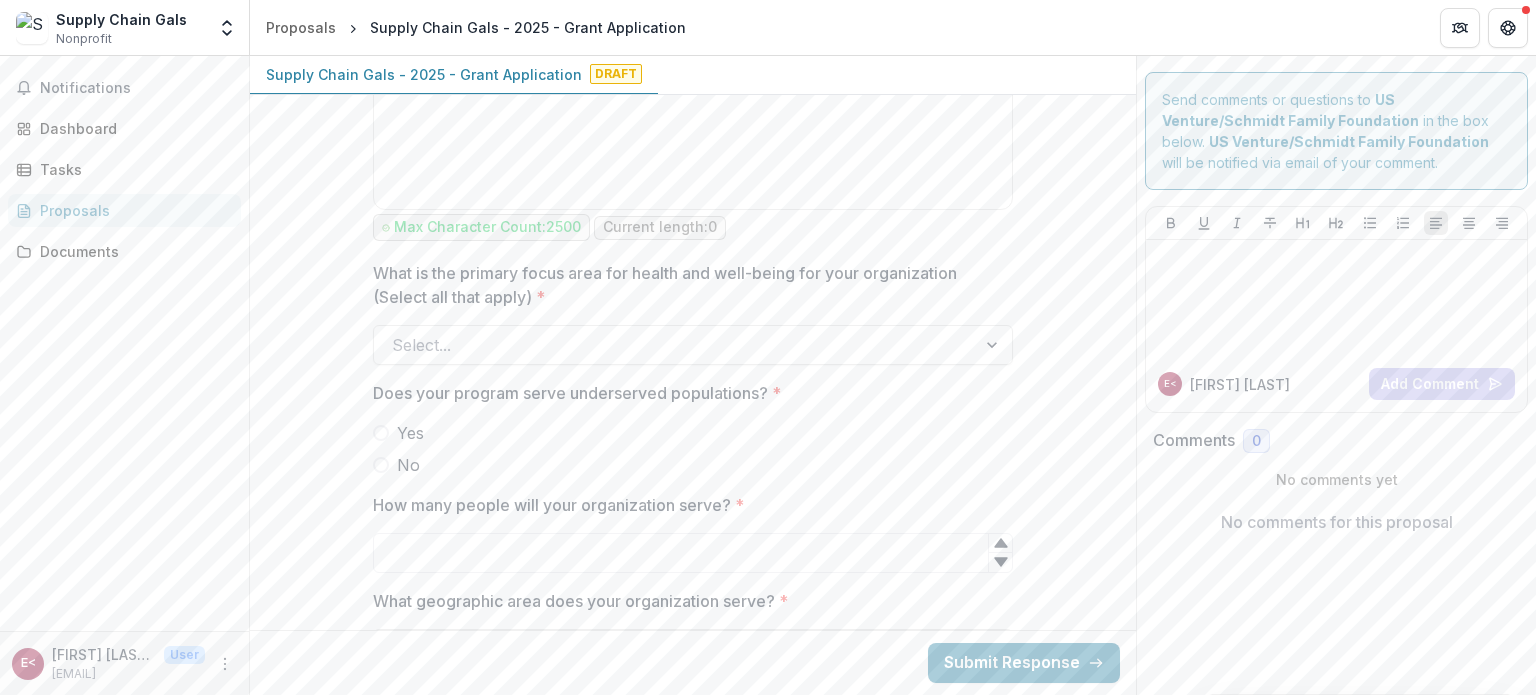 click on "Yes" at bounding box center [410, 433] 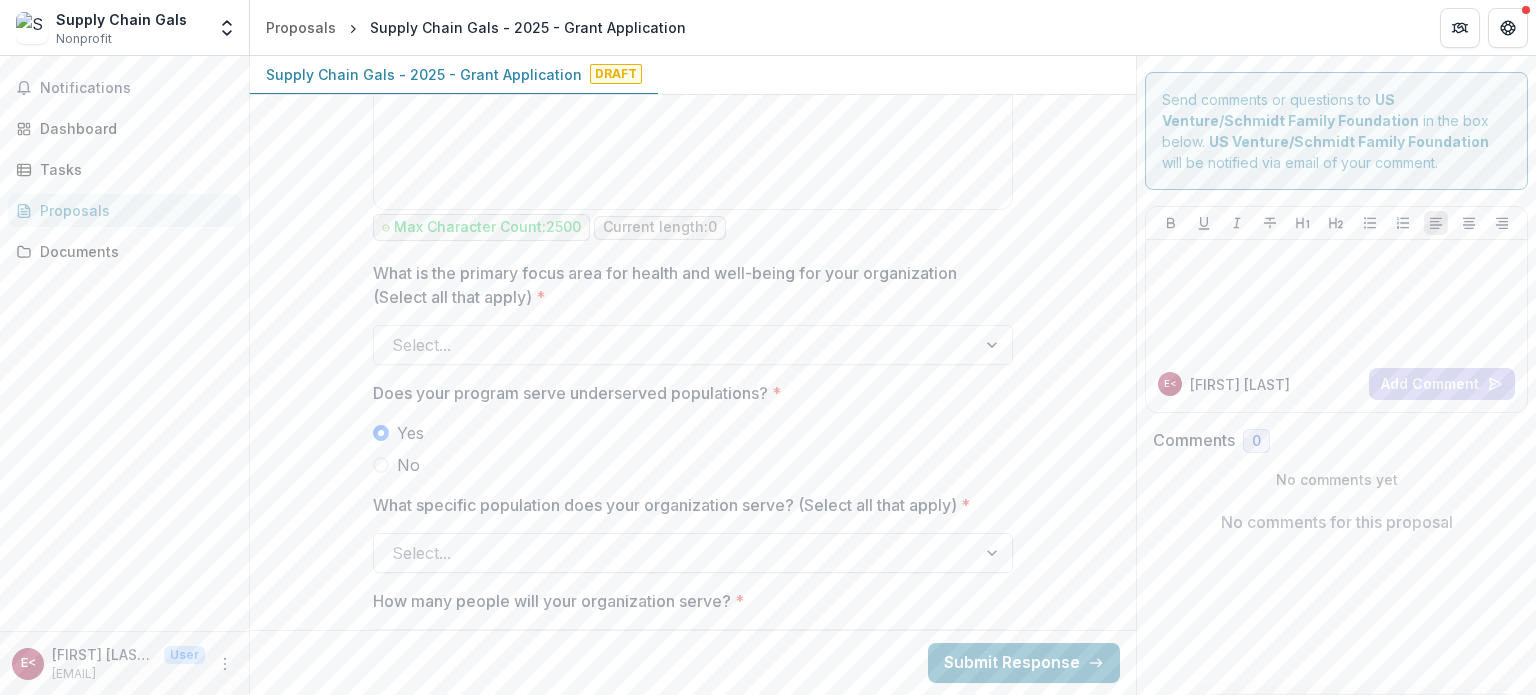 click at bounding box center [675, 553] 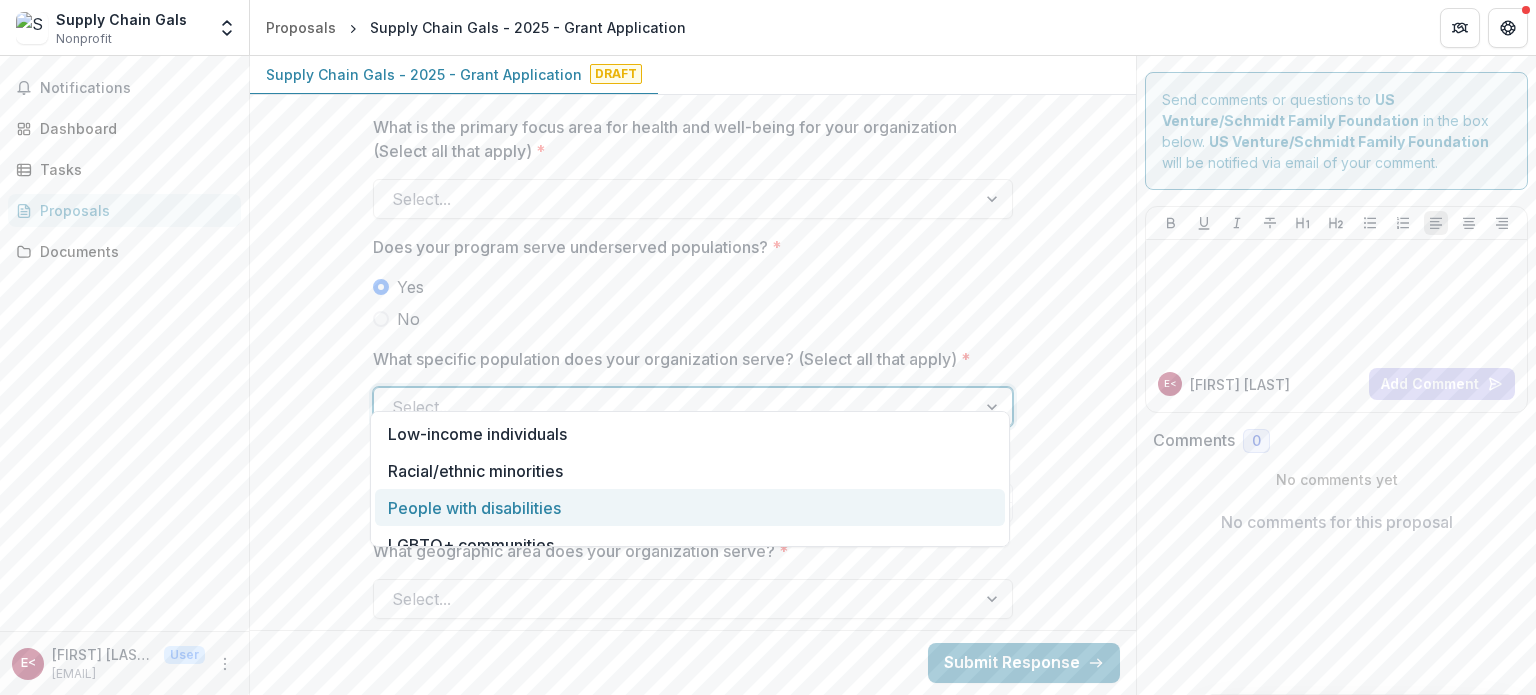 scroll, scrollTop: 2947, scrollLeft: 0, axis: vertical 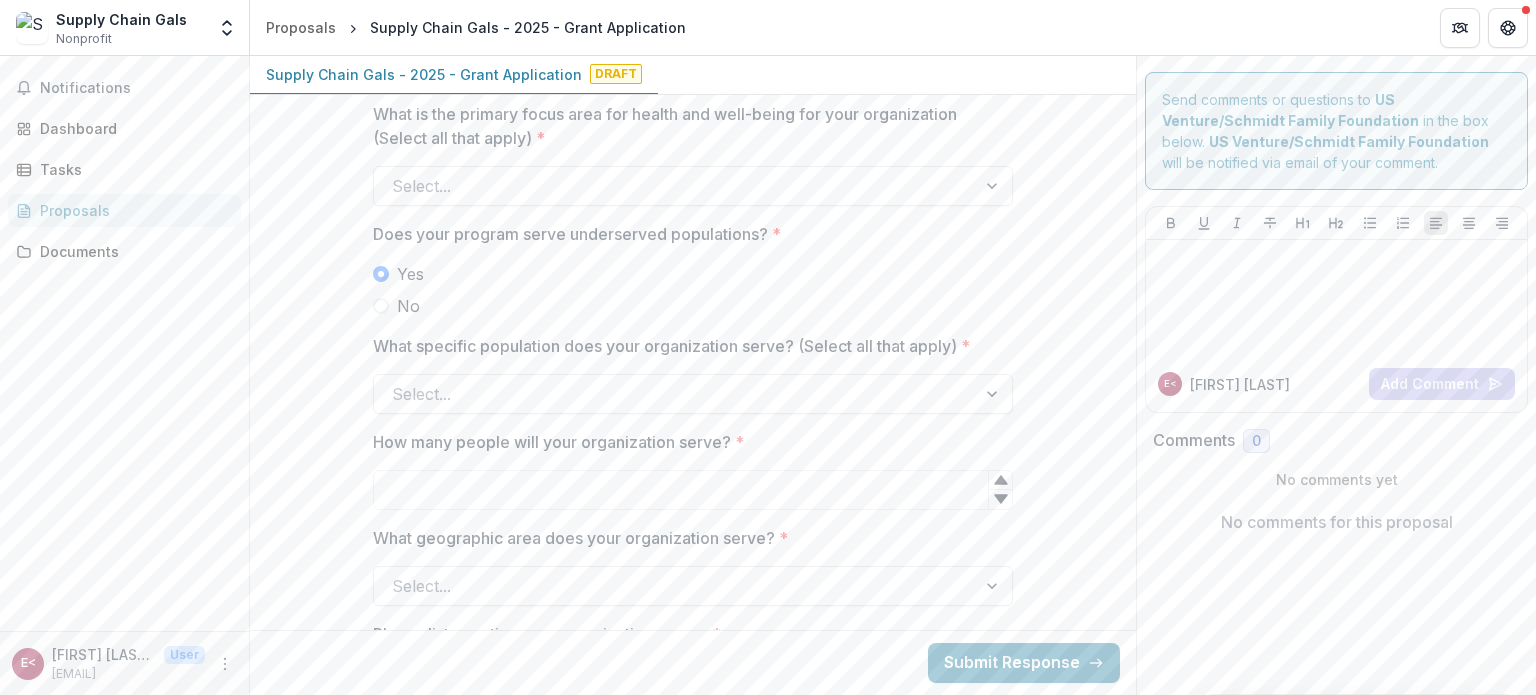 drag, startPoint x: 435, startPoint y: 272, endPoint x: 417, endPoint y: 272, distance: 18 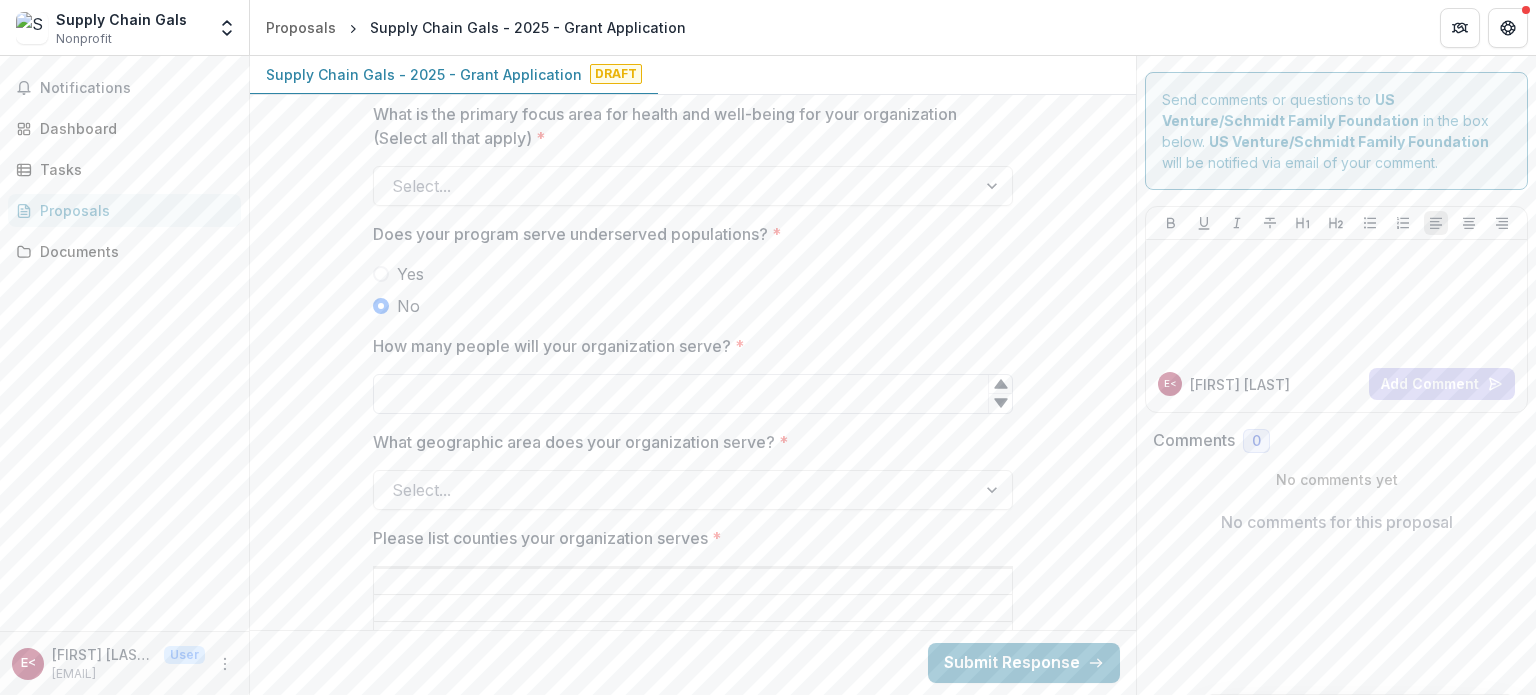 click on "How many people will your organization serve? *" at bounding box center (693, 394) 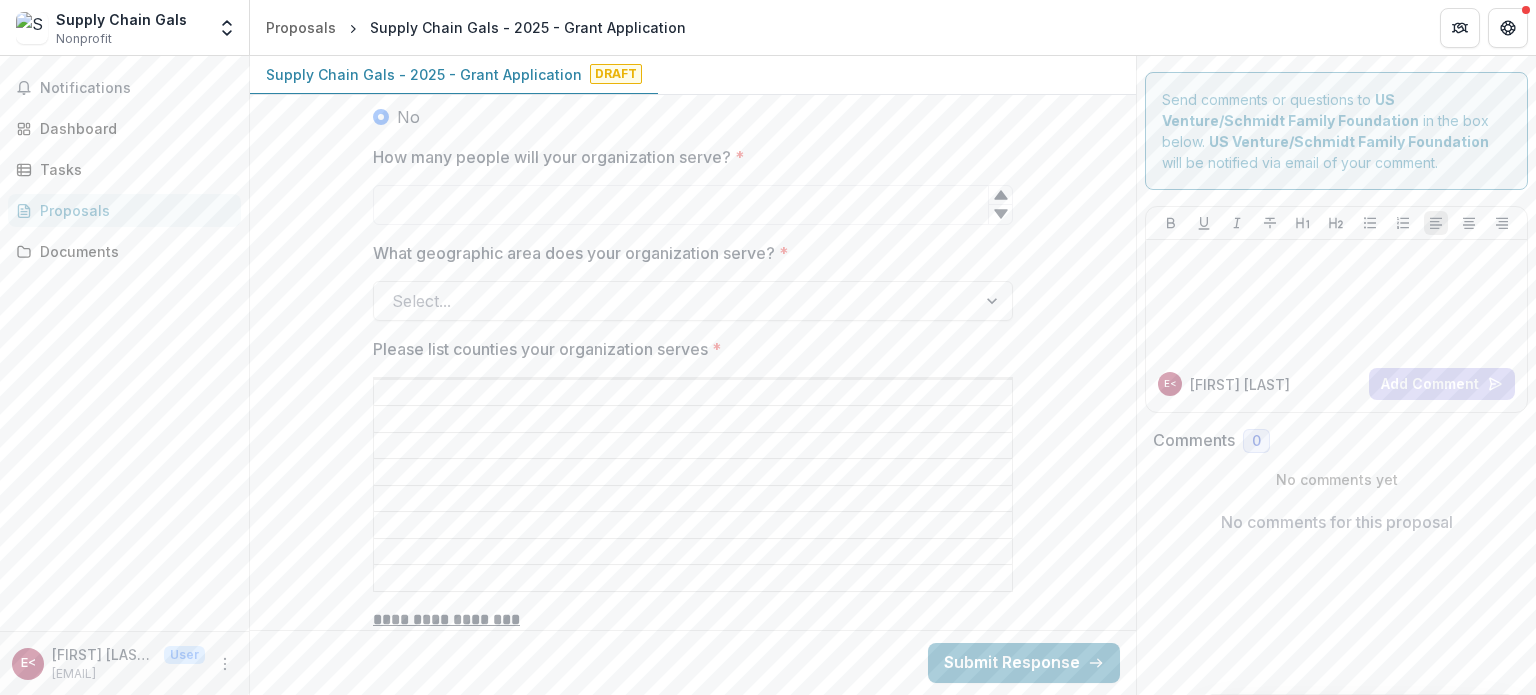 scroll, scrollTop: 3280, scrollLeft: 0, axis: vertical 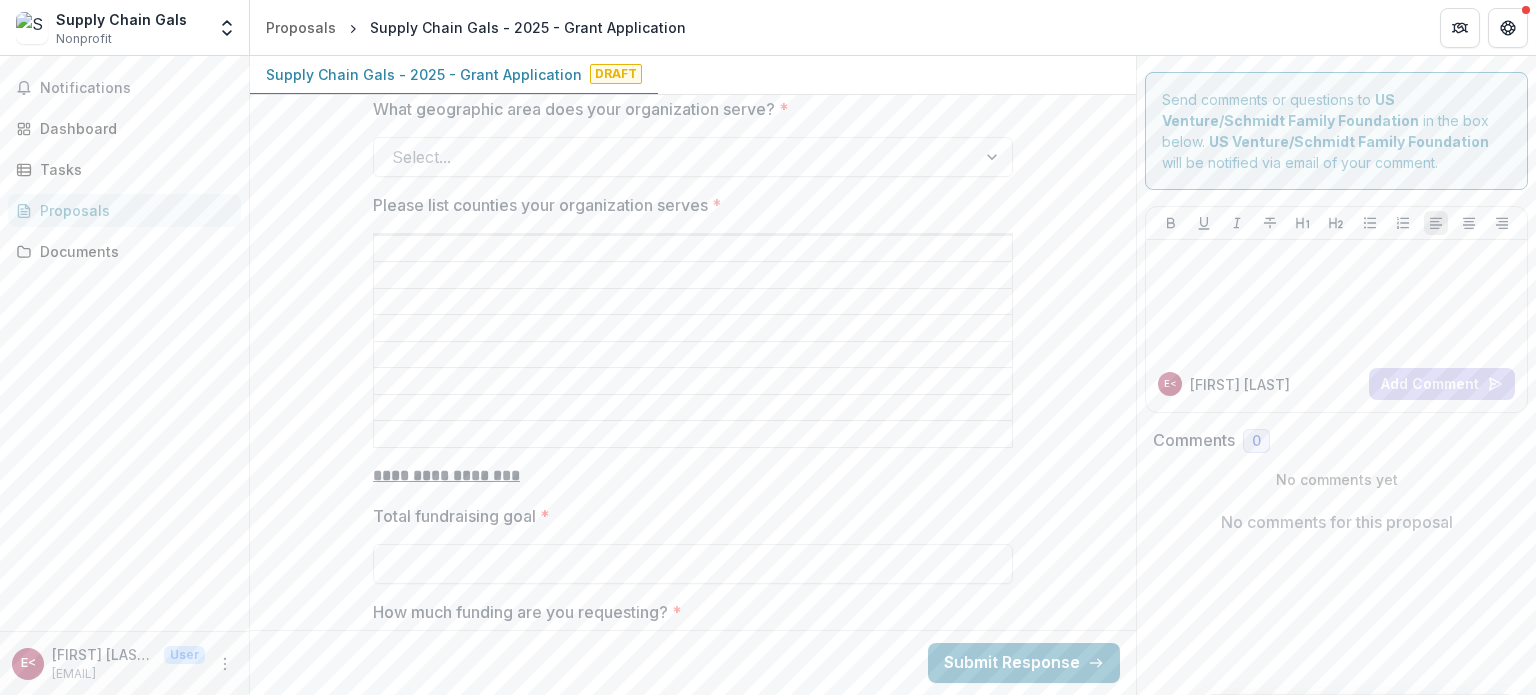 click on "Please list counties your organization serves *" at bounding box center (693, 276) 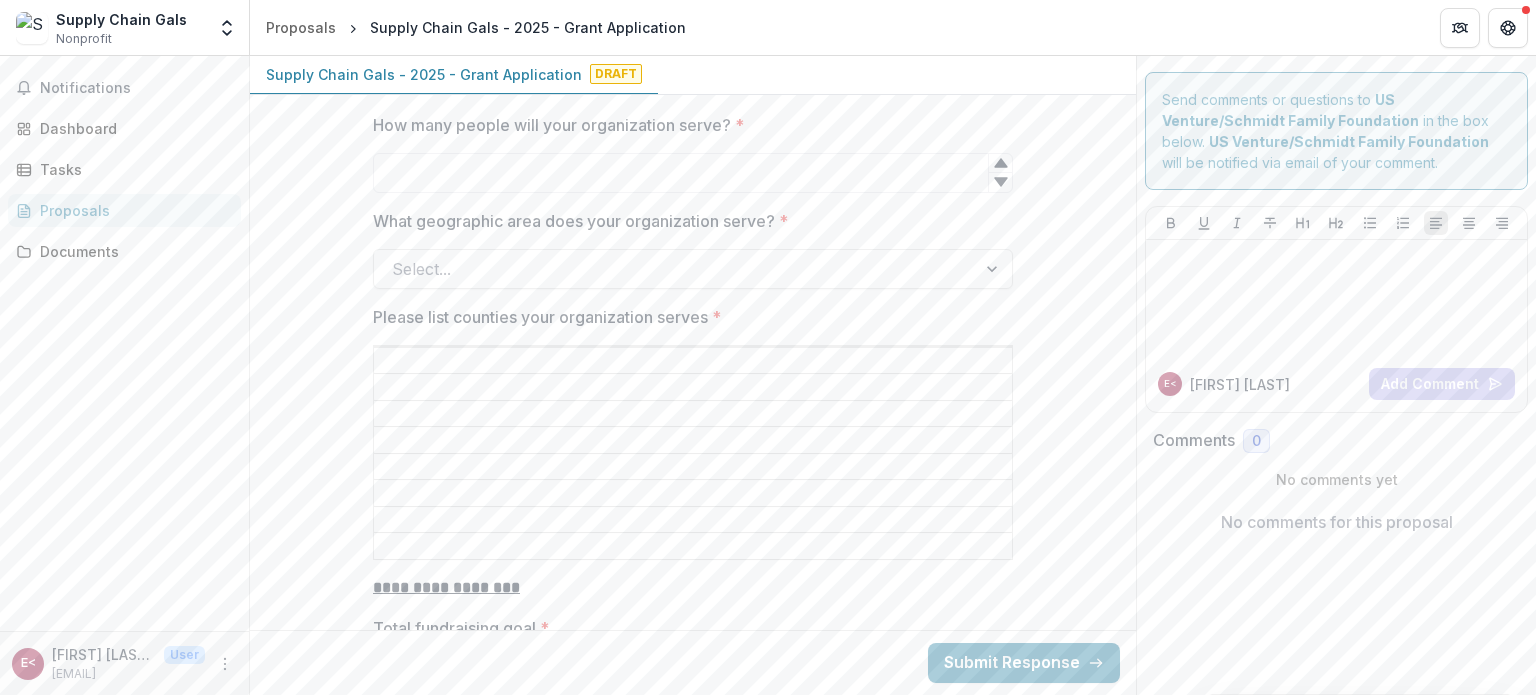 scroll, scrollTop: 3166, scrollLeft: 0, axis: vertical 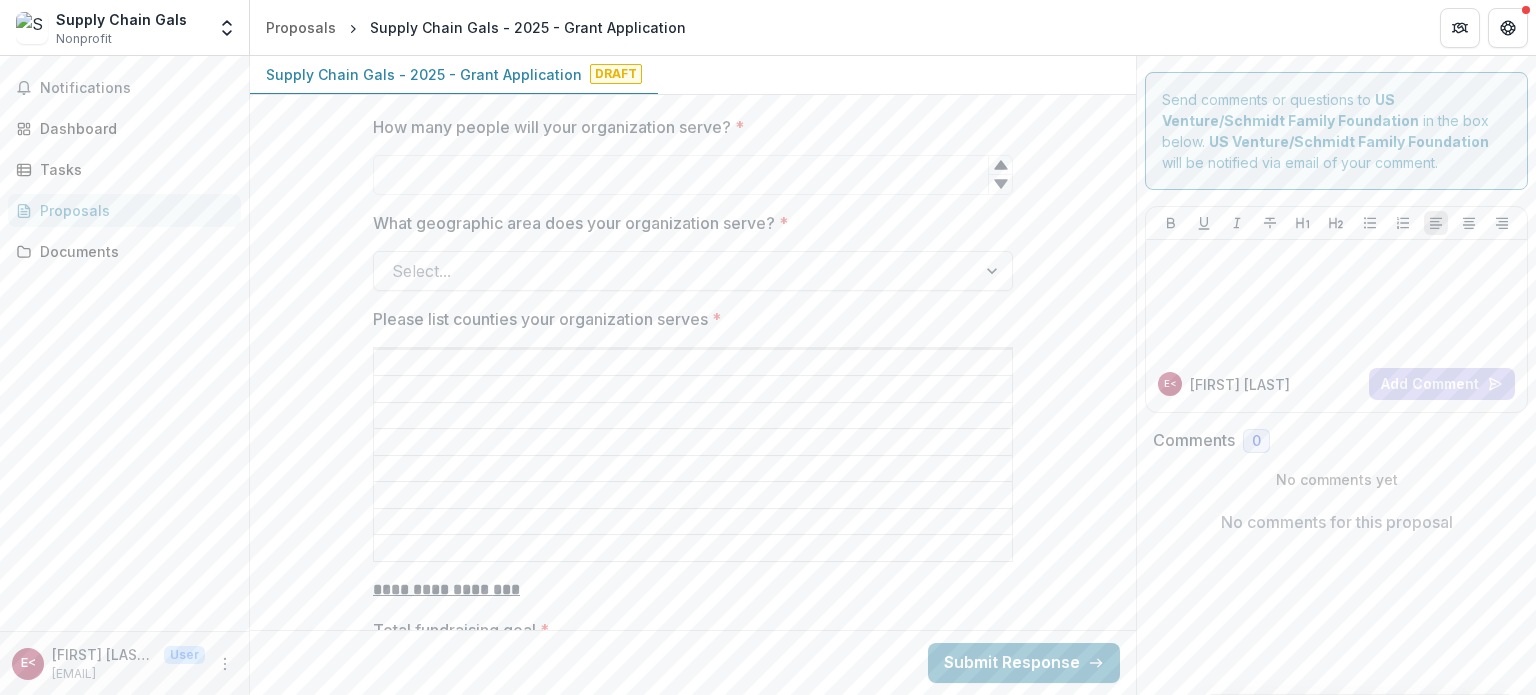 click on "Please list counties your organization serves *" at bounding box center [693, 363] 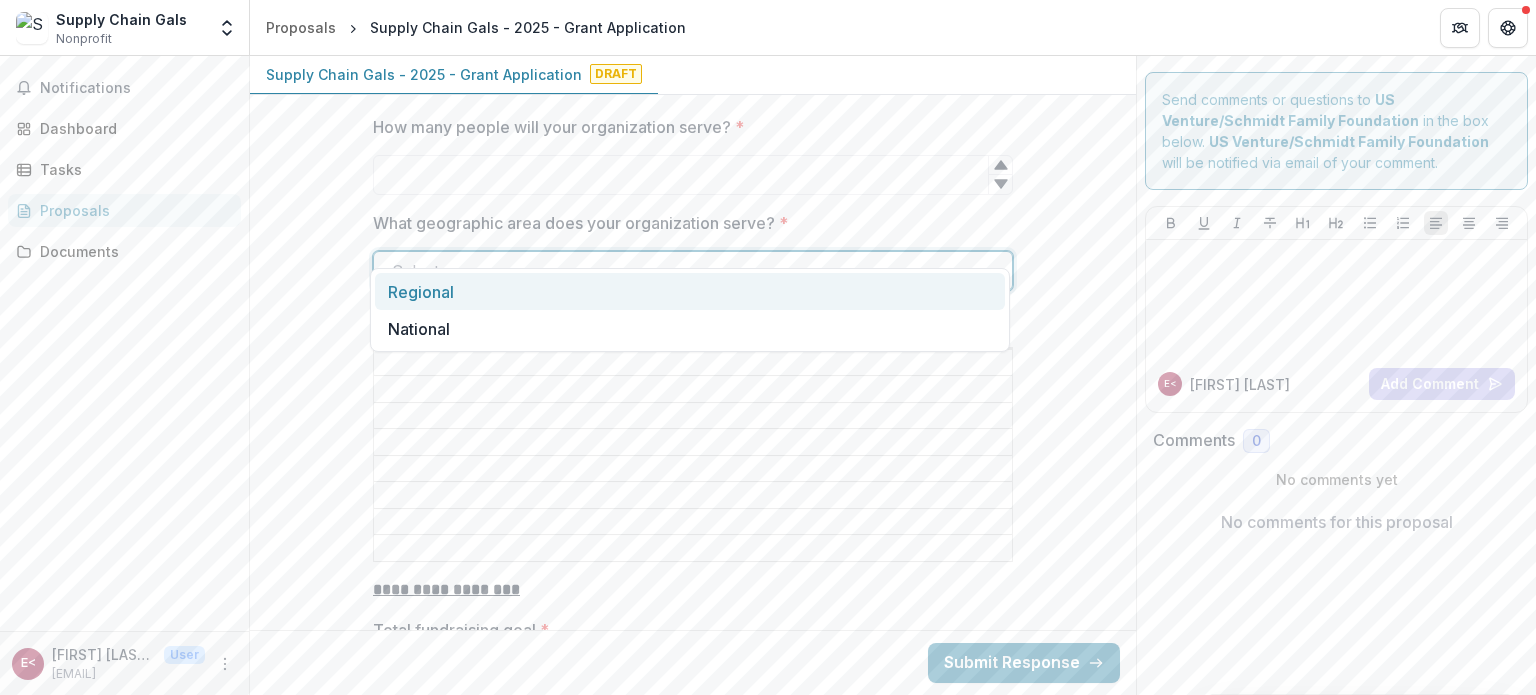 click at bounding box center [675, 271] 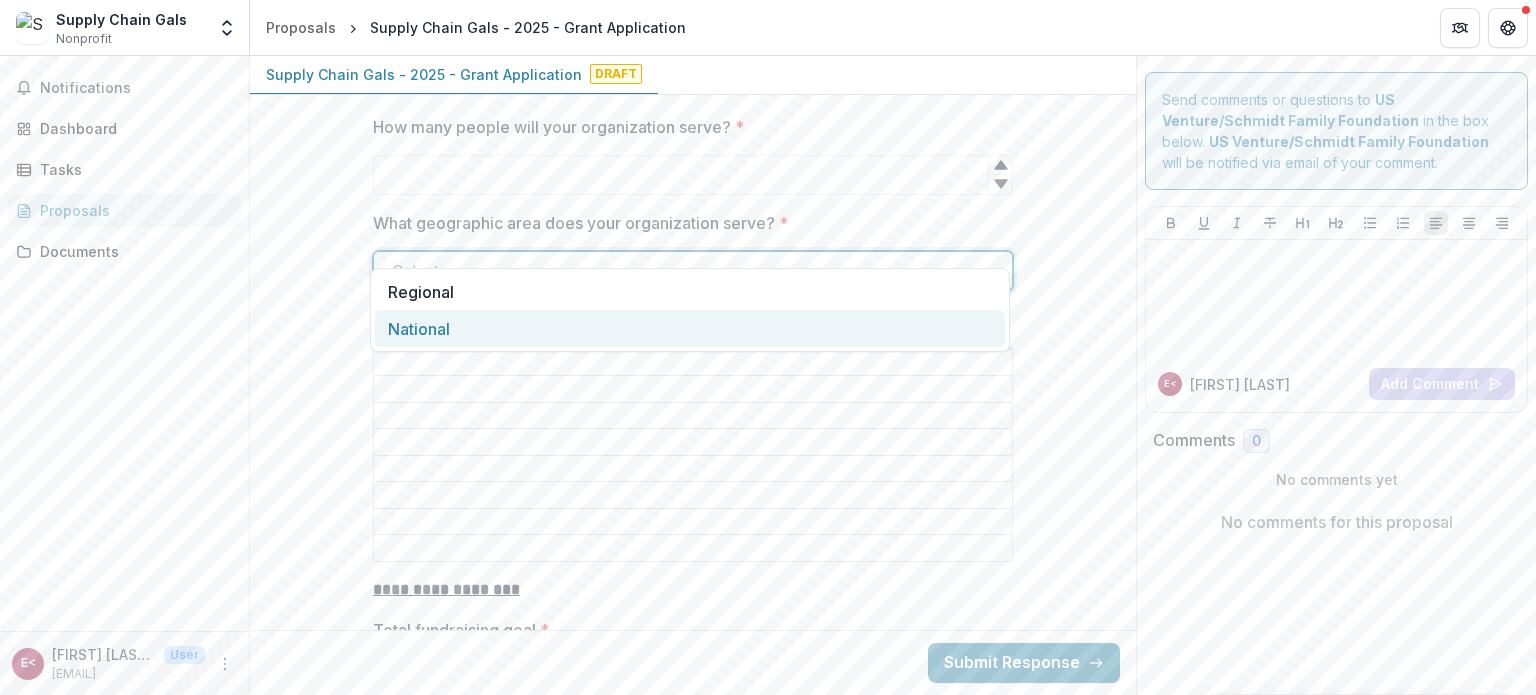 click on "National" at bounding box center [690, 328] 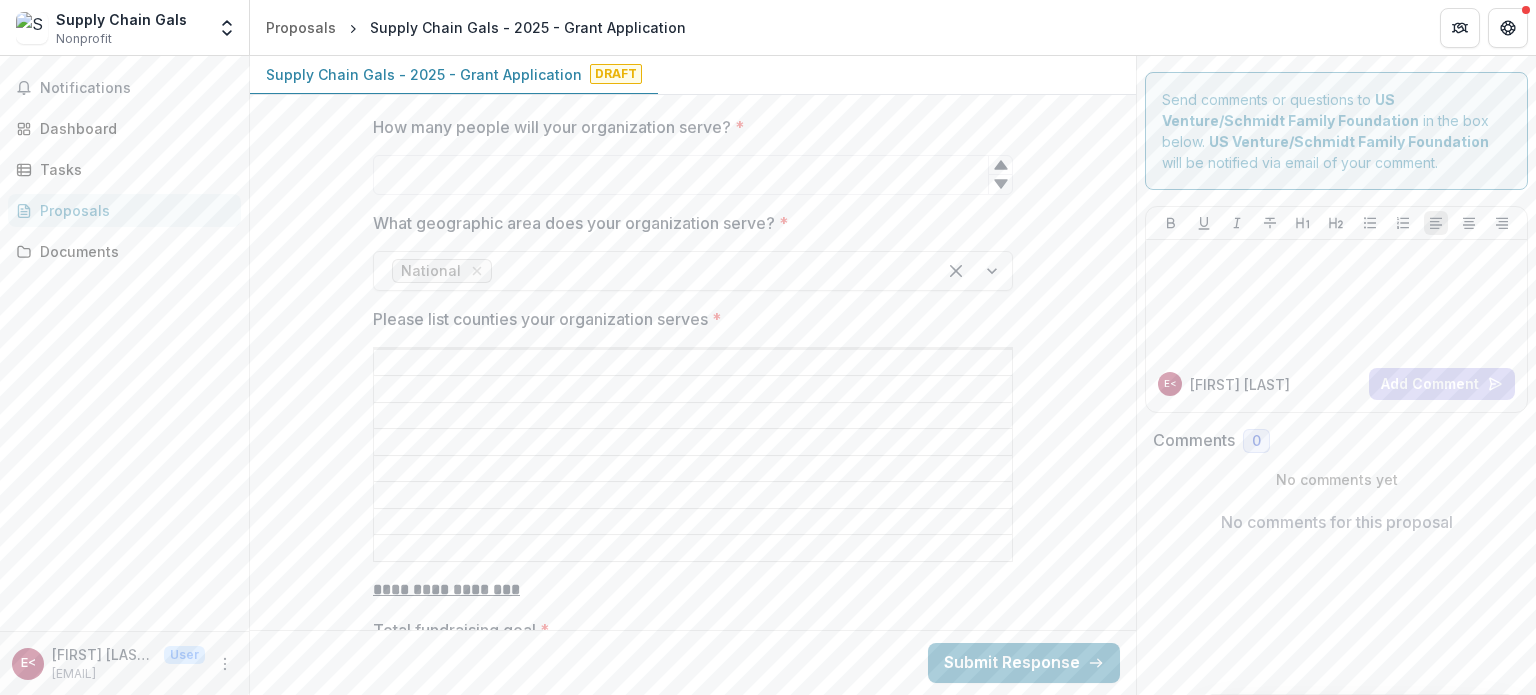 drag, startPoint x: 444, startPoint y: 332, endPoint x: 404, endPoint y: 331, distance: 40.012497 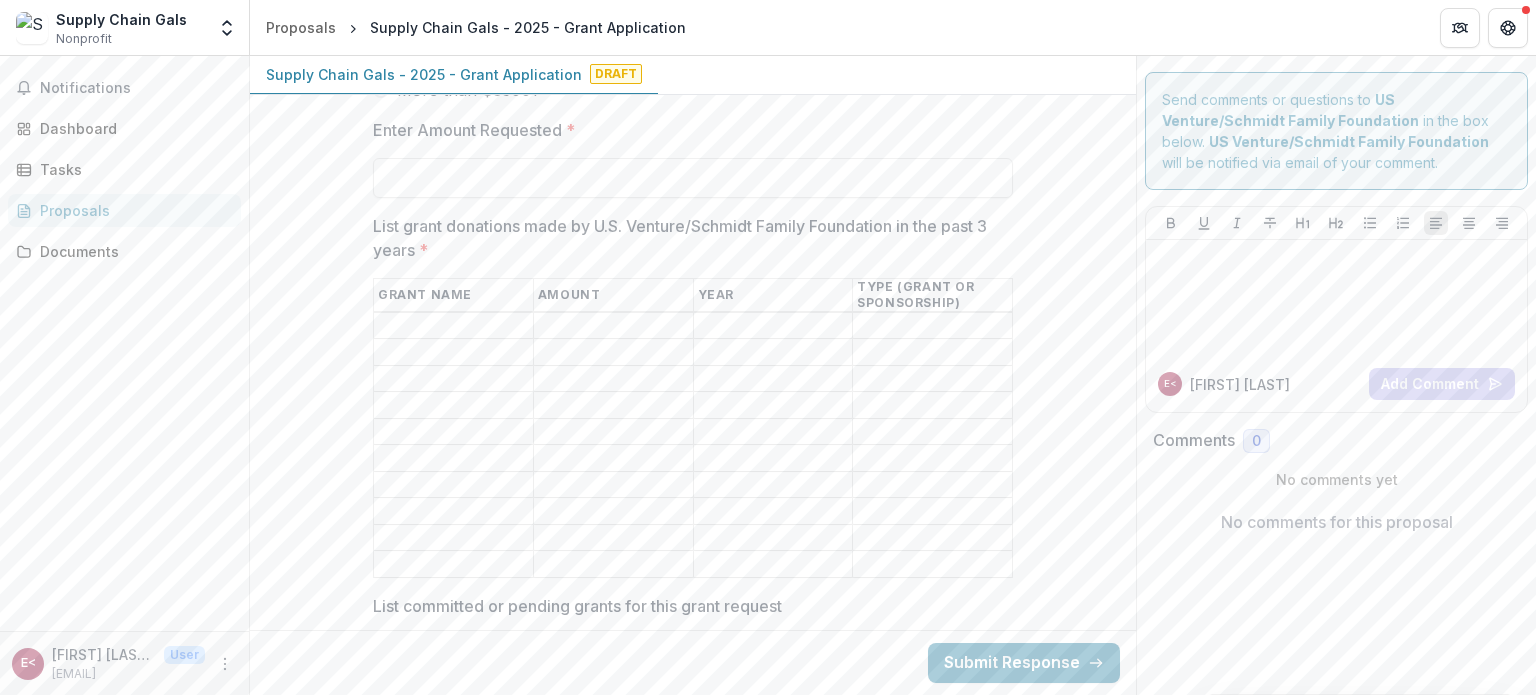 scroll, scrollTop: 3904, scrollLeft: 0, axis: vertical 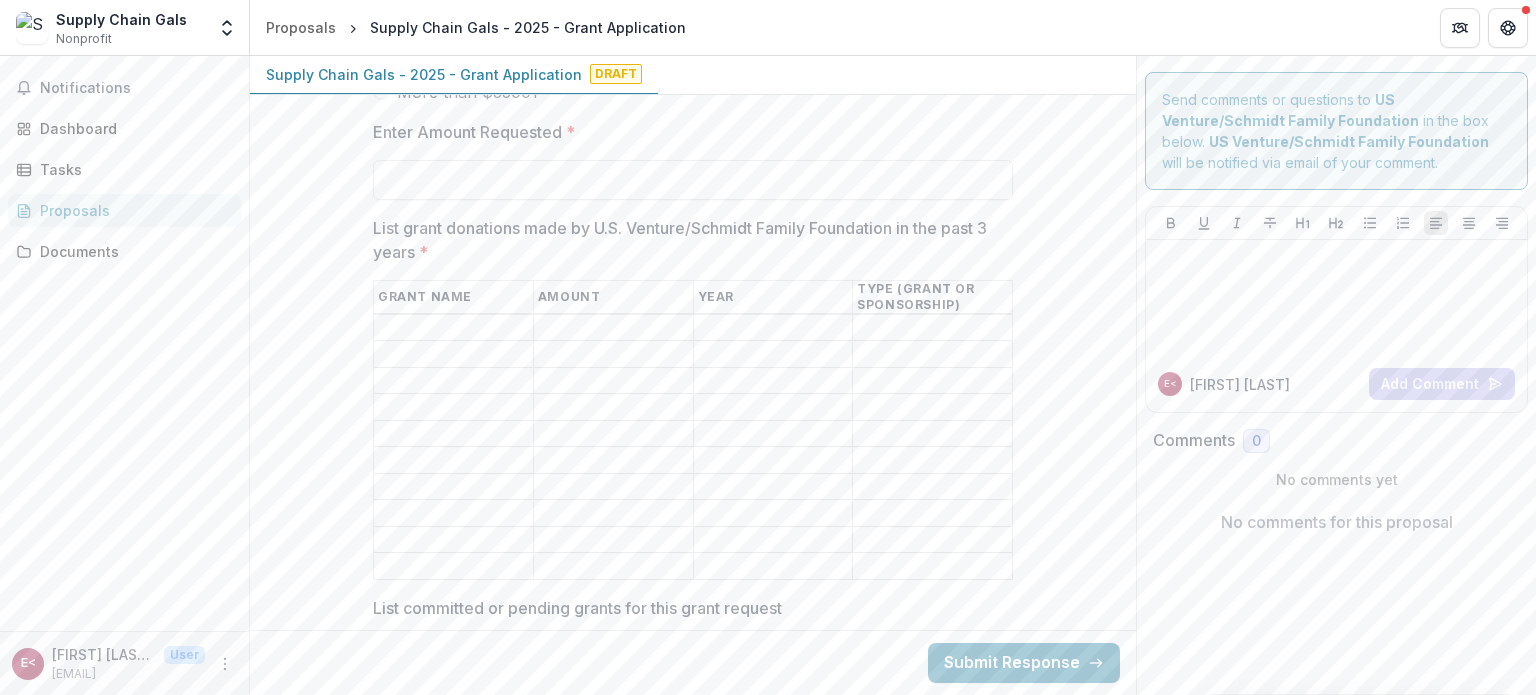 drag, startPoint x: 401, startPoint y: 286, endPoint x: 376, endPoint y: 287, distance: 25.019993 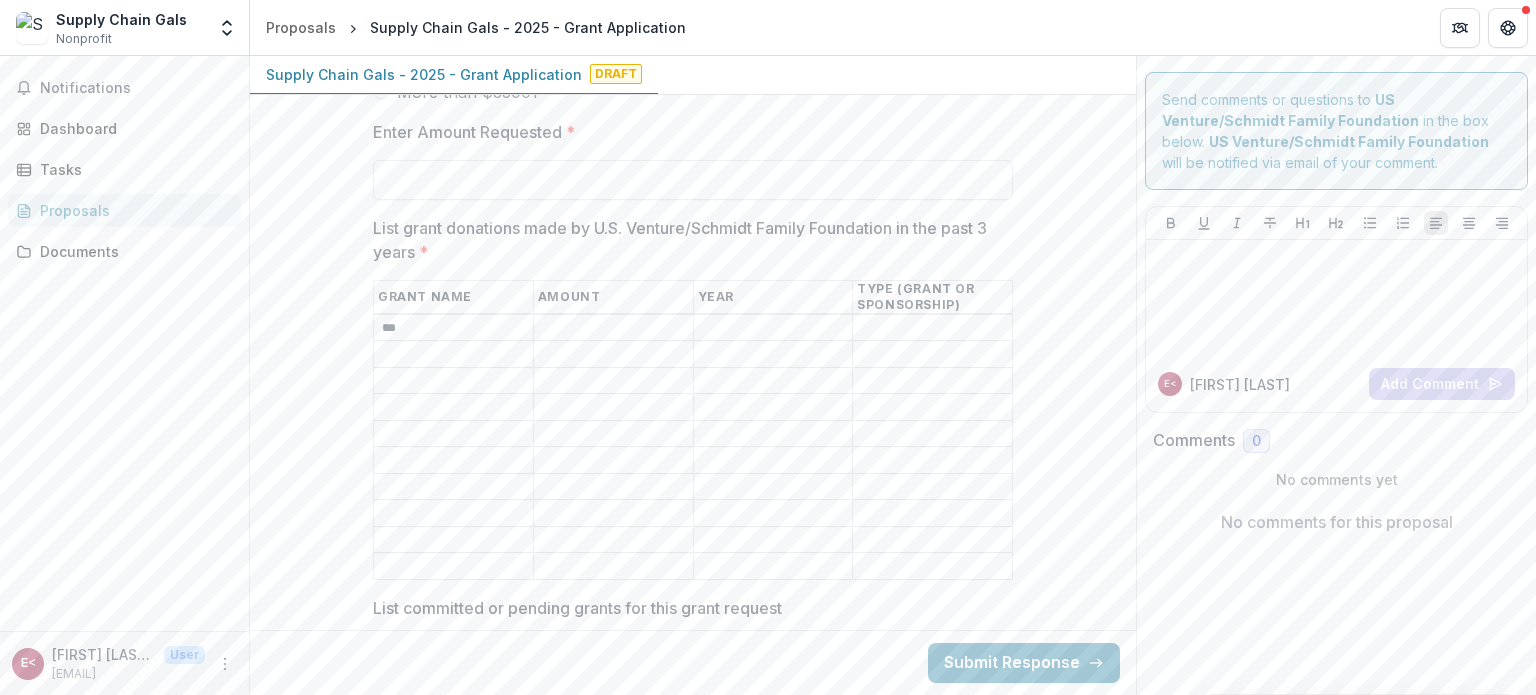 type on "***" 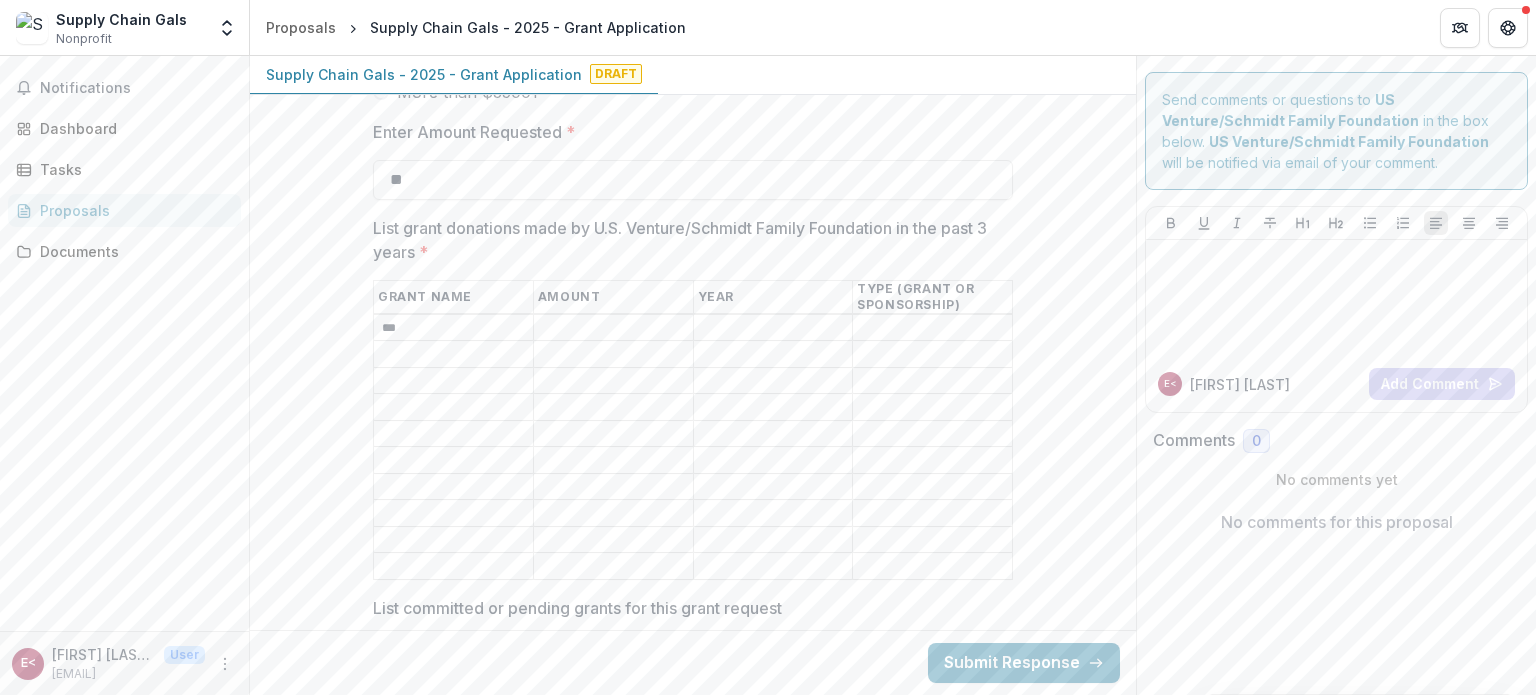 click on "List grant donations made by U.S. Venture/Schmidt Family Foundation in the past 3 years  *" at bounding box center (613, 328) 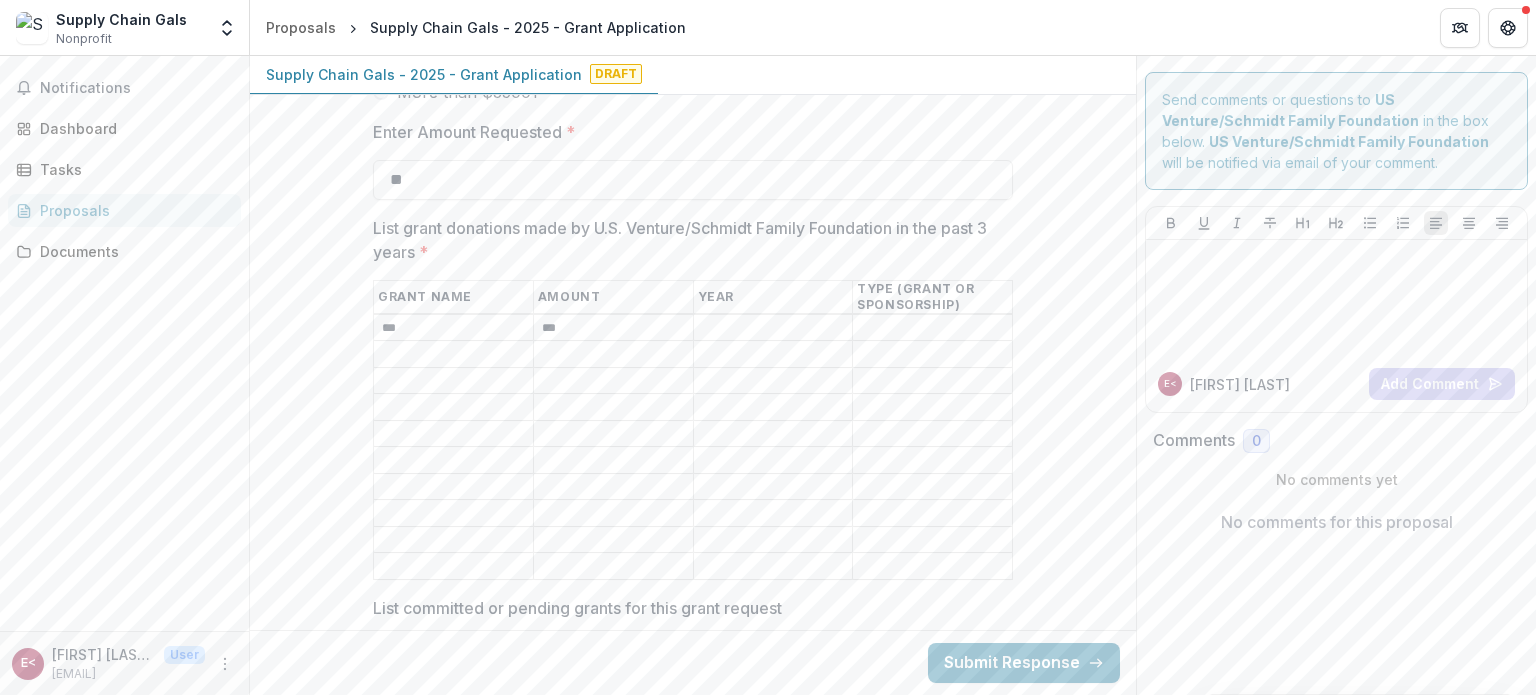 click on "***" at bounding box center (613, 328) 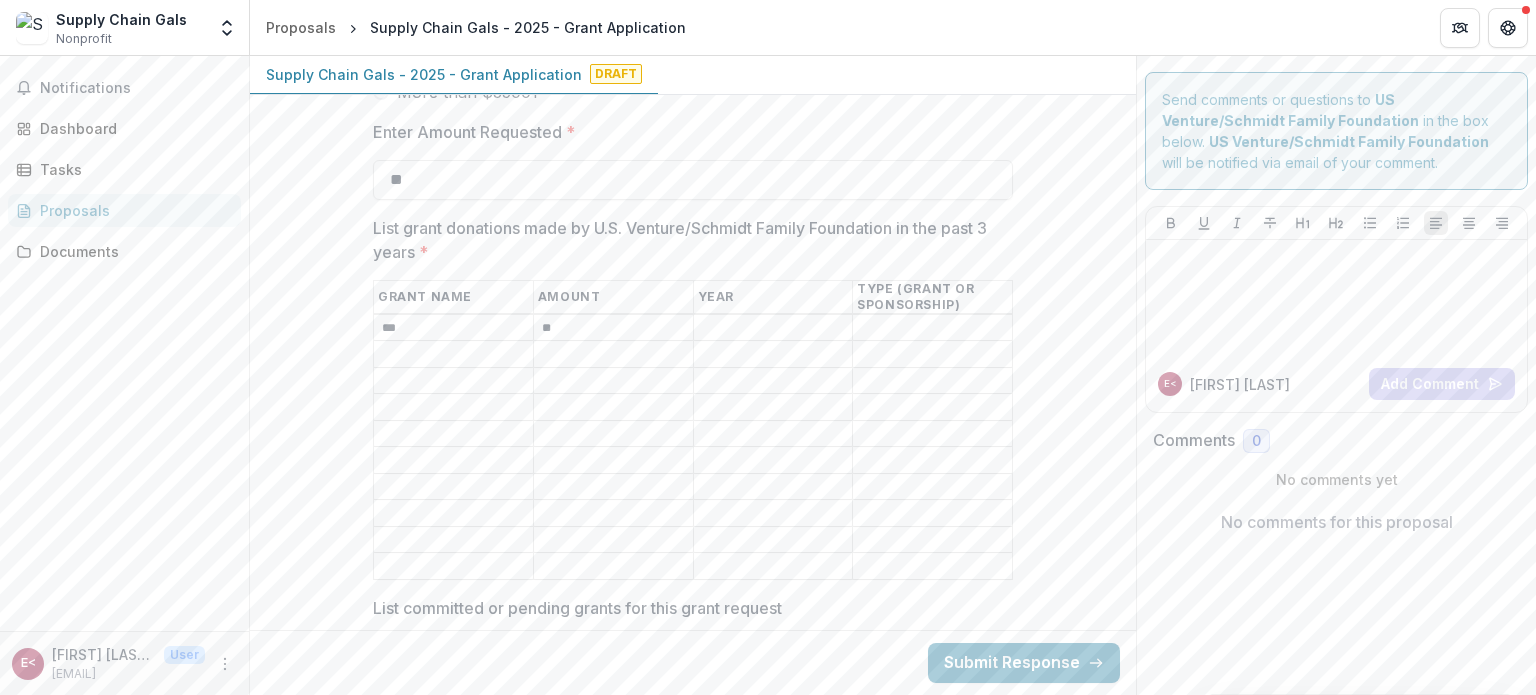 type on "*" 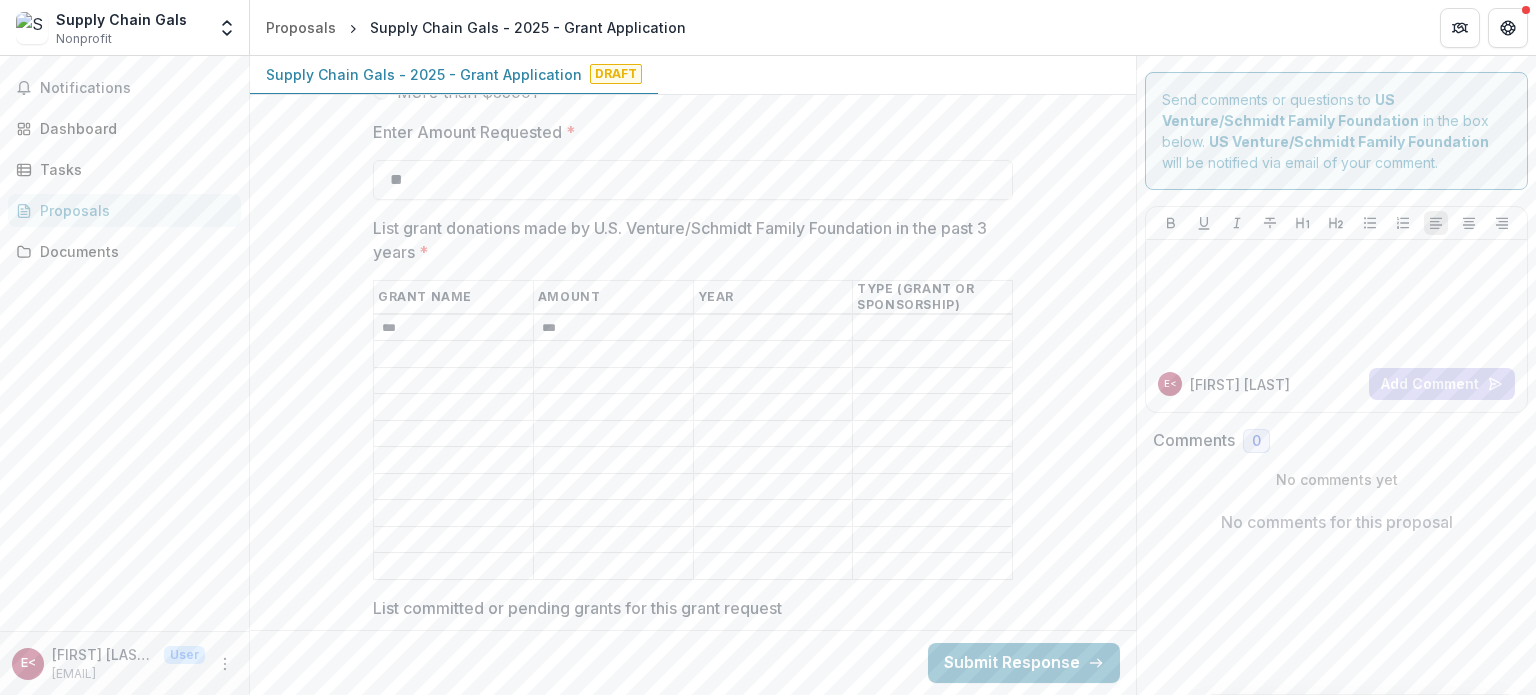 type on "***" 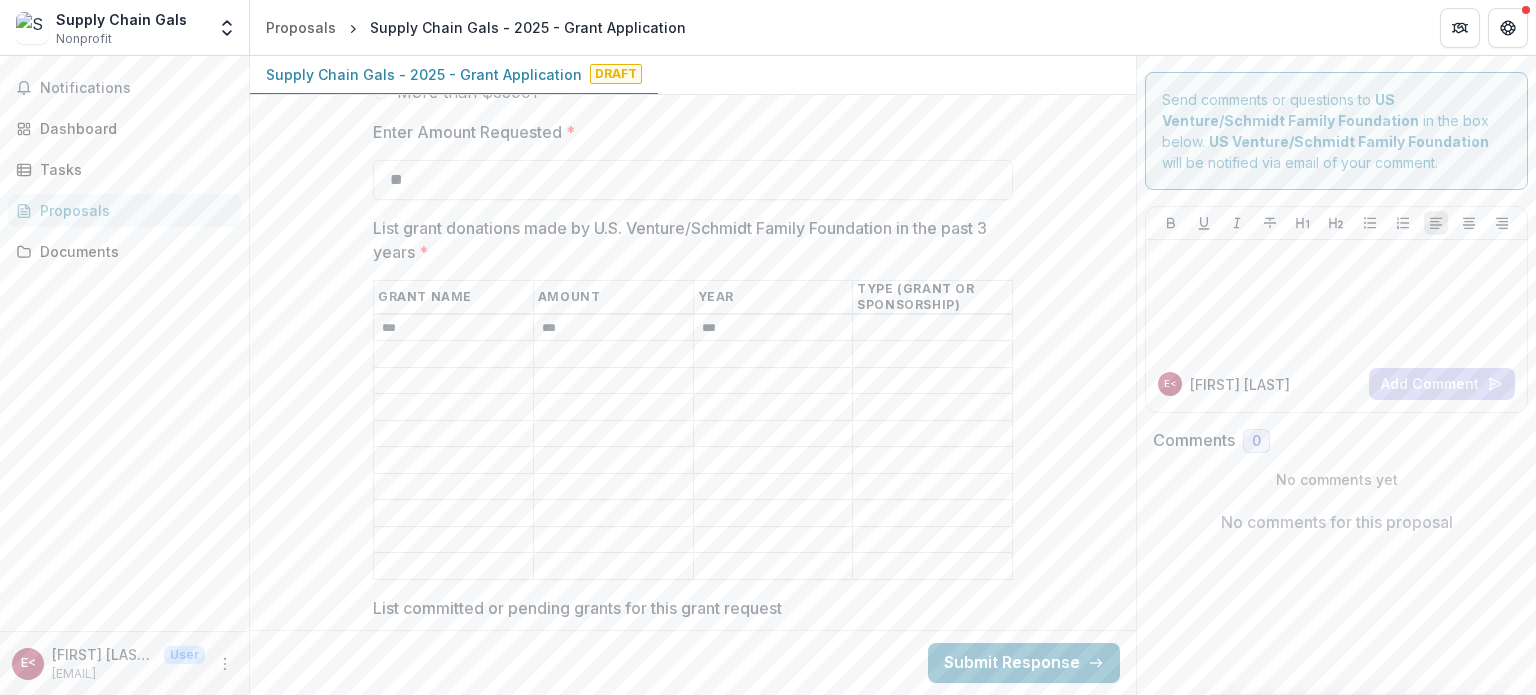 type on "***" 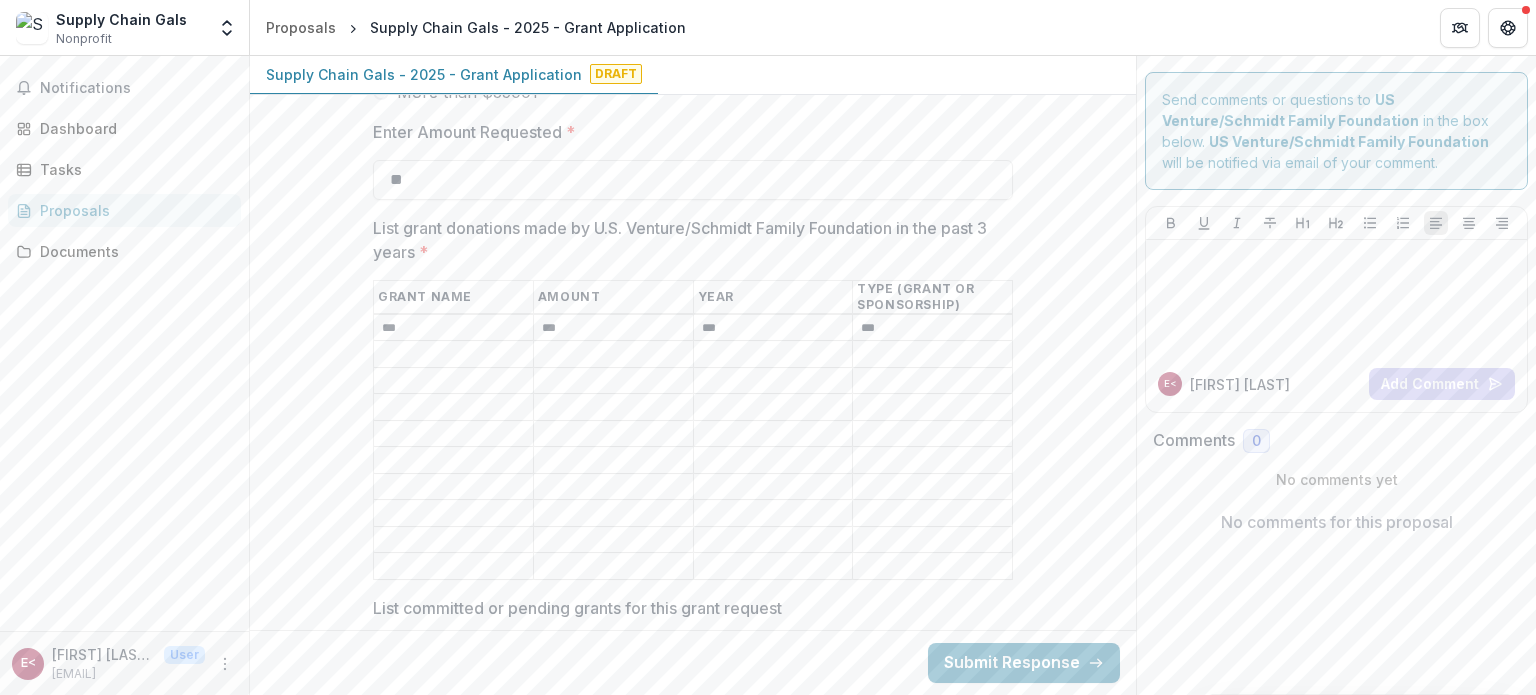 type on "***" 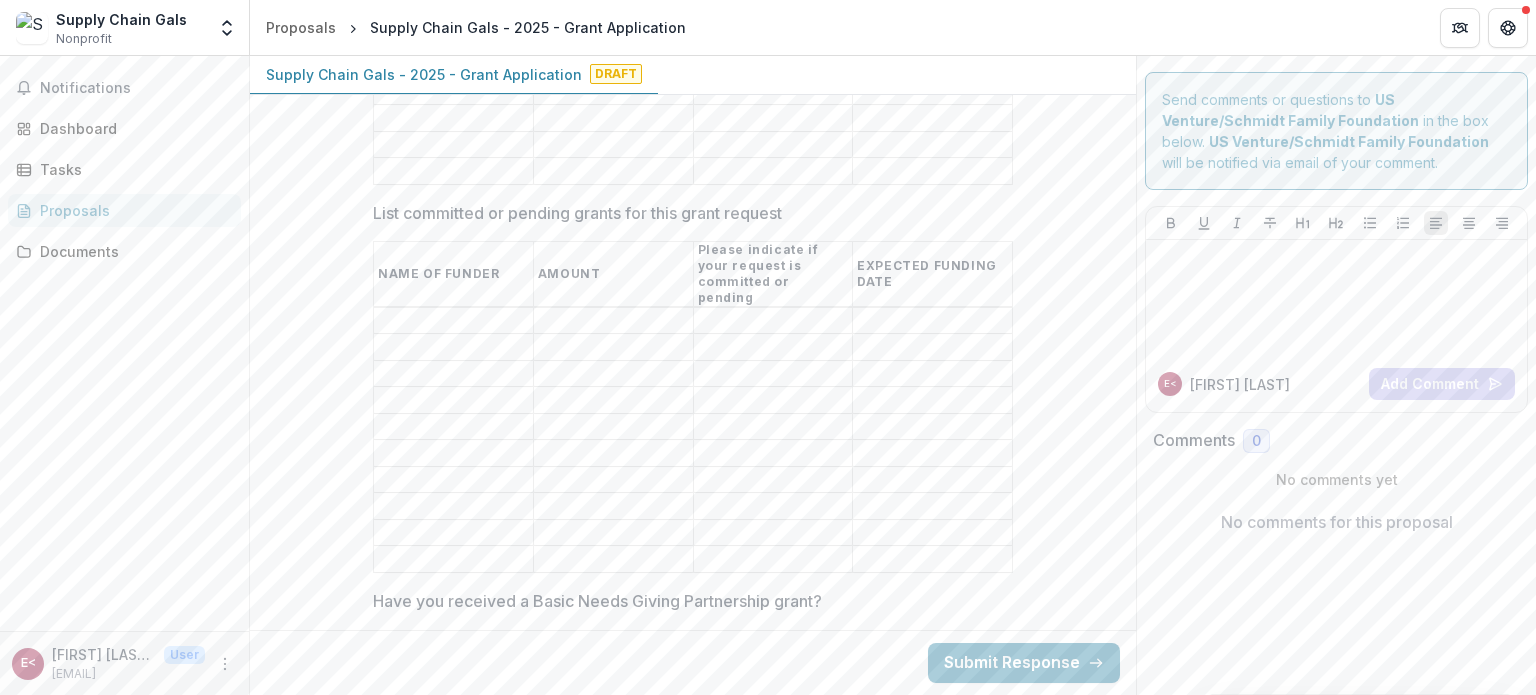 scroll, scrollTop: 4432, scrollLeft: 0, axis: vertical 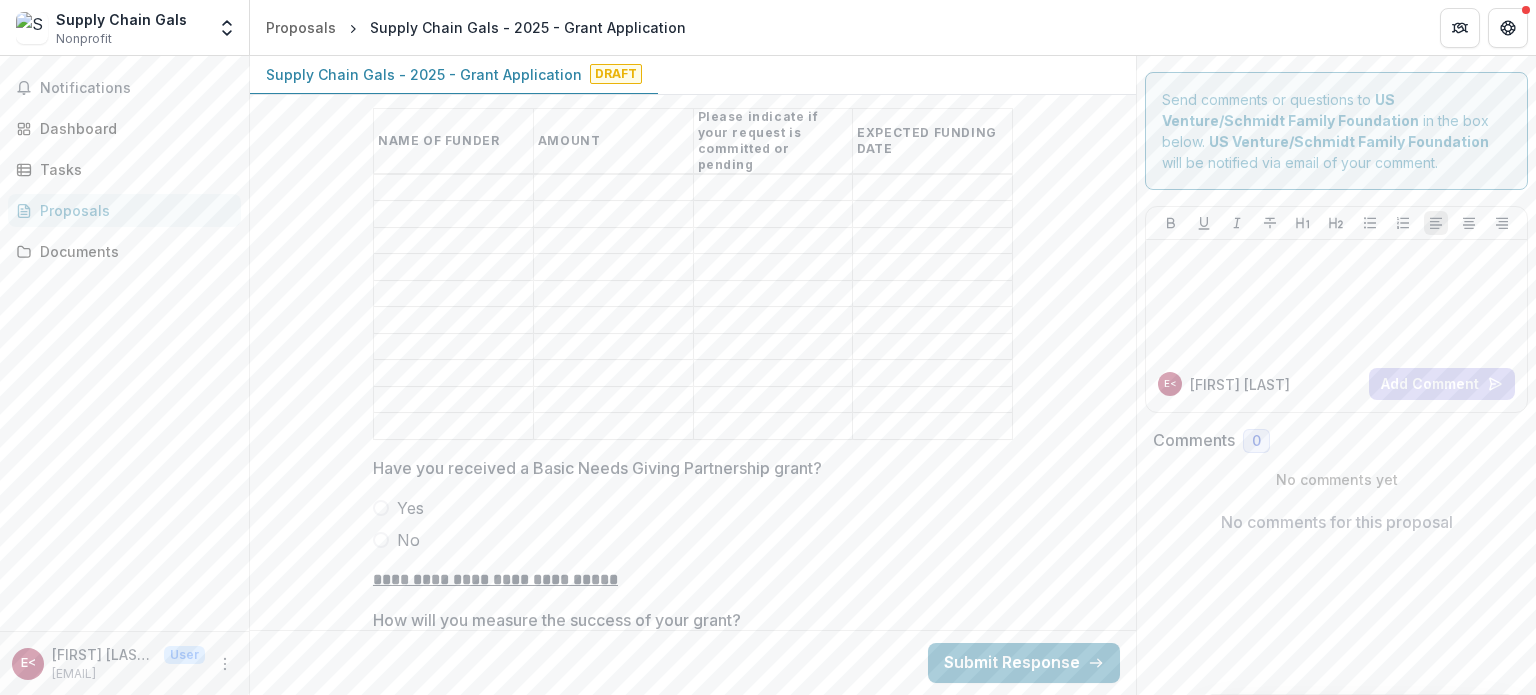 click on "**********" at bounding box center [693, -707] 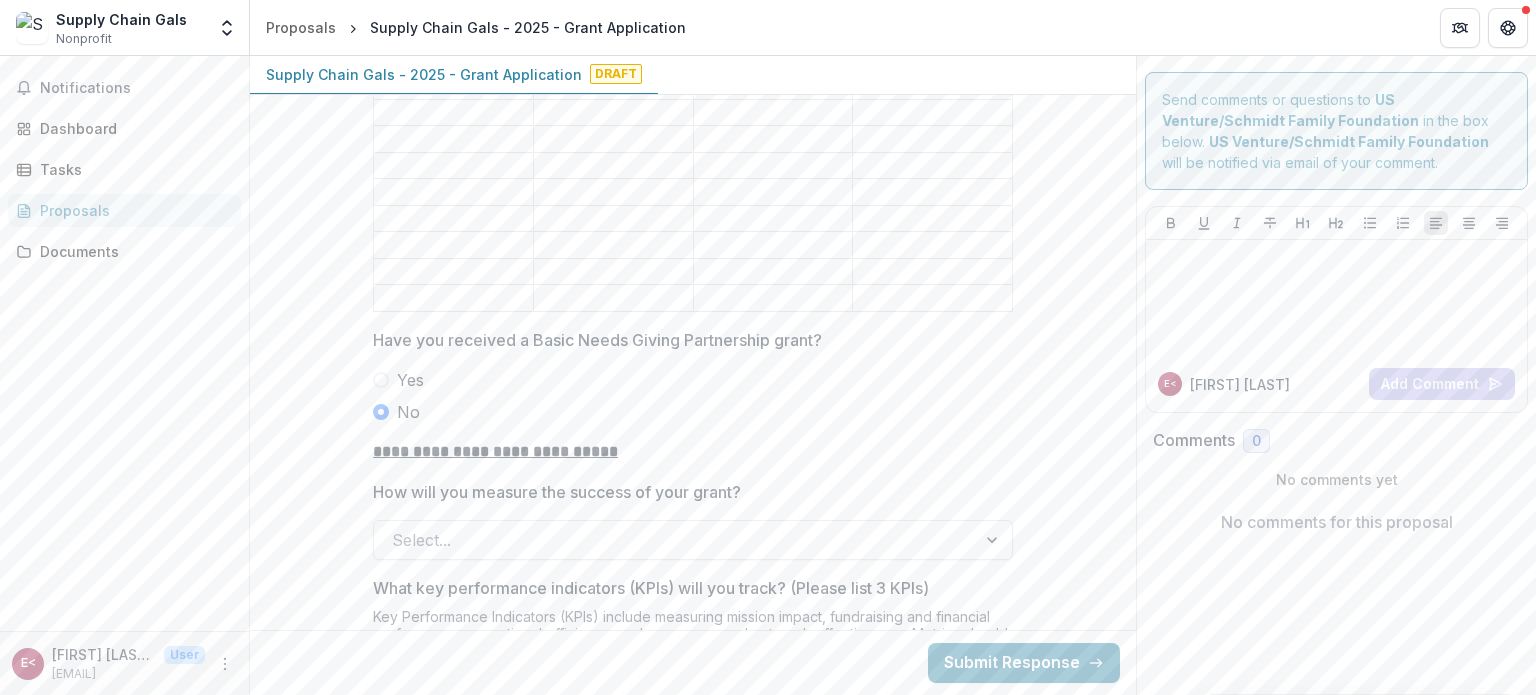 scroll, scrollTop: 4564, scrollLeft: 0, axis: vertical 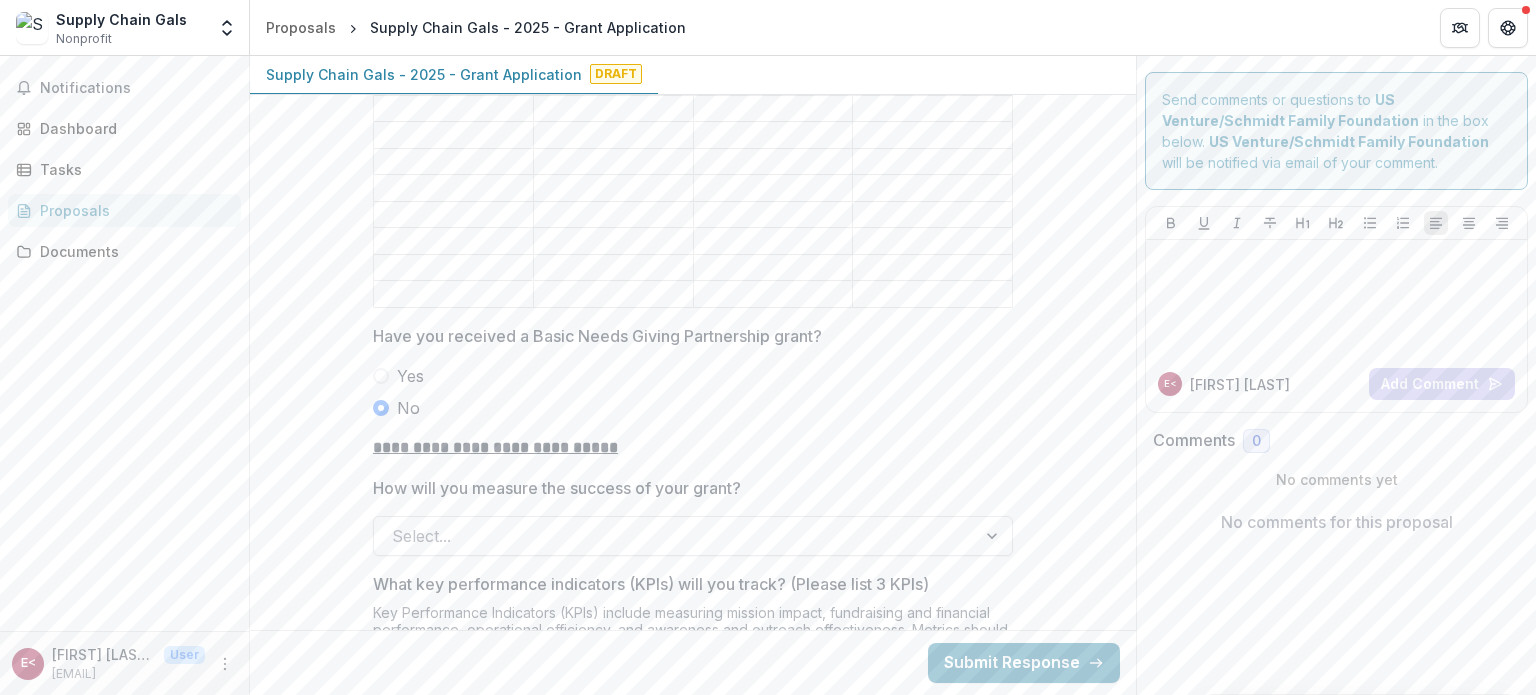 click on "How will you measure the success of your grant?" at bounding box center (394, 536) 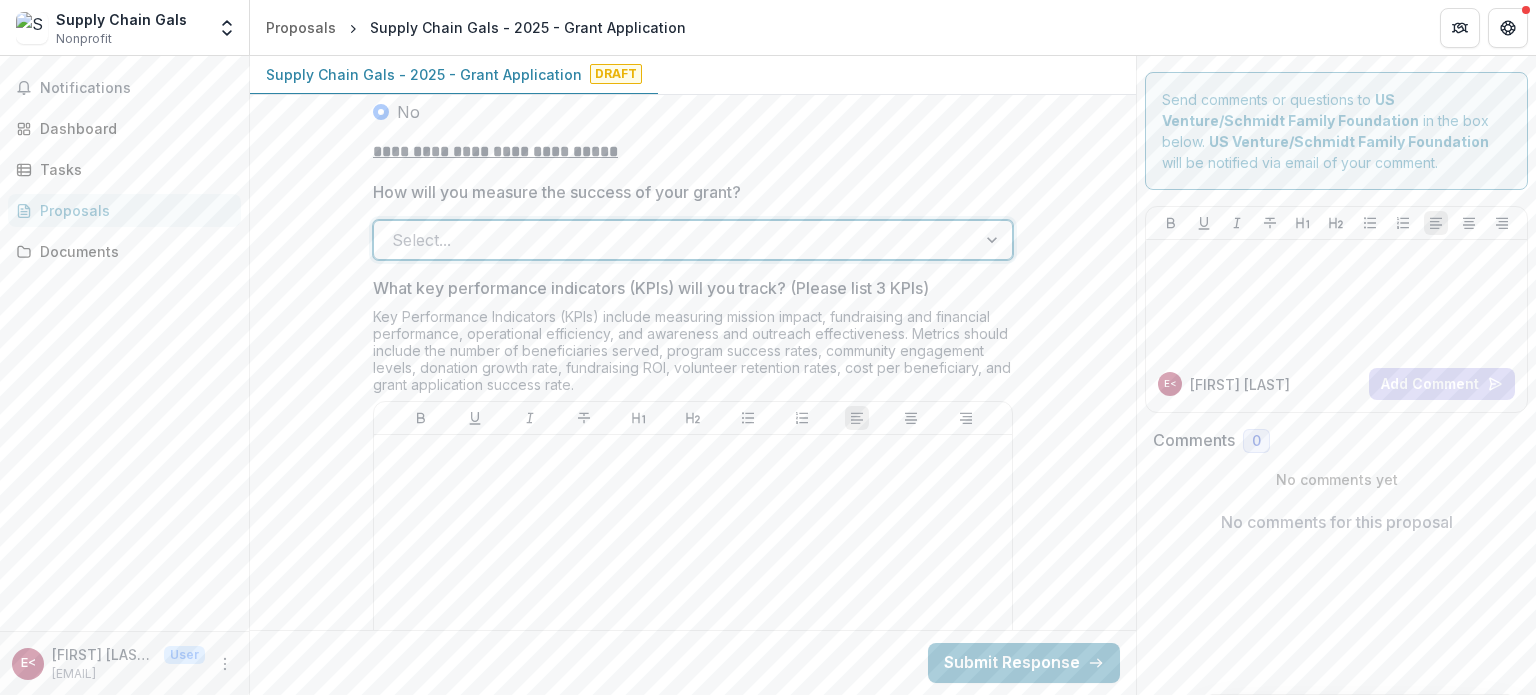 scroll, scrollTop: 4896, scrollLeft: 0, axis: vertical 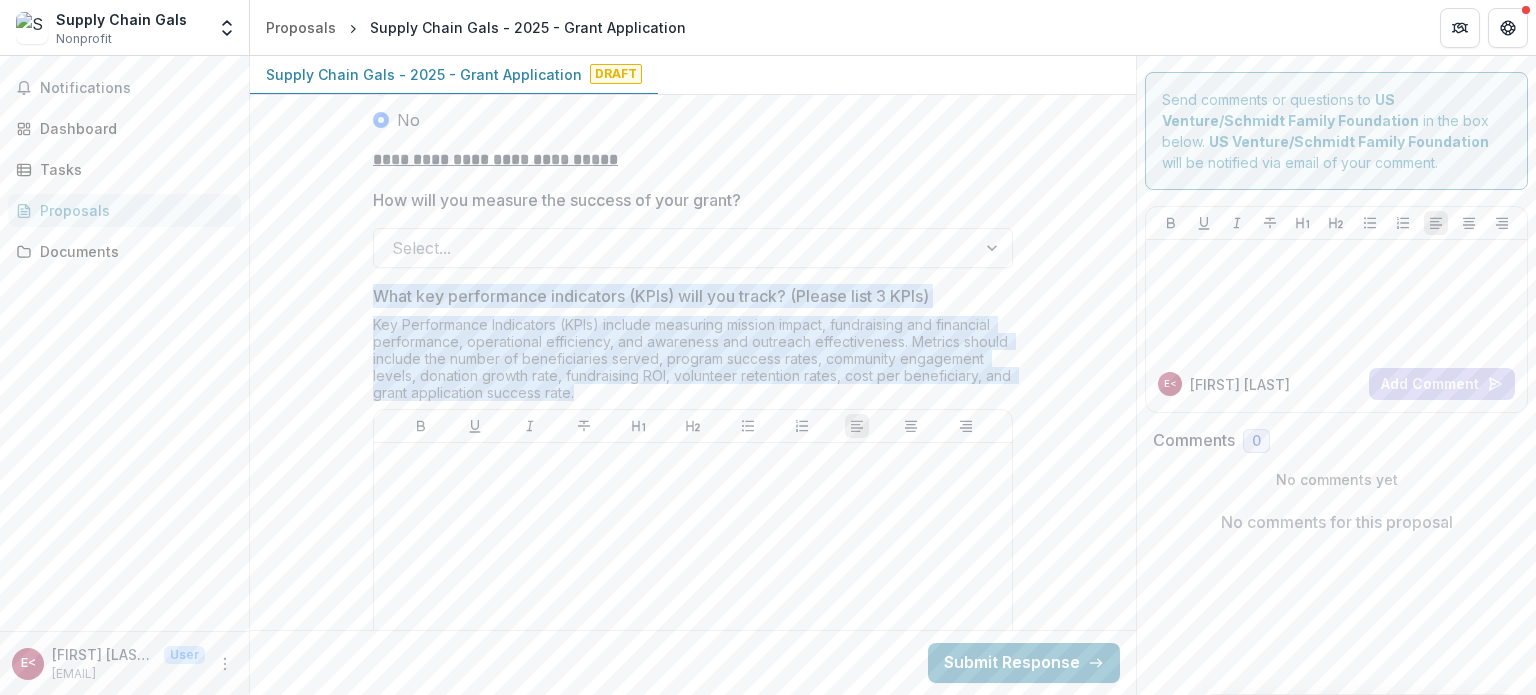 drag, startPoint x: 581, startPoint y: 295, endPoint x: 345, endPoint y: 203, distance: 253.29825 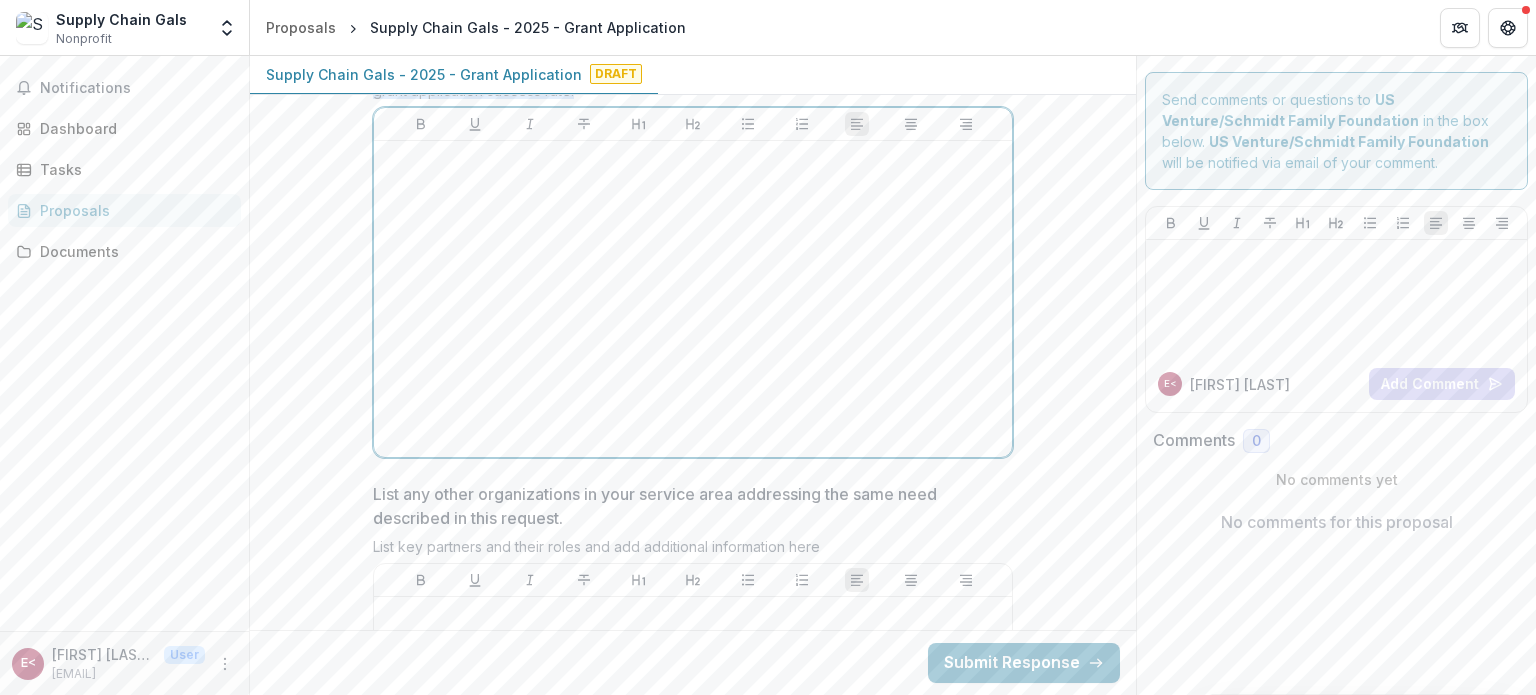 click at bounding box center (693, 299) 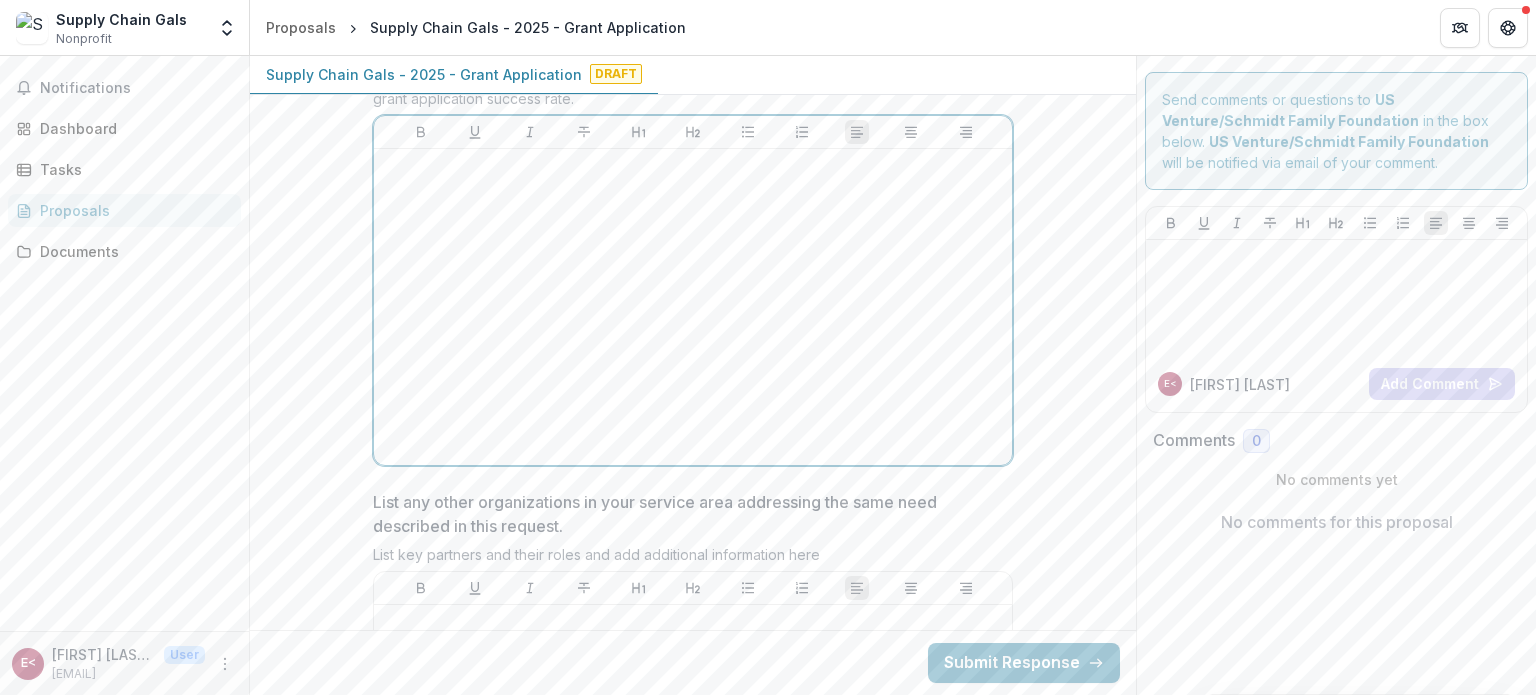 scroll, scrollTop: 4932, scrollLeft: 0, axis: vertical 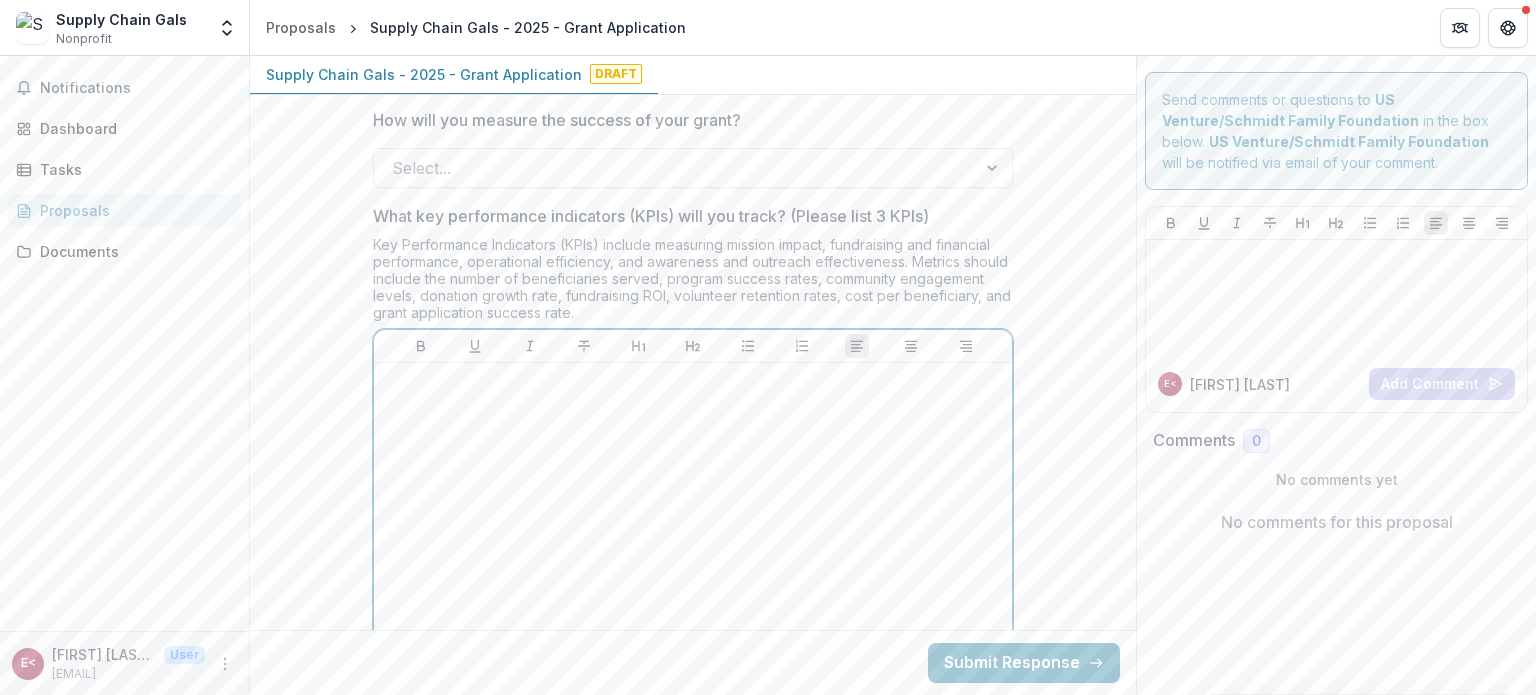 click at bounding box center (693, 521) 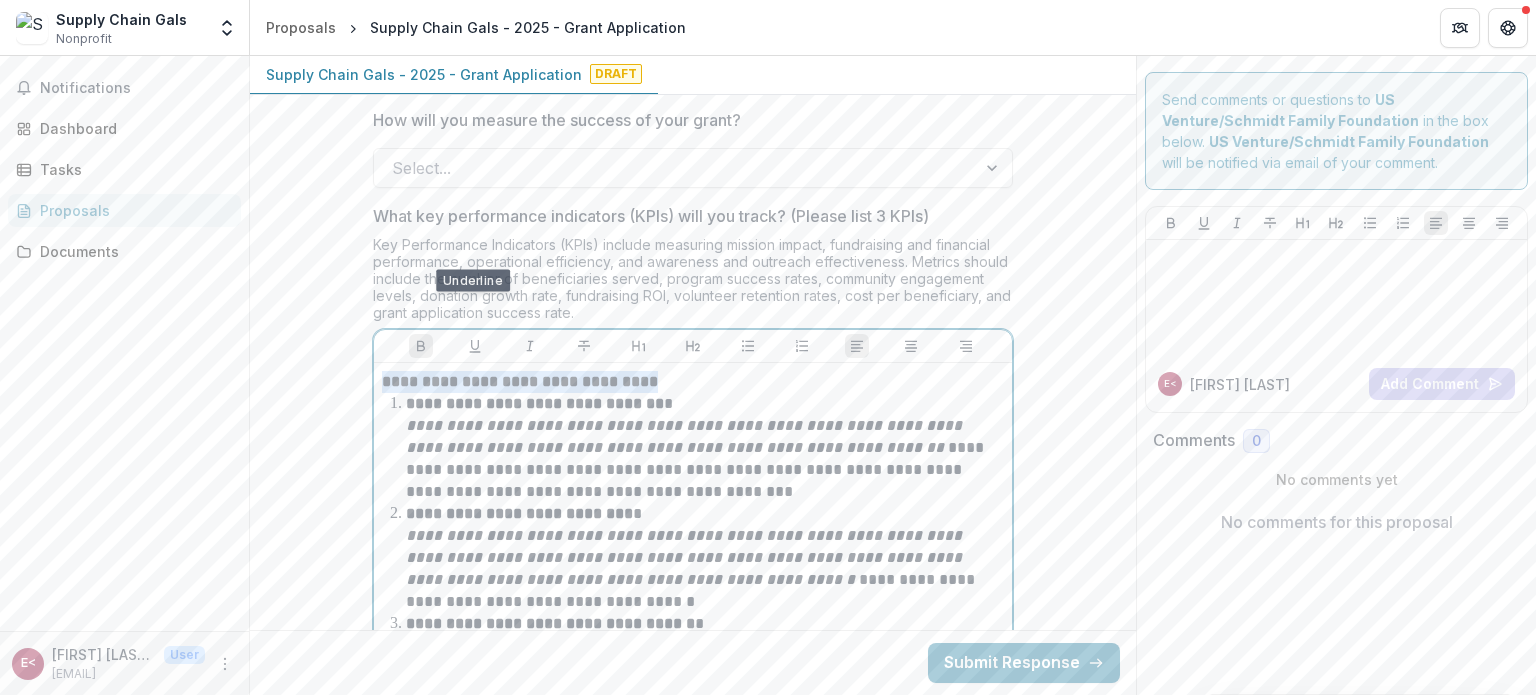 drag, startPoint x: 671, startPoint y: 291, endPoint x: 330, endPoint y: 242, distance: 344.50253 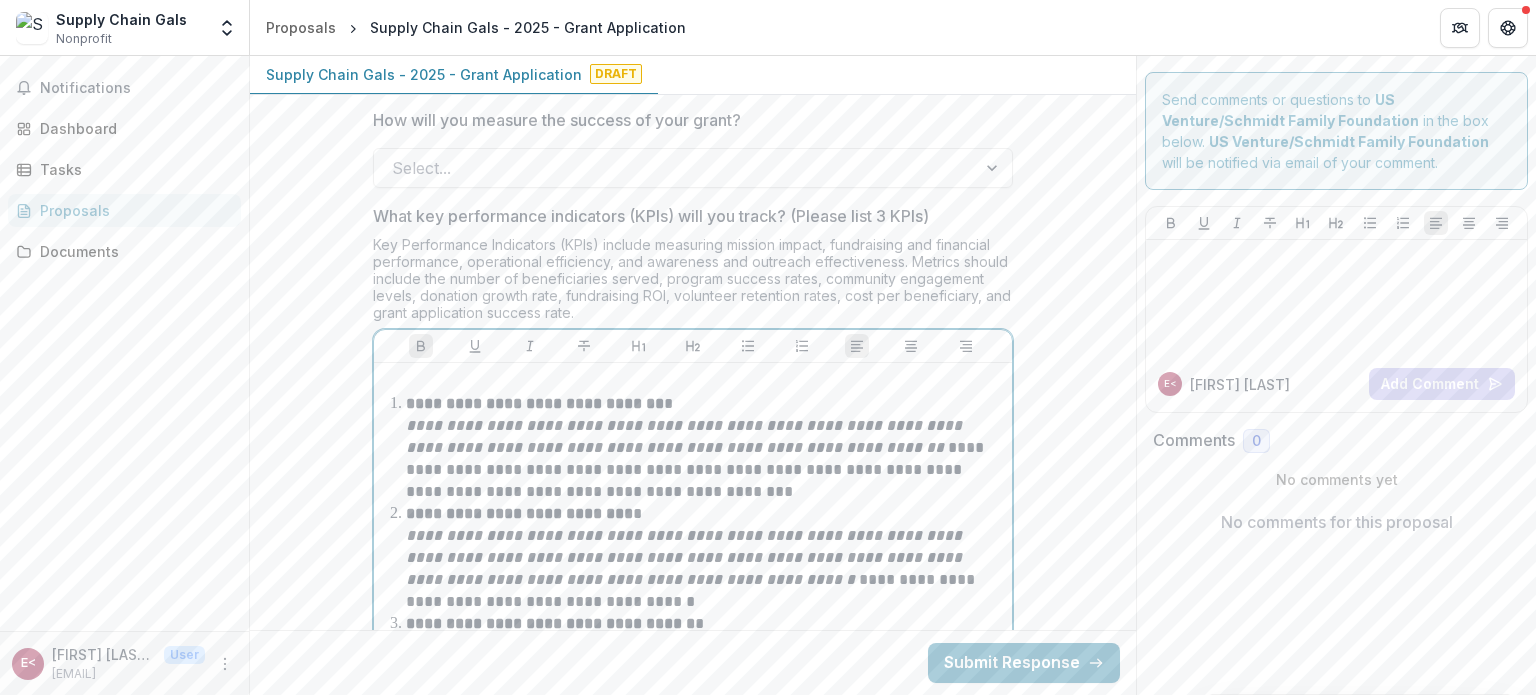 click on "**********" at bounding box center [705, 448] 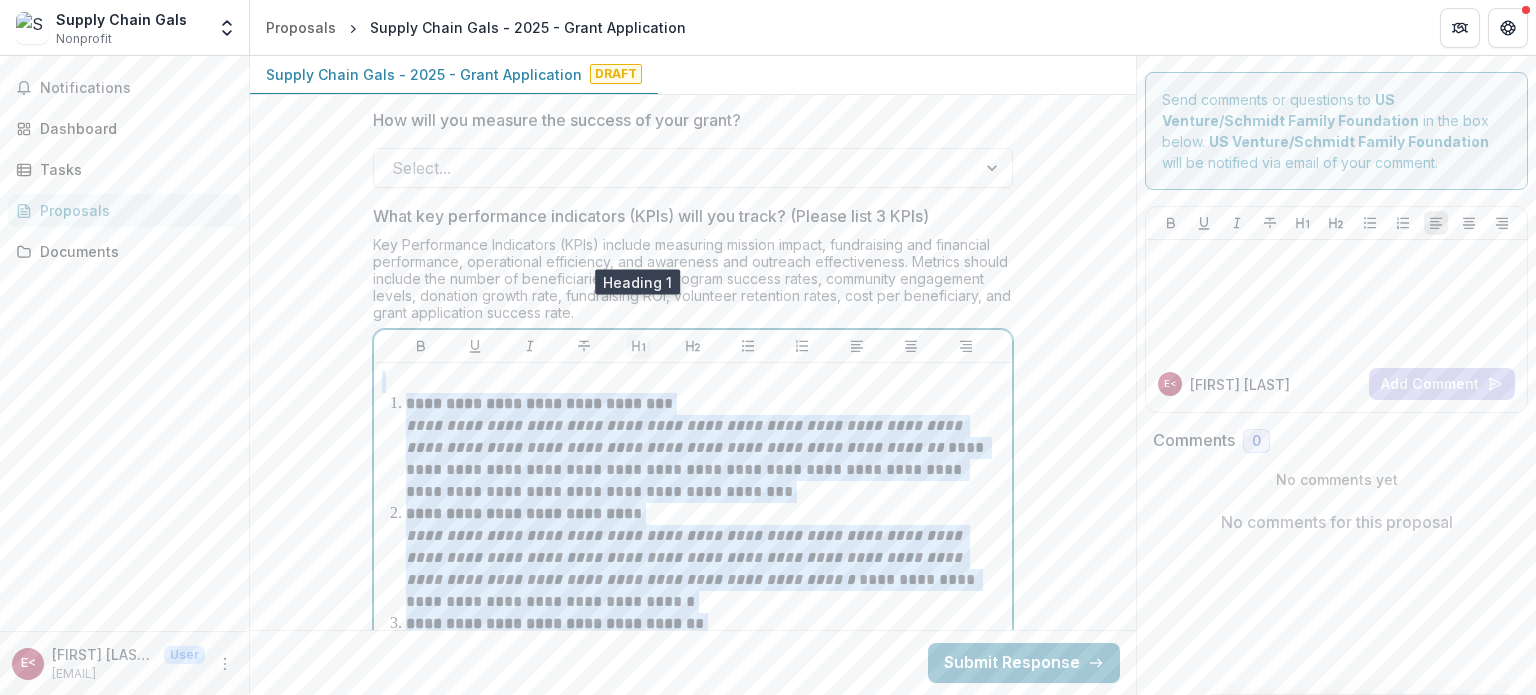 click 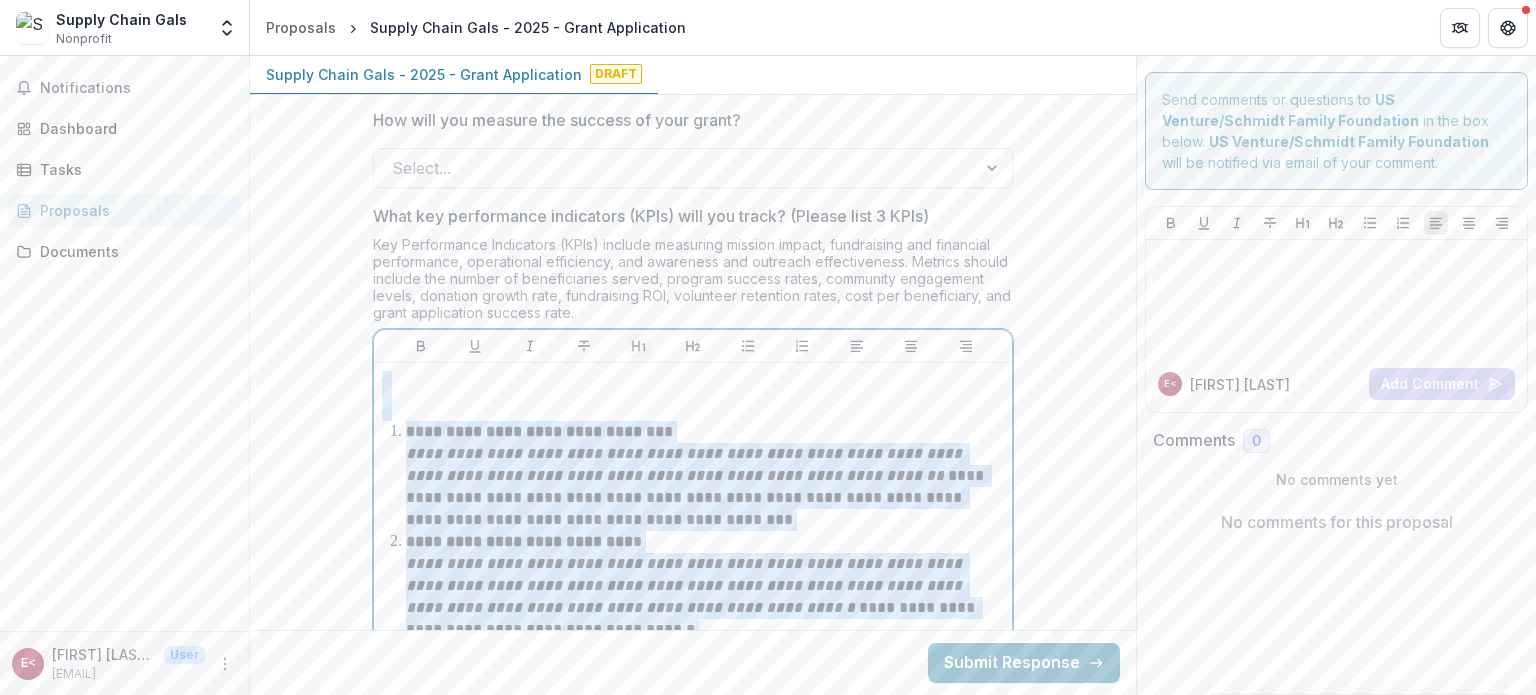 click 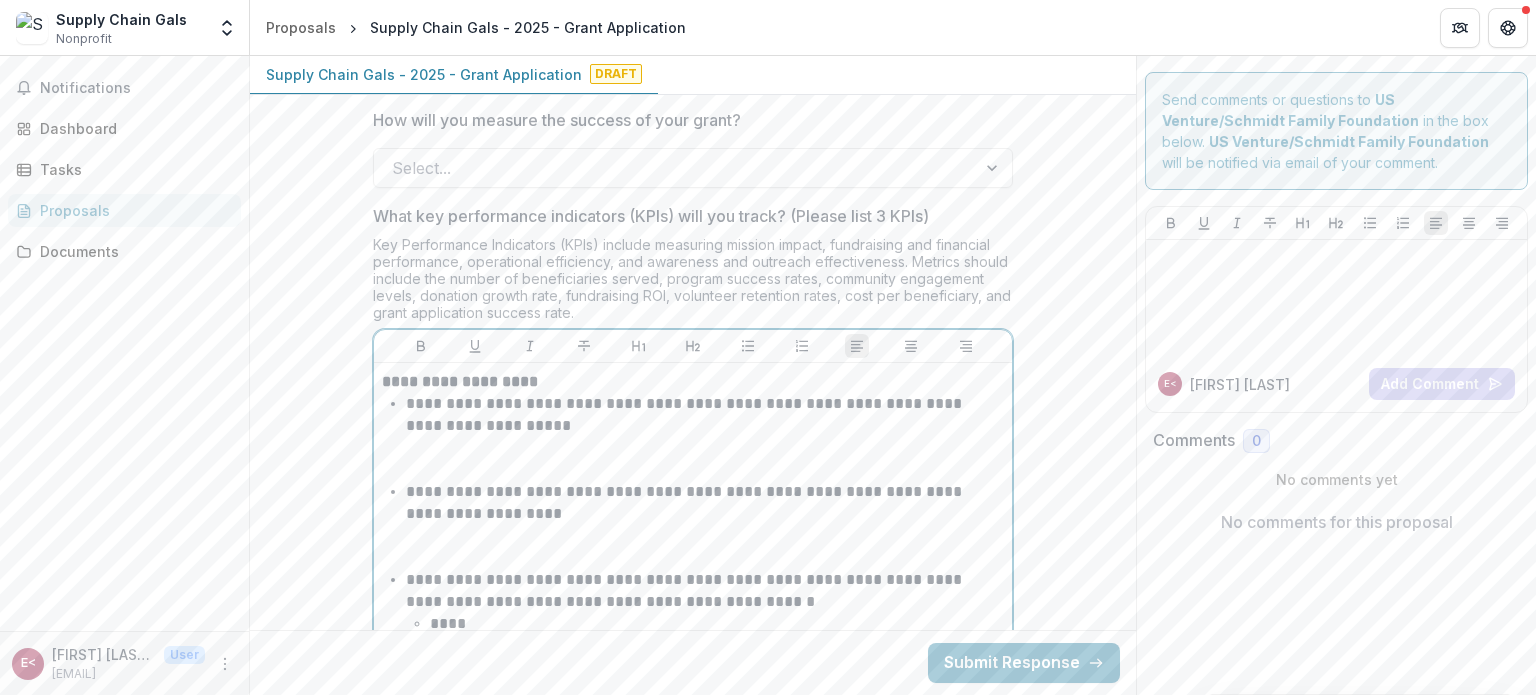 scroll, scrollTop: 5152, scrollLeft: 0, axis: vertical 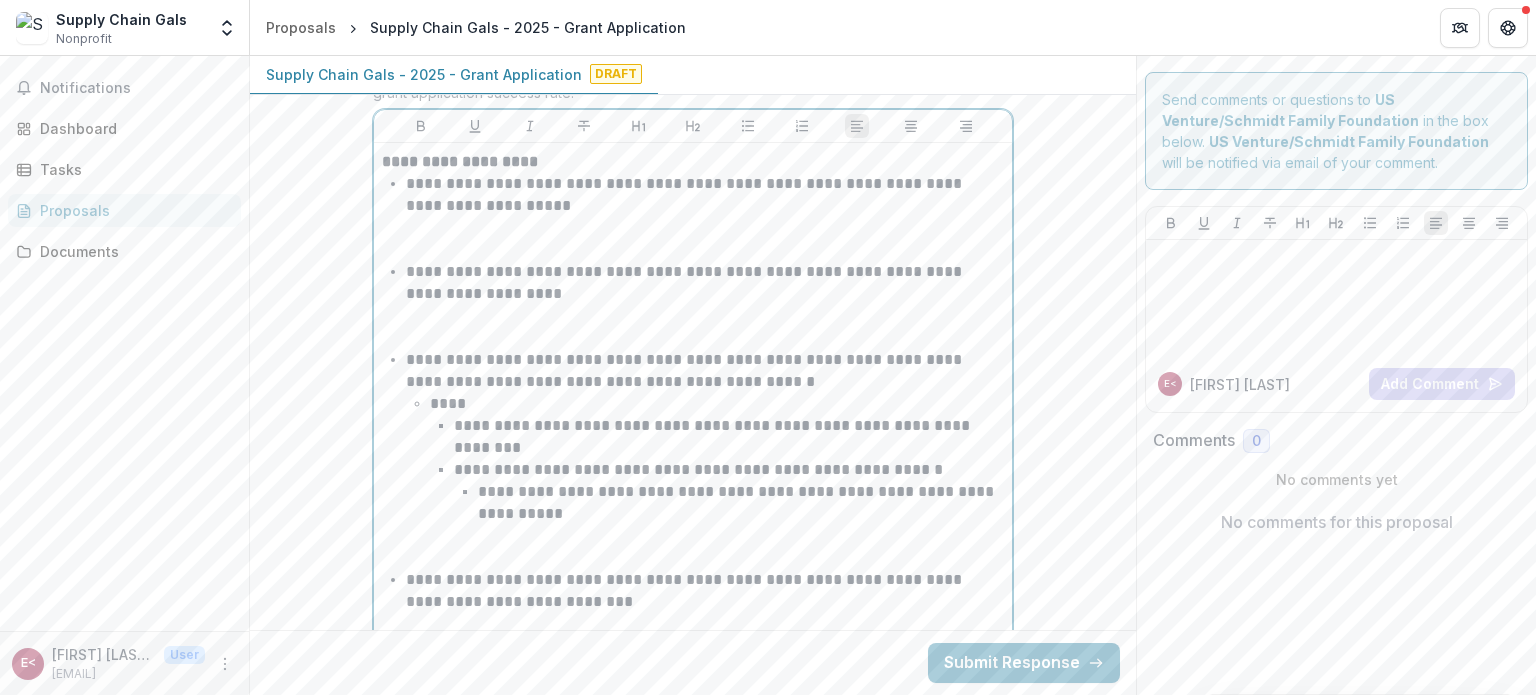 click on "**********" at bounding box center [729, 470] 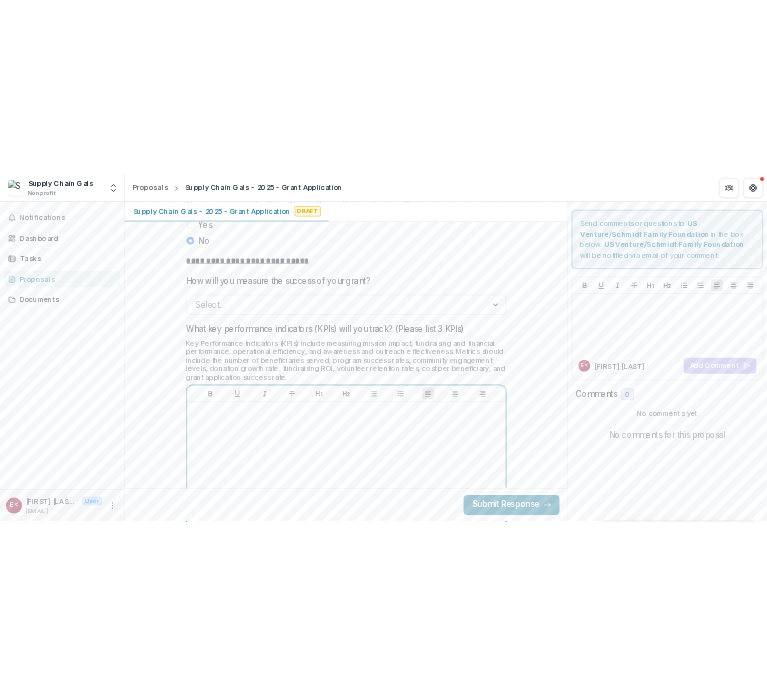 scroll, scrollTop: 4837, scrollLeft: 0, axis: vertical 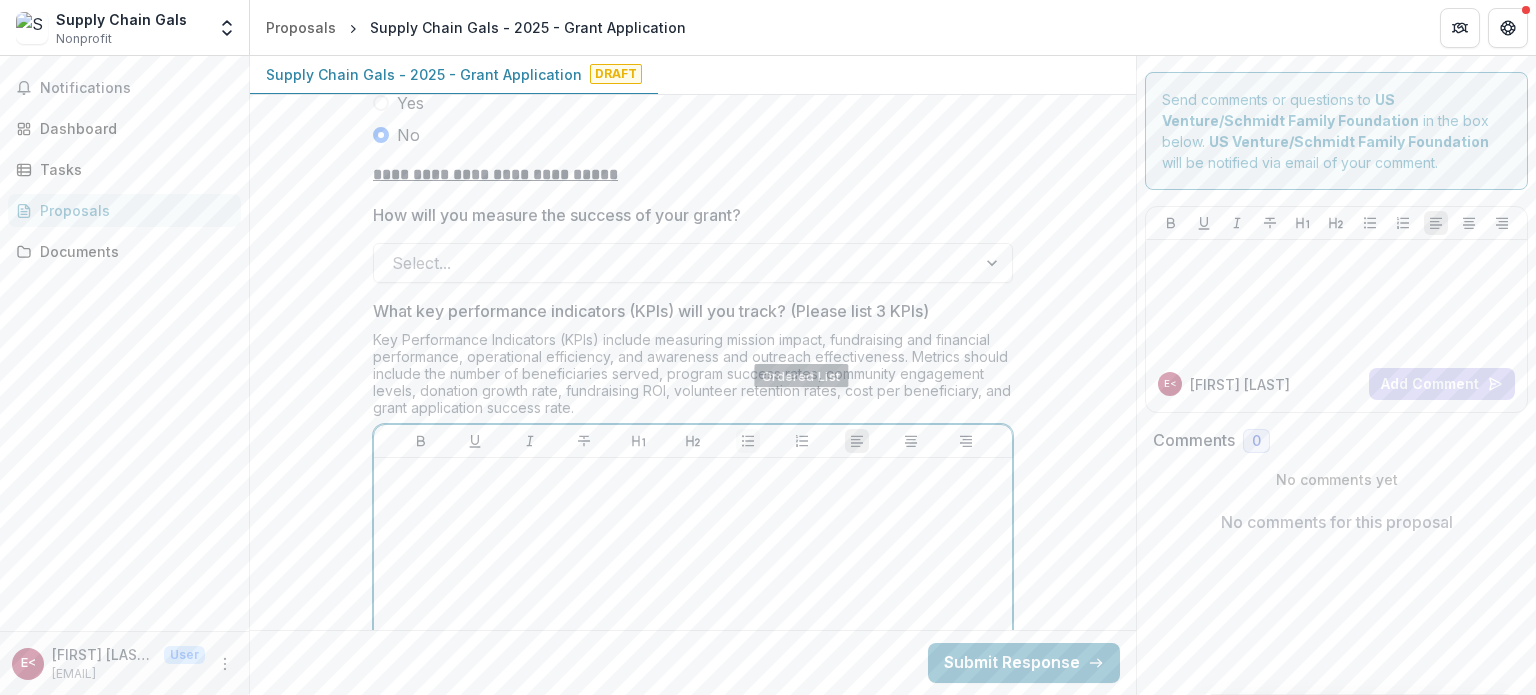click 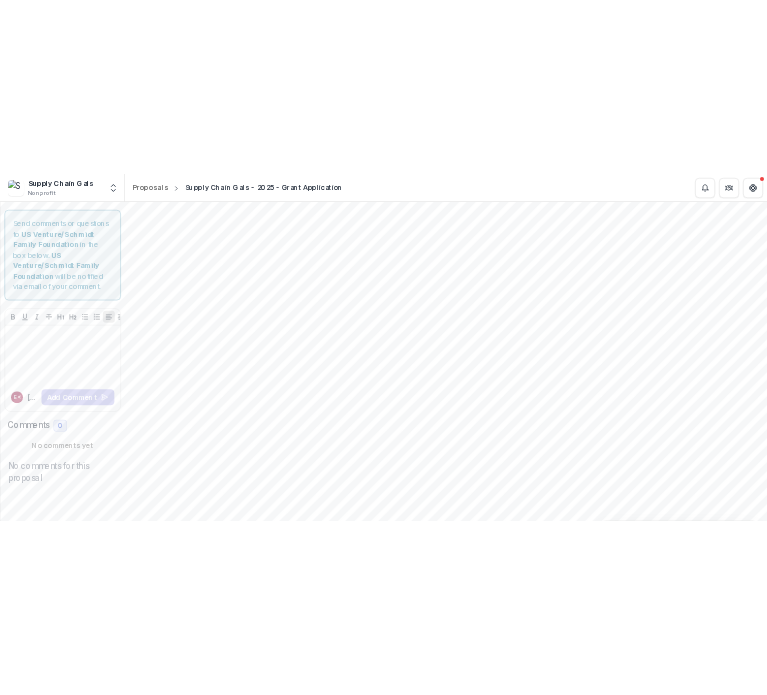 scroll, scrollTop: 4904, scrollLeft: 0, axis: vertical 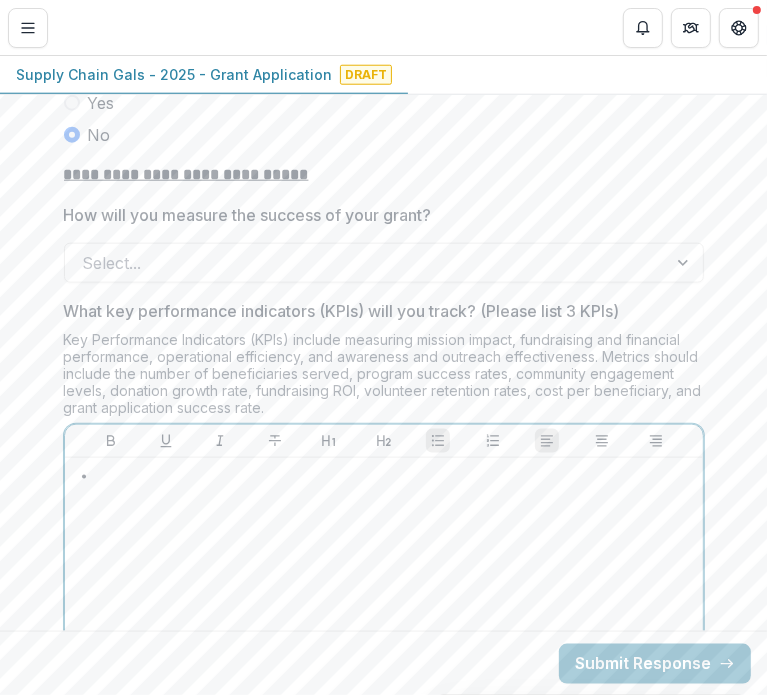 click at bounding box center (384, 616) 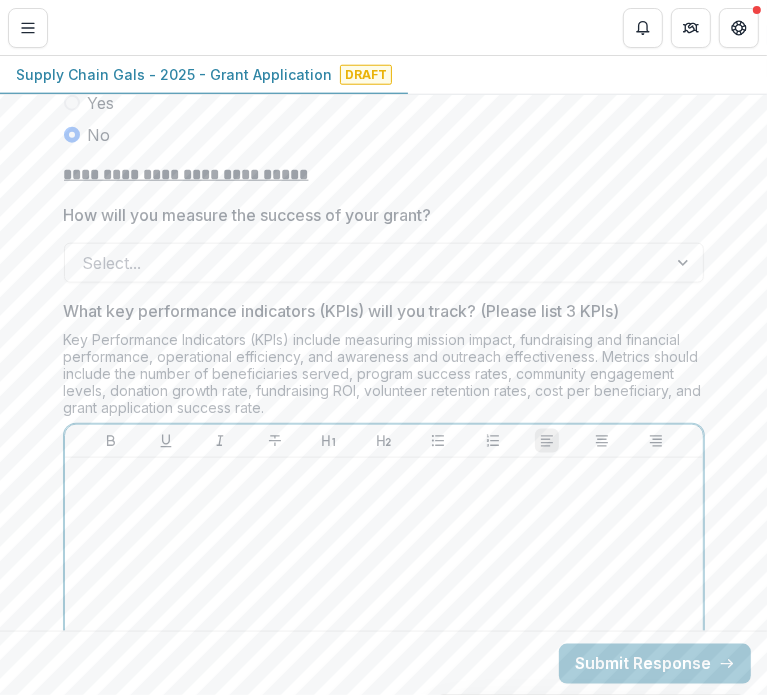 paste 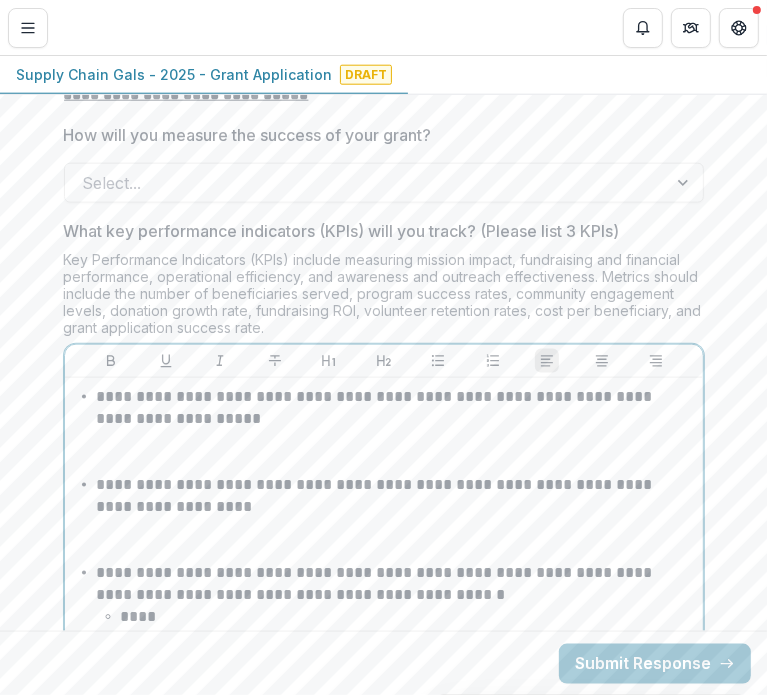 scroll, scrollTop: 4976, scrollLeft: 0, axis: vertical 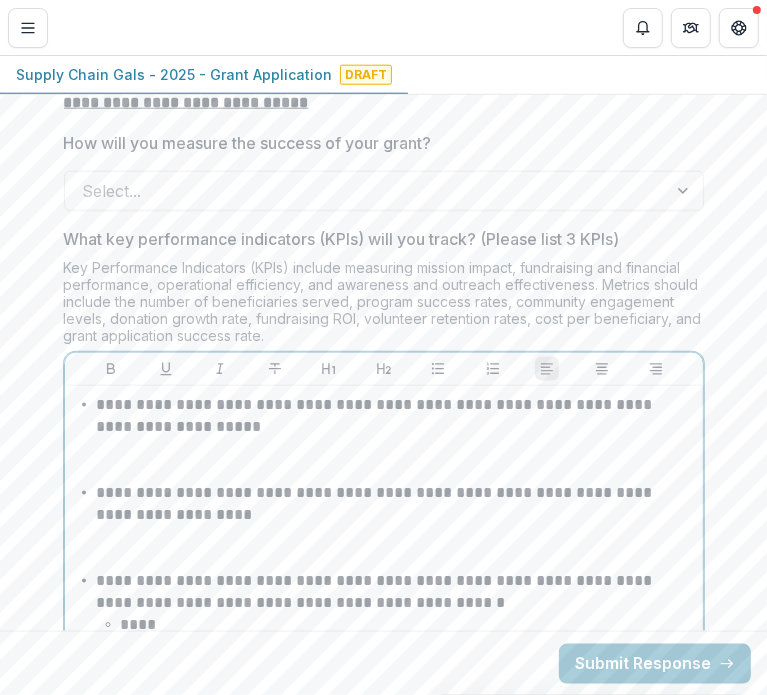 click on "**********" at bounding box center (396, 438) 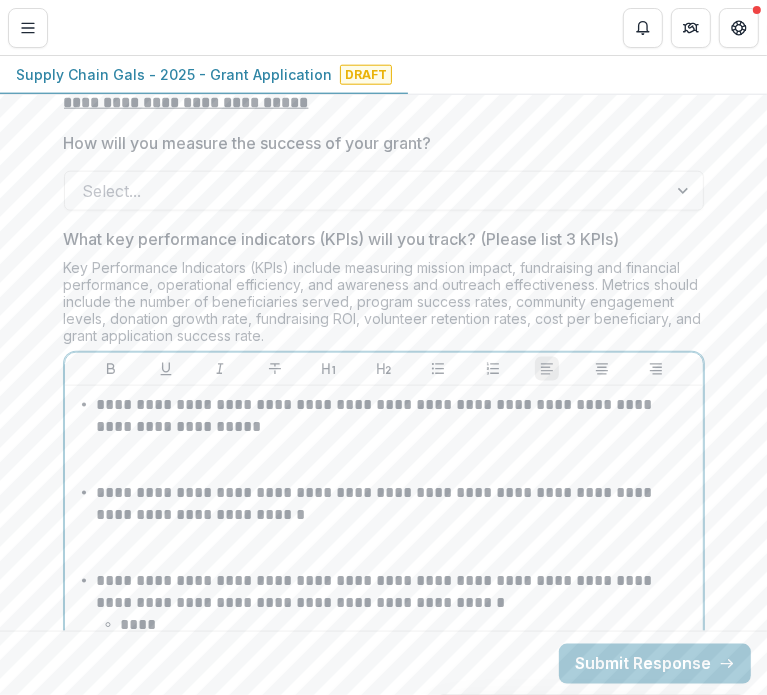 click on "**********" at bounding box center [396, 526] 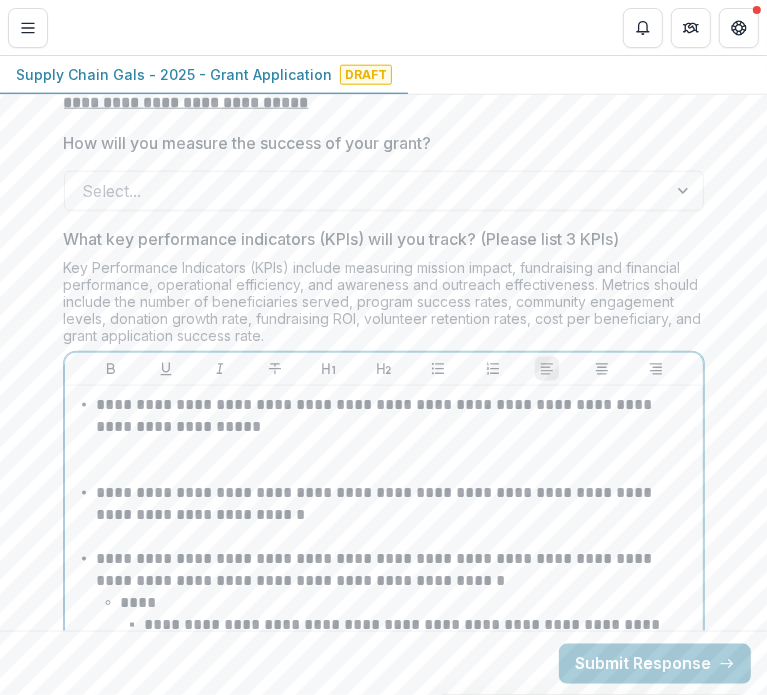 click on "**********" at bounding box center [396, 570] 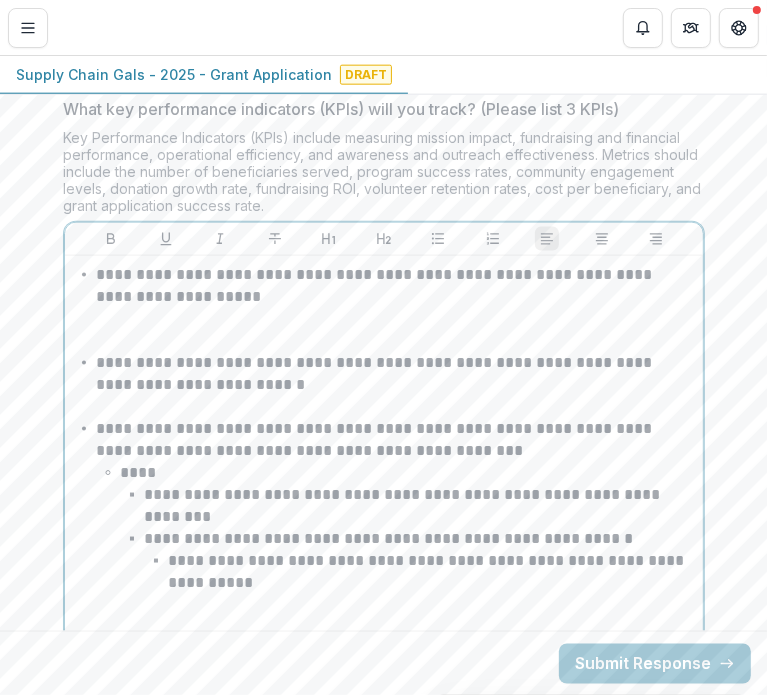 scroll, scrollTop: 5108, scrollLeft: 0, axis: vertical 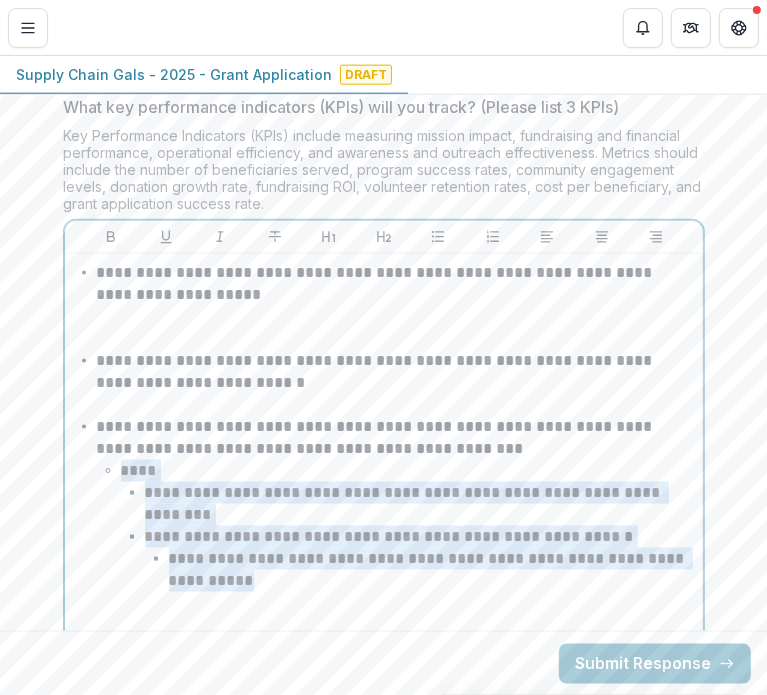 drag, startPoint x: 262, startPoint y: 473, endPoint x: 122, endPoint y: 372, distance: 172.62965 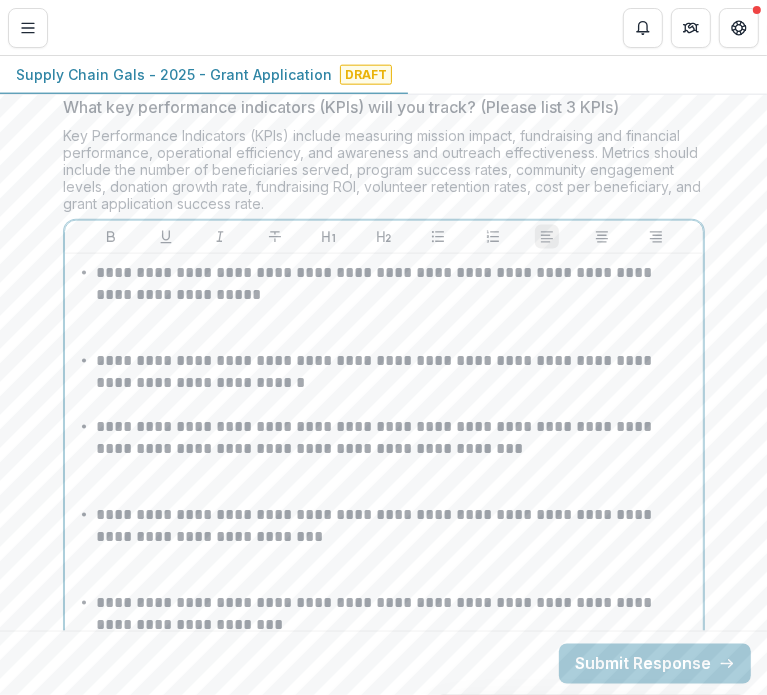 click on "**********" at bounding box center [396, 460] 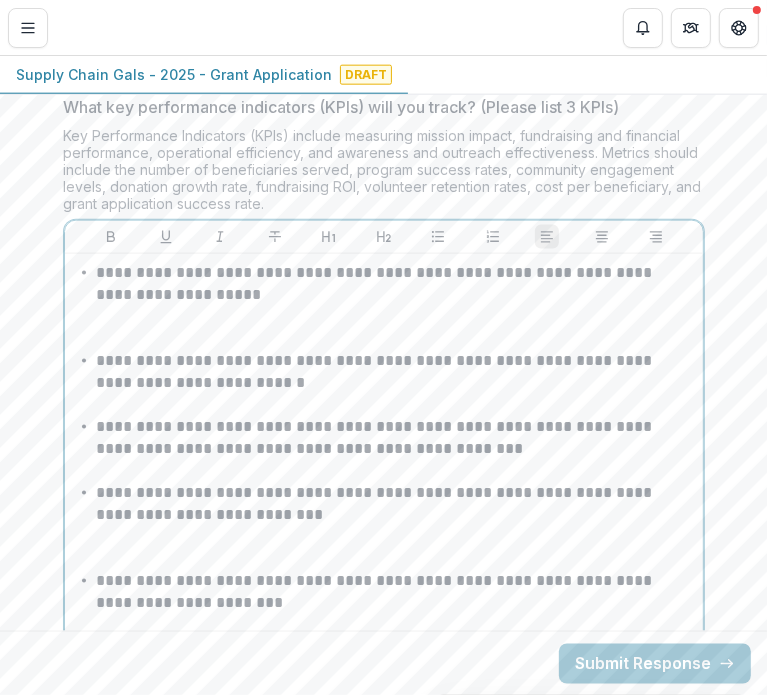 click on "**********" at bounding box center [396, 526] 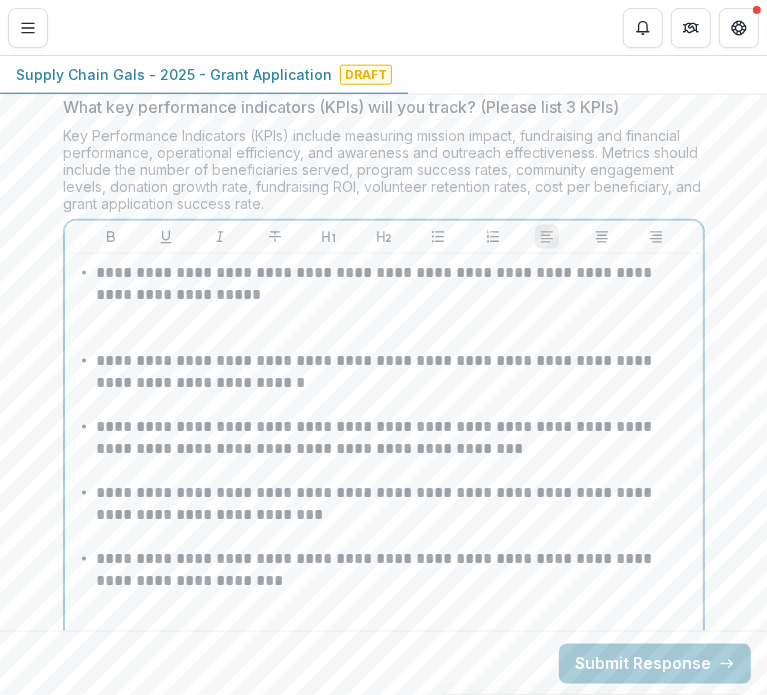 click on "**********" at bounding box center [396, 592] 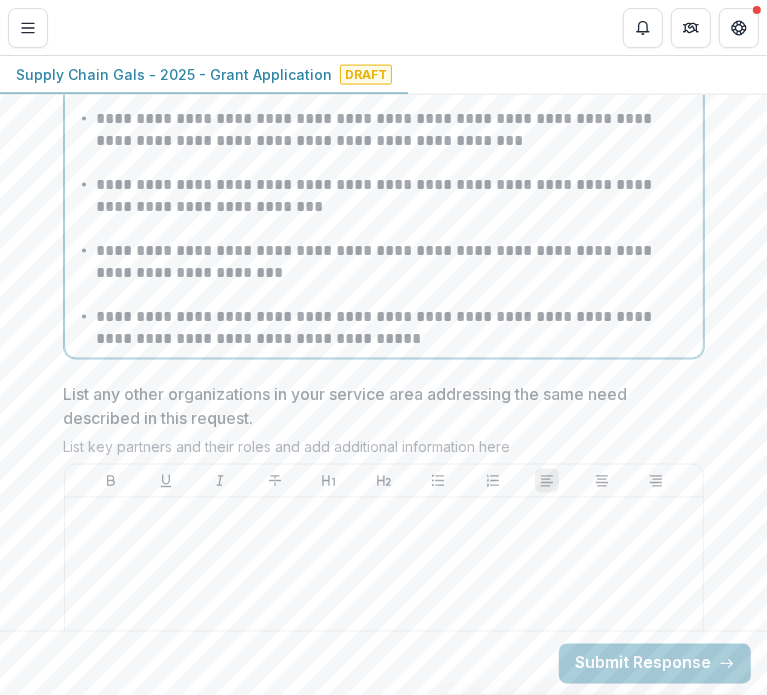 scroll, scrollTop: 5420, scrollLeft: 0, axis: vertical 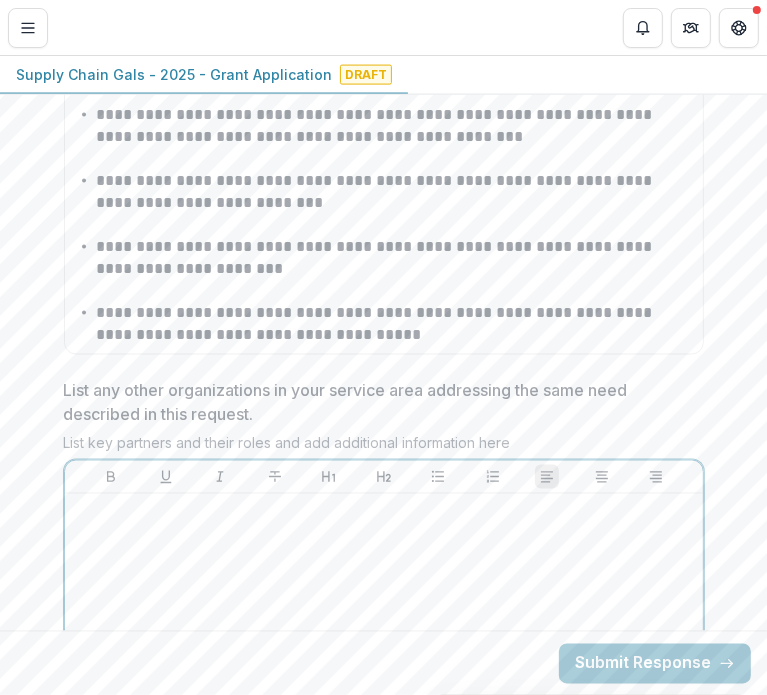 click at bounding box center [384, 652] 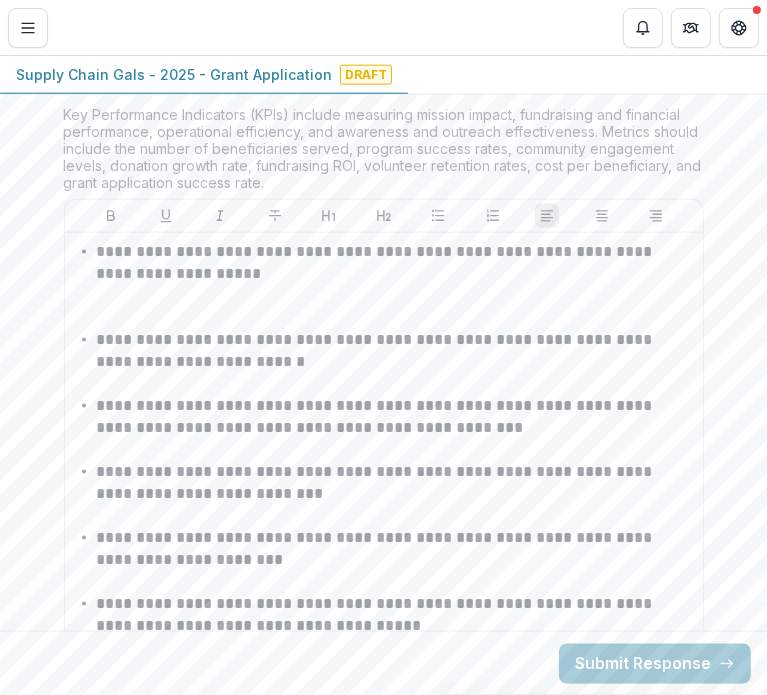 scroll, scrollTop: 5077, scrollLeft: 0, axis: vertical 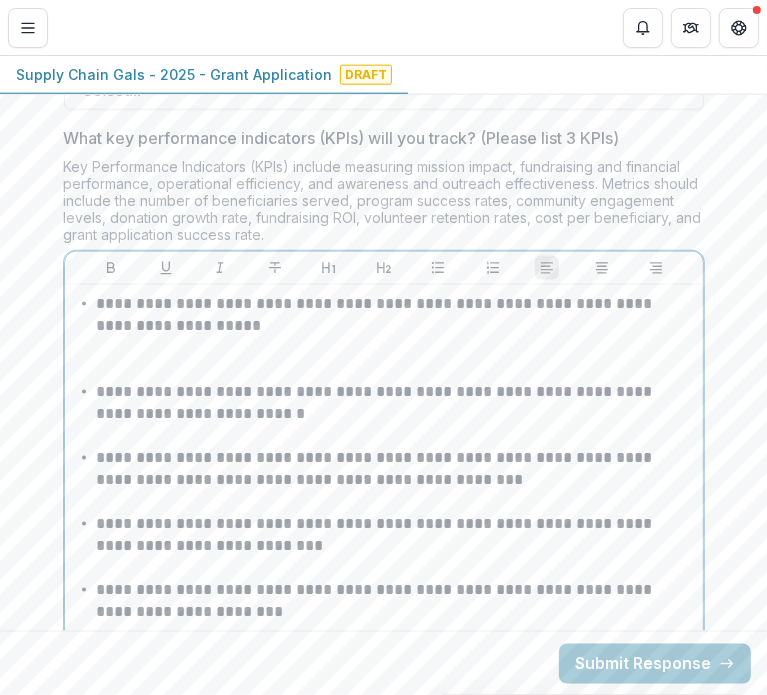click on "**********" at bounding box center [396, 414] 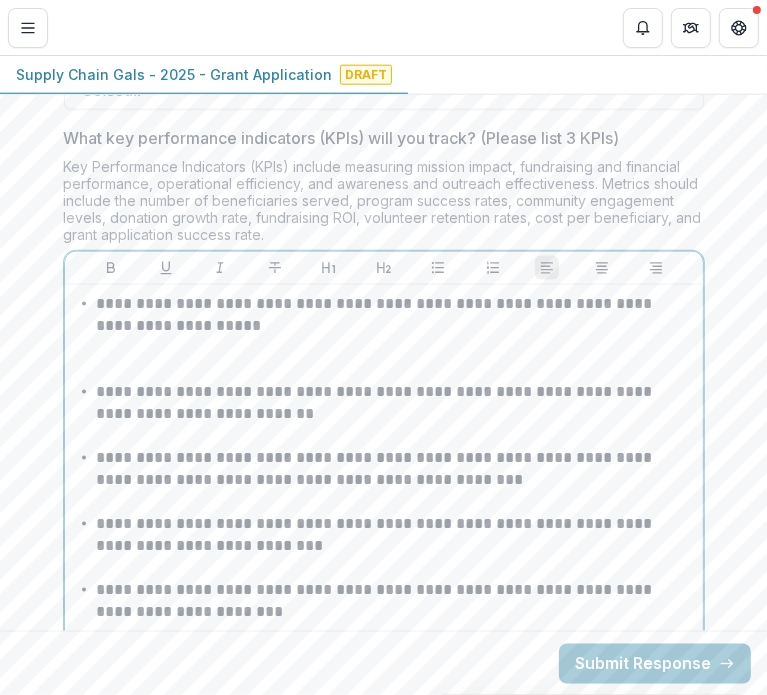 scroll, scrollTop: 5440, scrollLeft: 0, axis: vertical 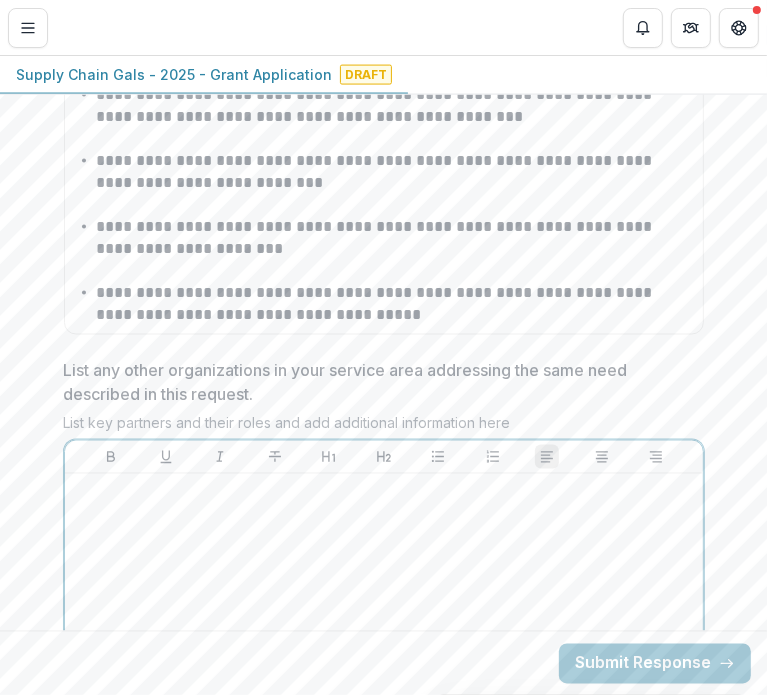 click at bounding box center [384, 632] 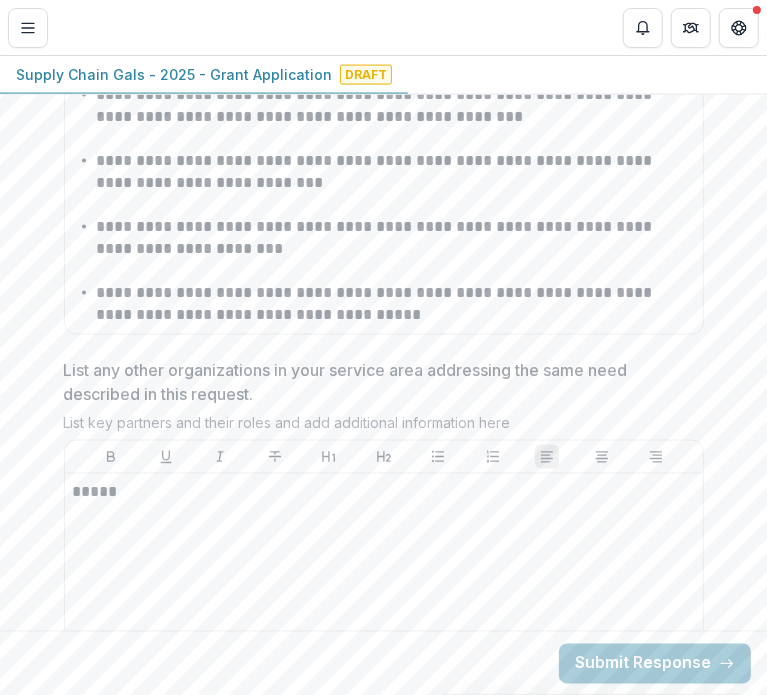 click on "List any other organizations in your service area addressing the same need described in this request." at bounding box center (378, 383) 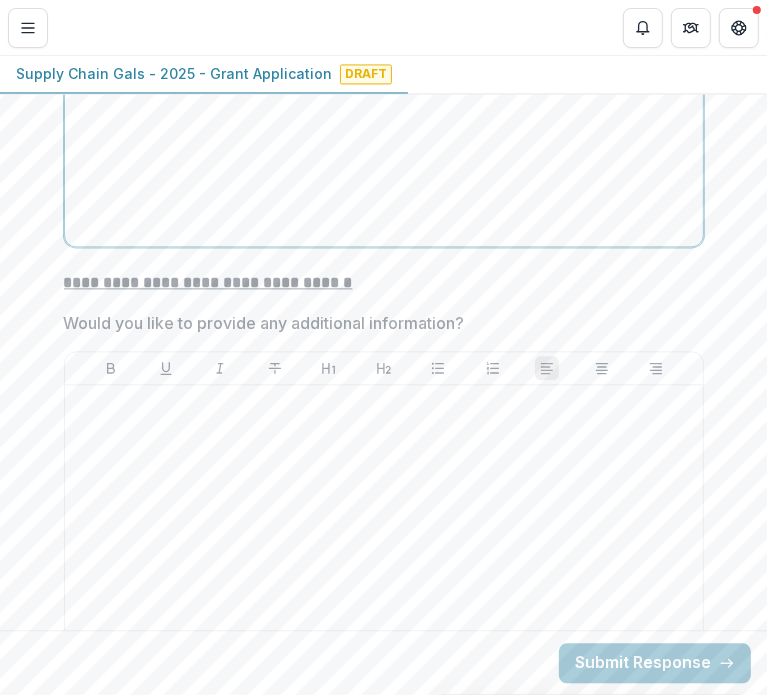 scroll, scrollTop: 5984, scrollLeft: 0, axis: vertical 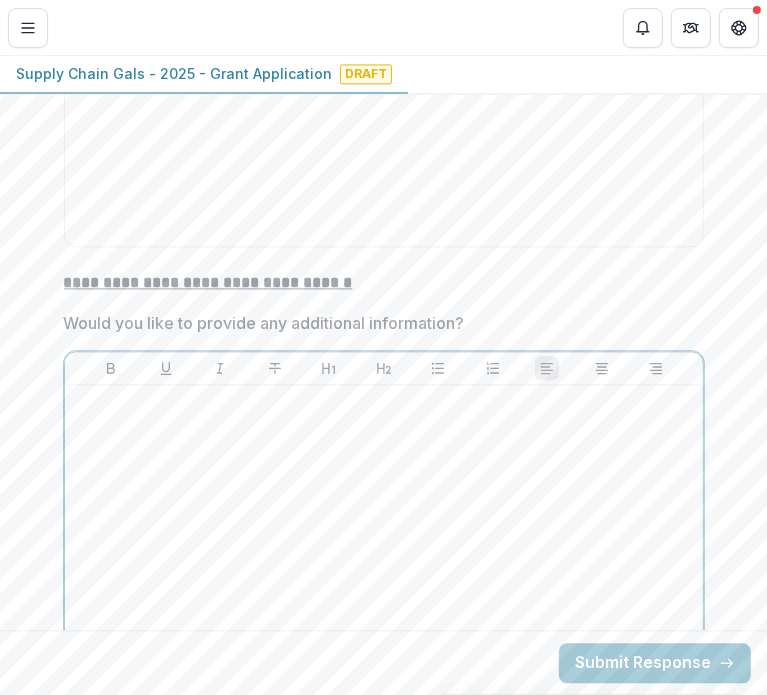 click at bounding box center (384, 543) 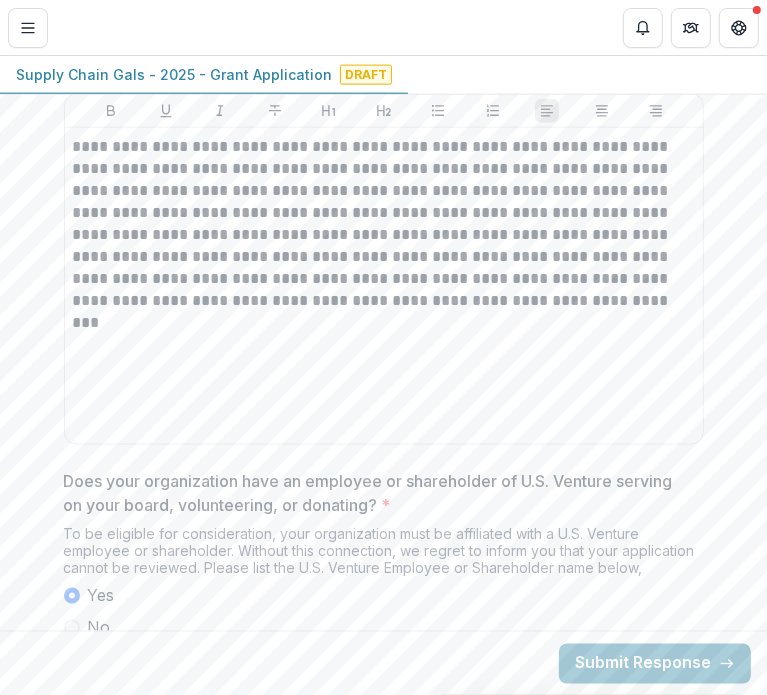 scroll, scrollTop: 1334, scrollLeft: 0, axis: vertical 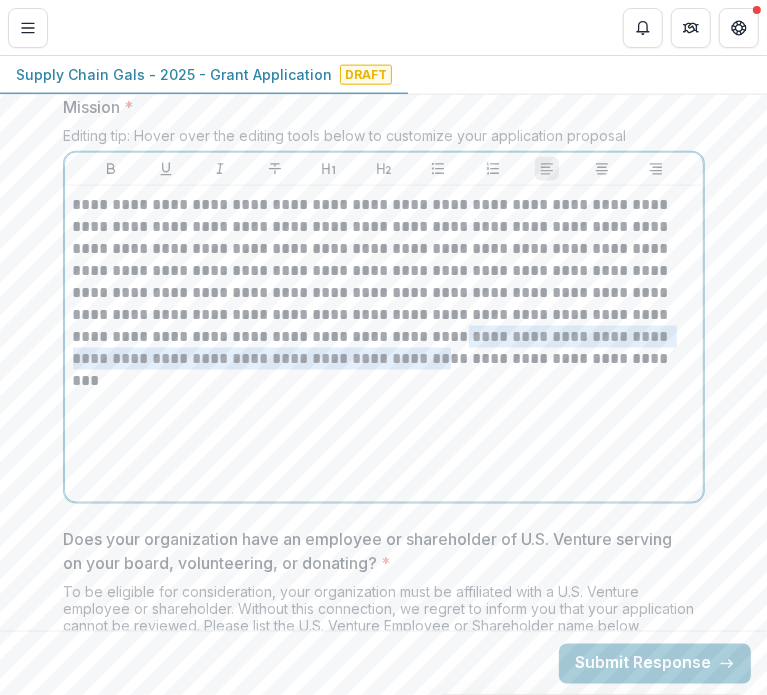 drag, startPoint x: 380, startPoint y: 339, endPoint x: 364, endPoint y: 395, distance: 58.24088 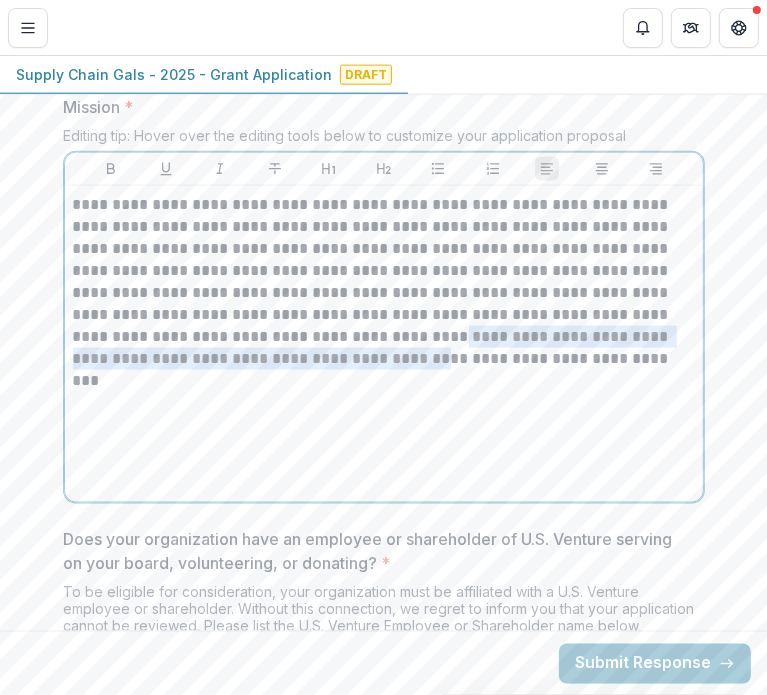 click on "**********" at bounding box center (384, 344) 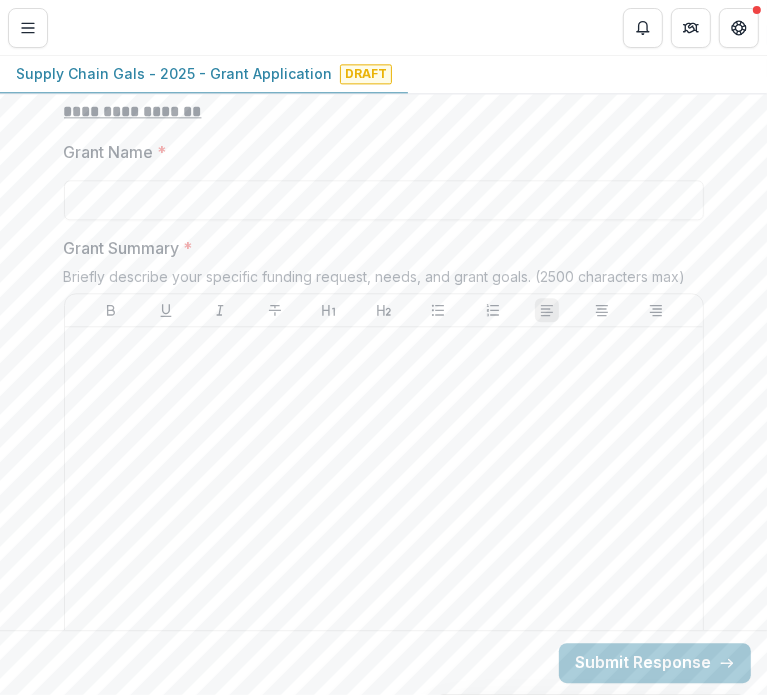 scroll, scrollTop: 2476, scrollLeft: 0, axis: vertical 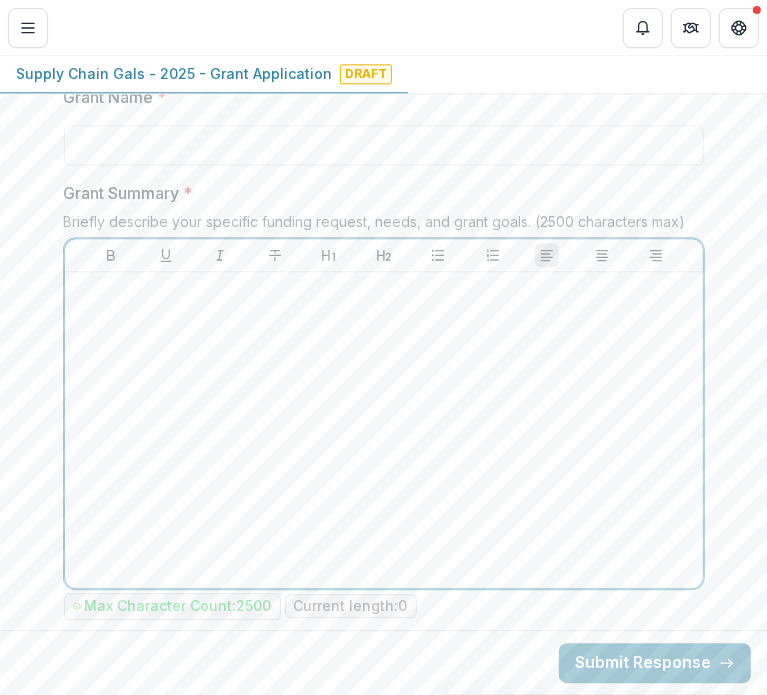click at bounding box center (384, 430) 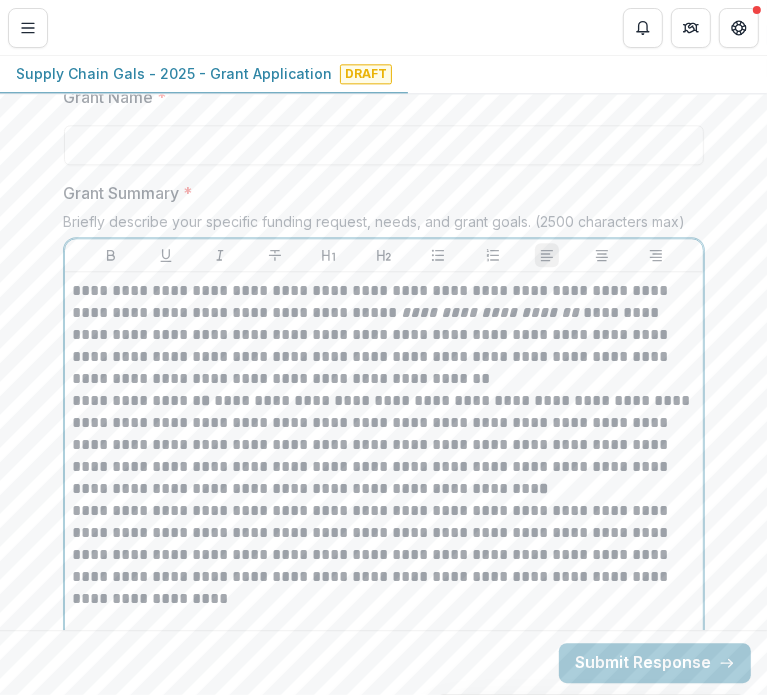 click on "**********" at bounding box center (384, 445) 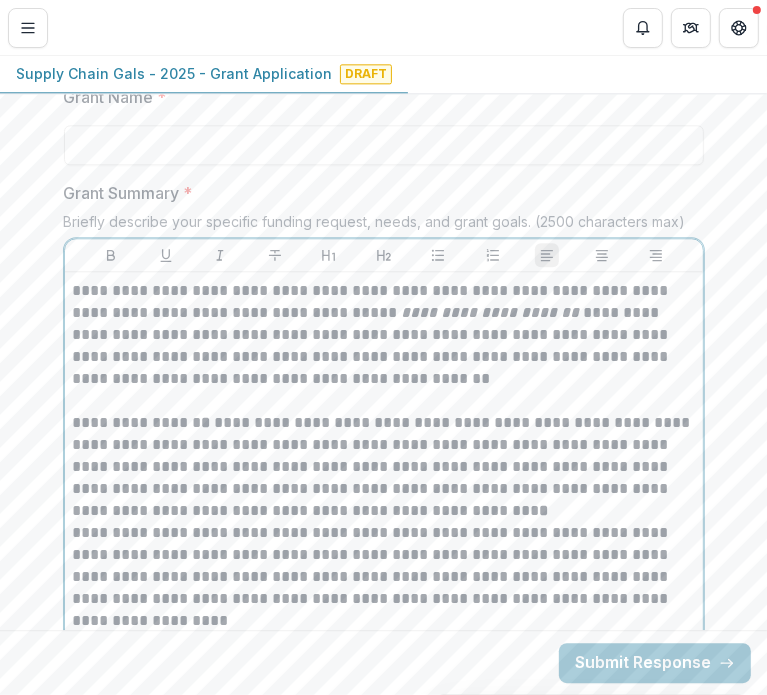 click on "**********" at bounding box center [384, 467] 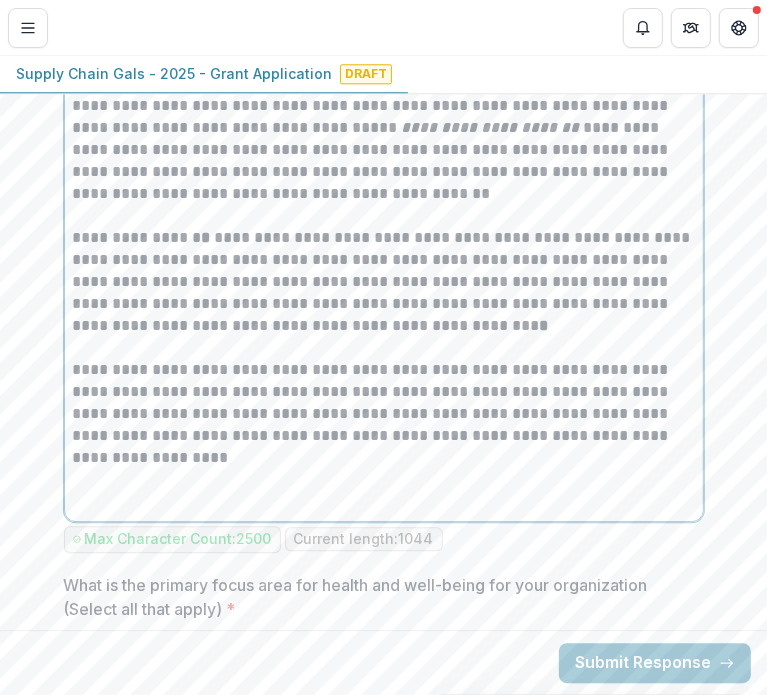scroll, scrollTop: 2664, scrollLeft: 0, axis: vertical 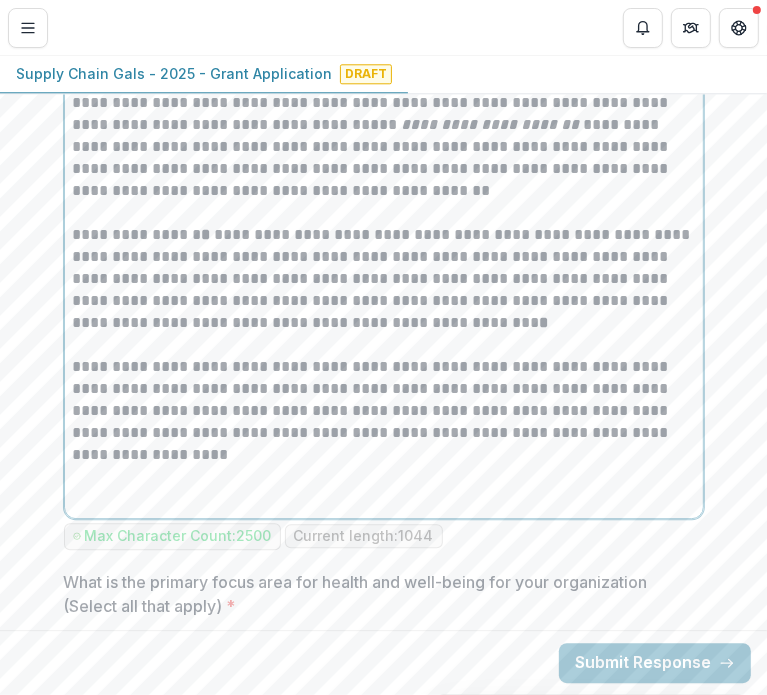 click at bounding box center [384, 488] 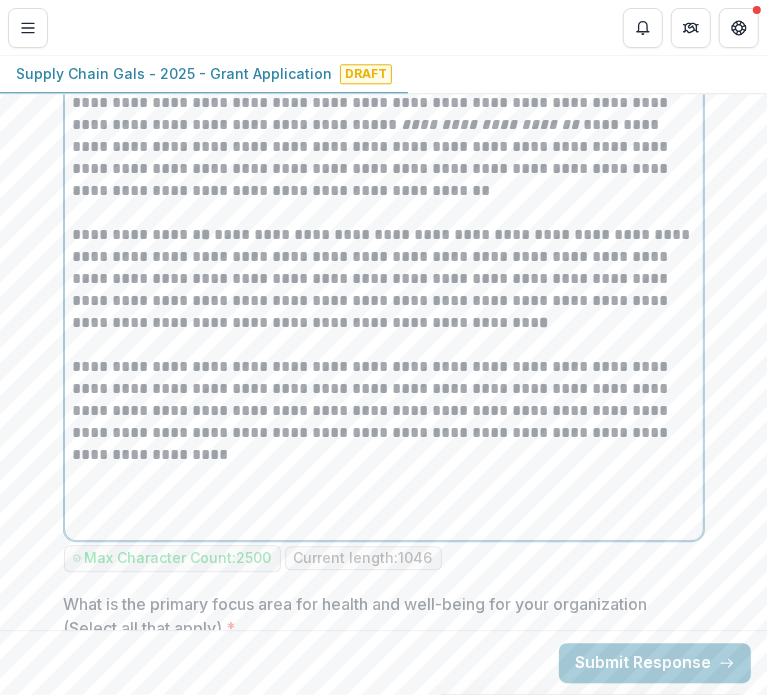 click at bounding box center (384, 510) 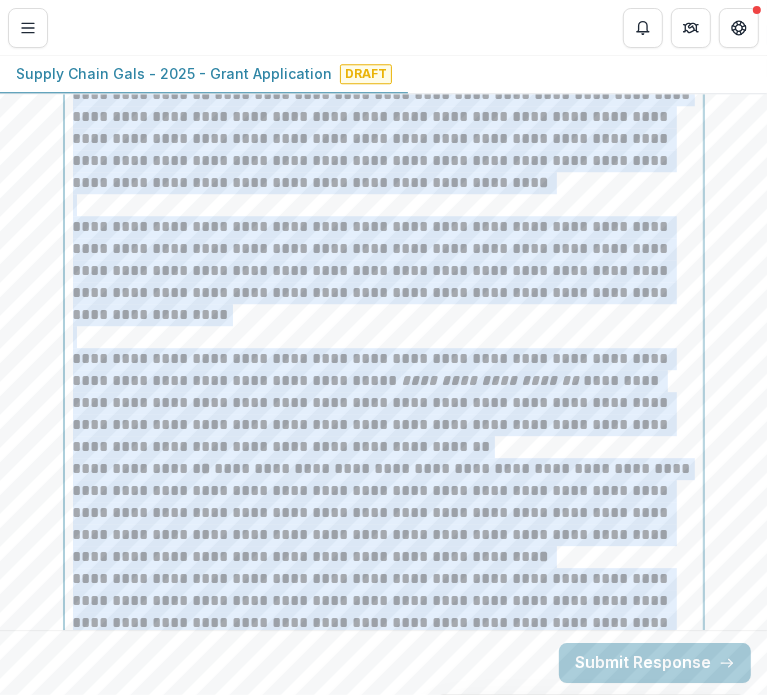 click at bounding box center [384, 337] 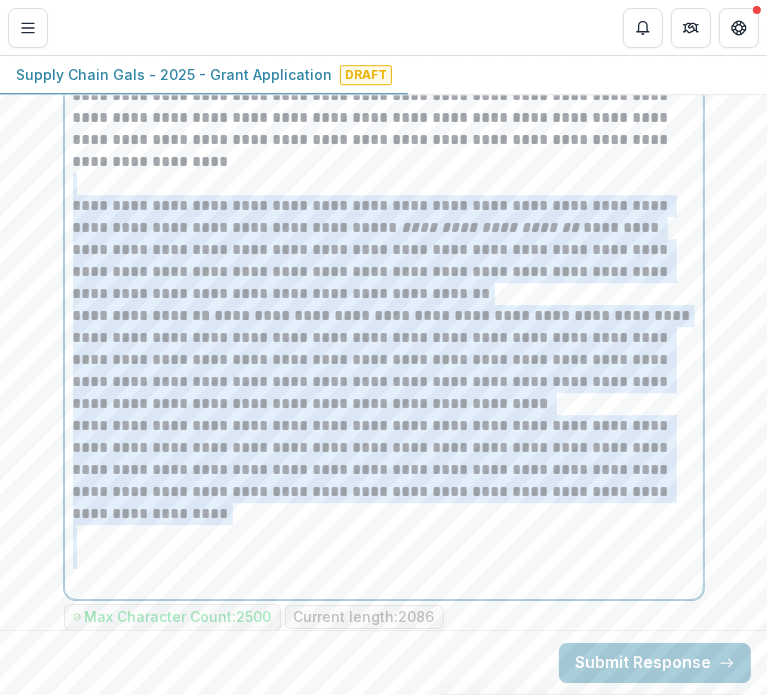 drag, startPoint x: 299, startPoint y: 304, endPoint x: 367, endPoint y: 709, distance: 410.66898 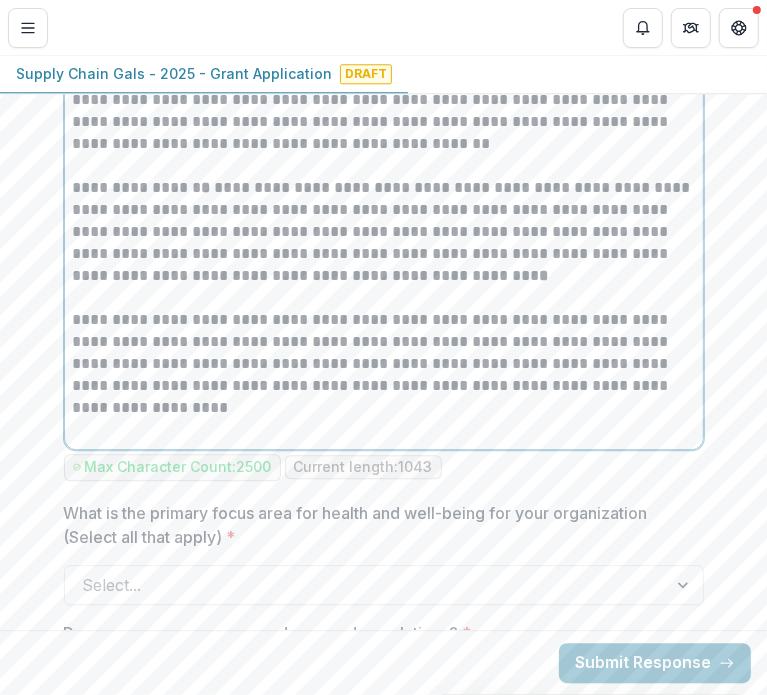 scroll, scrollTop: 2685, scrollLeft: 0, axis: vertical 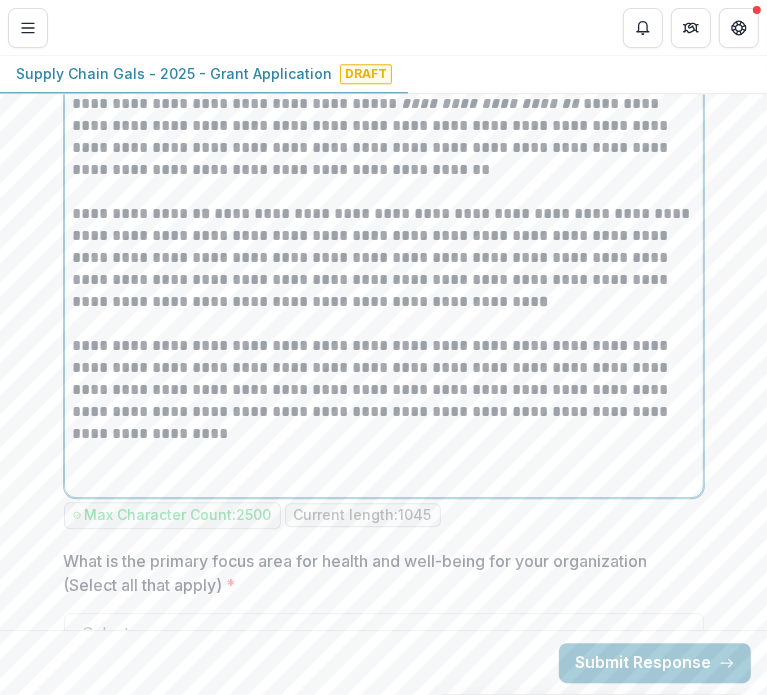 click at bounding box center [384, 478] 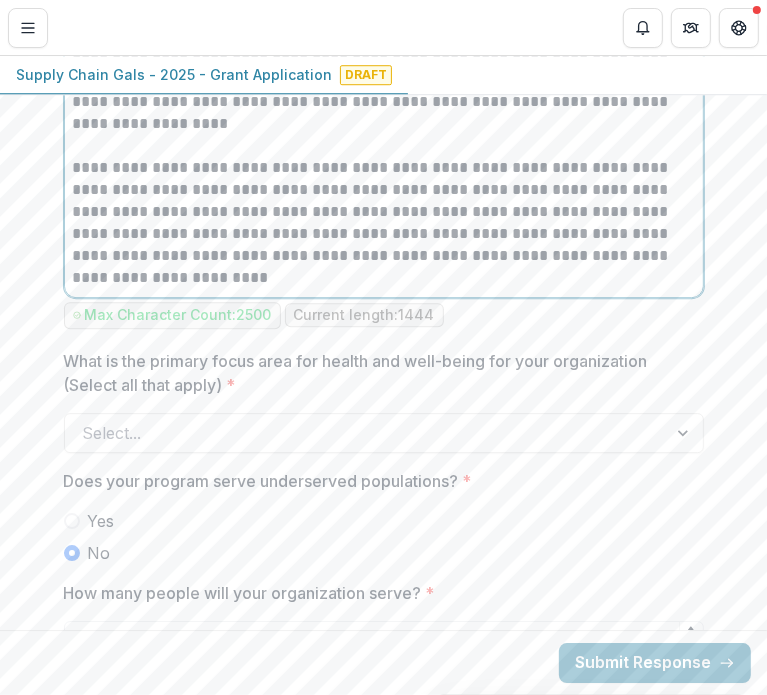 scroll, scrollTop: 2996, scrollLeft: 0, axis: vertical 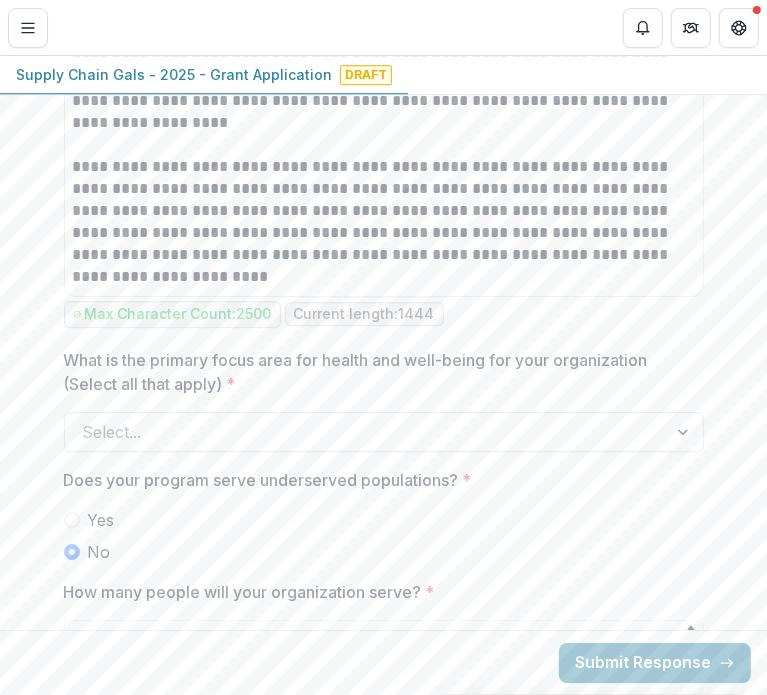 click at bounding box center (366, 432) 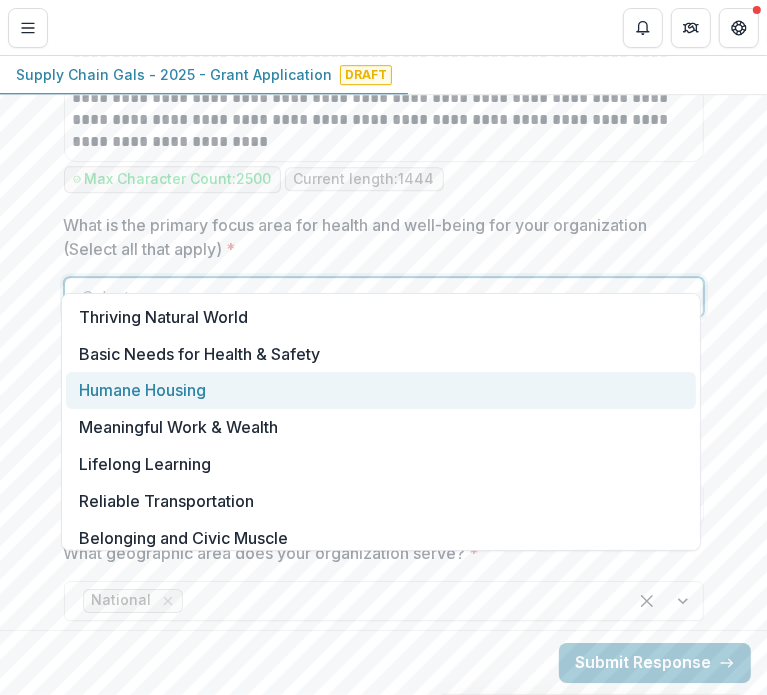 scroll, scrollTop: 3132, scrollLeft: 0, axis: vertical 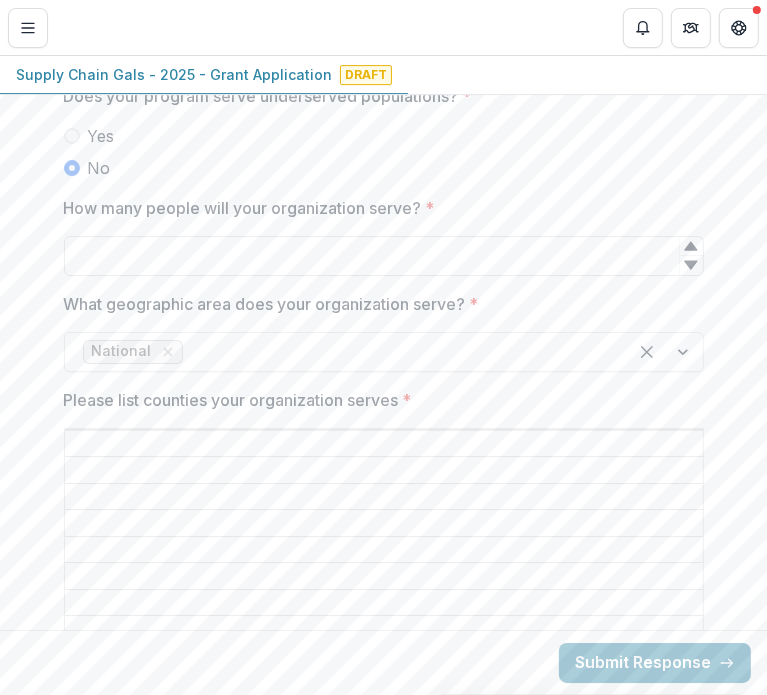 click on "How many people will your organization serve? *" at bounding box center (384, 256) 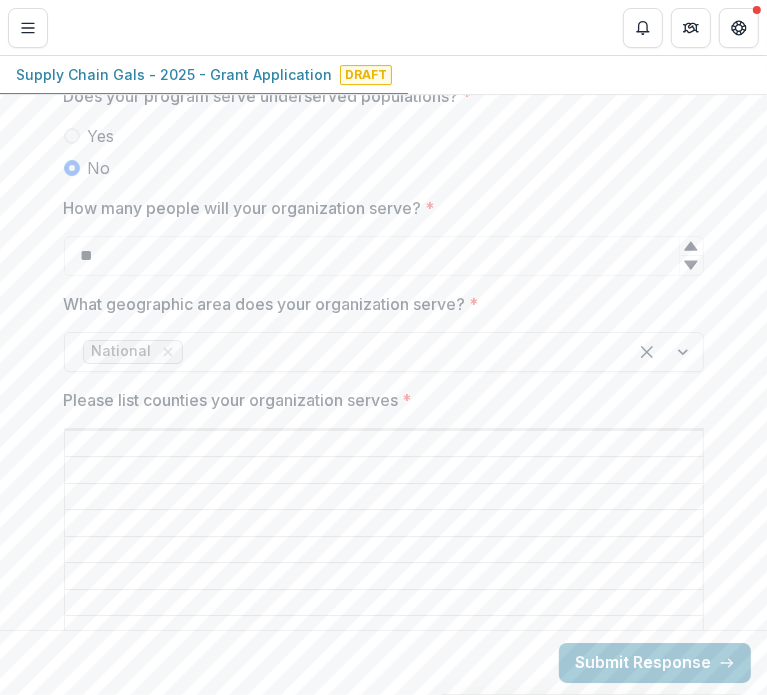 click 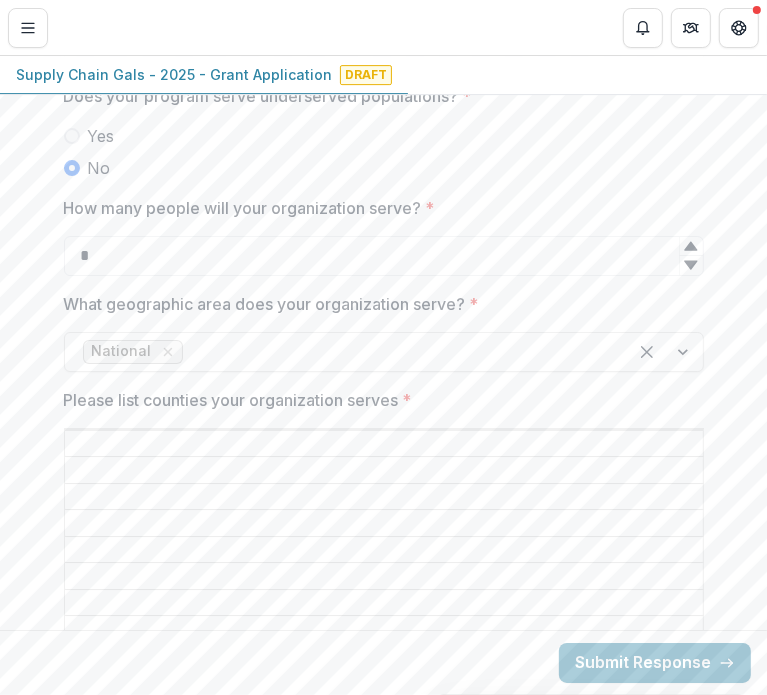 click at bounding box center [691, 246] 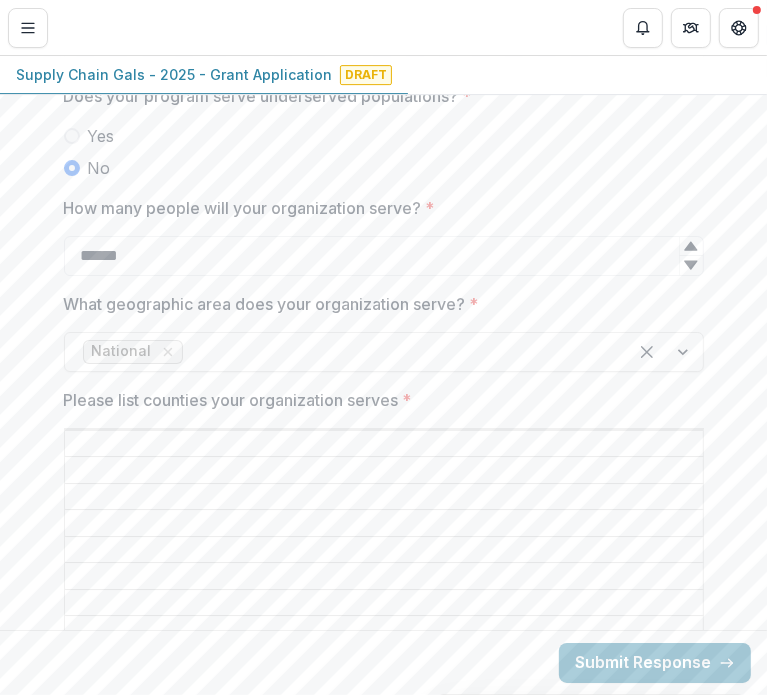 type on "******" 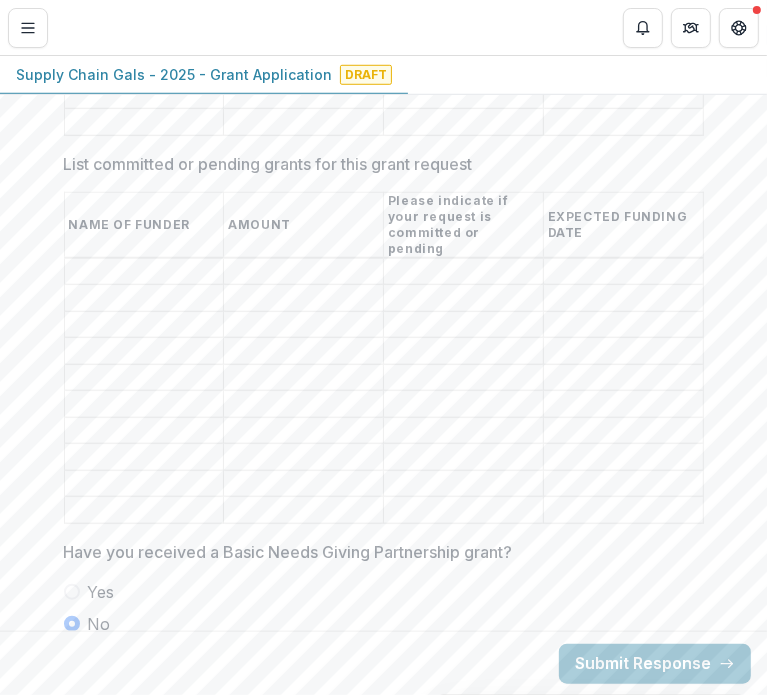 scroll, scrollTop: 4487, scrollLeft: 0, axis: vertical 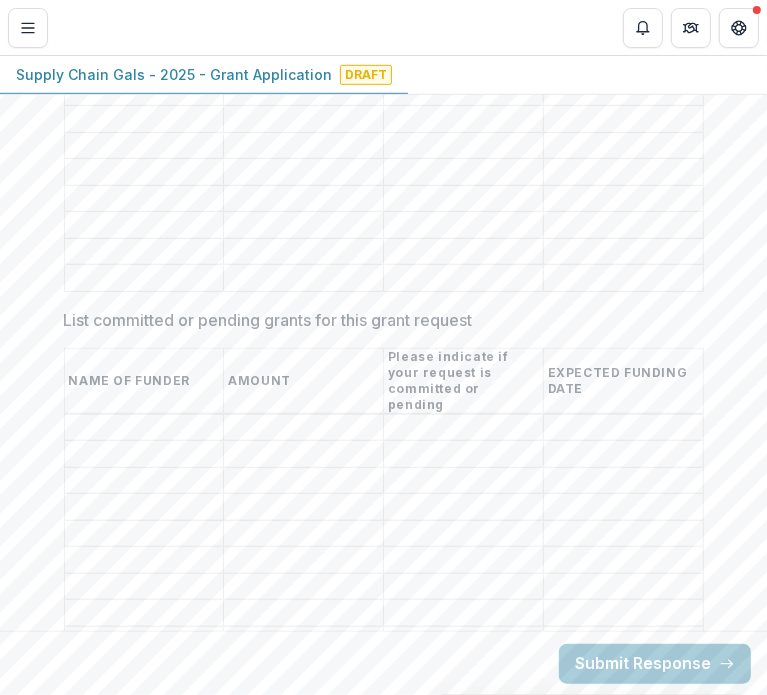 click on "List committed or pending grants for this grant request" at bounding box center [144, 428] 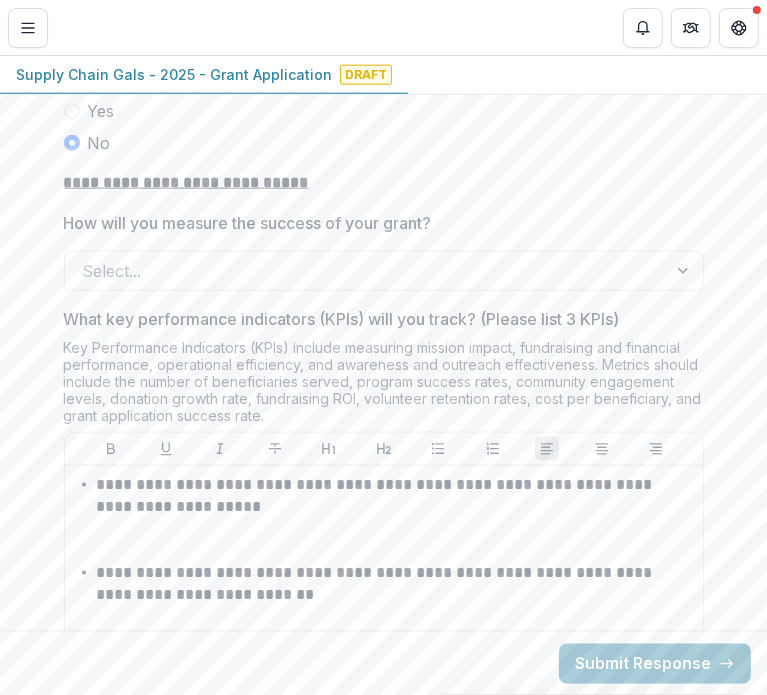 scroll, scrollTop: 5125, scrollLeft: 0, axis: vertical 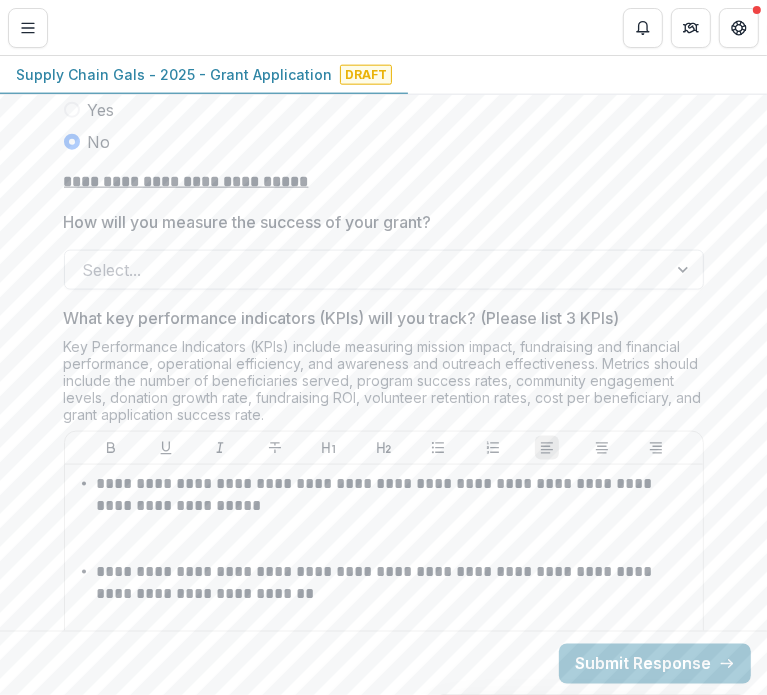 click at bounding box center [366, 270] 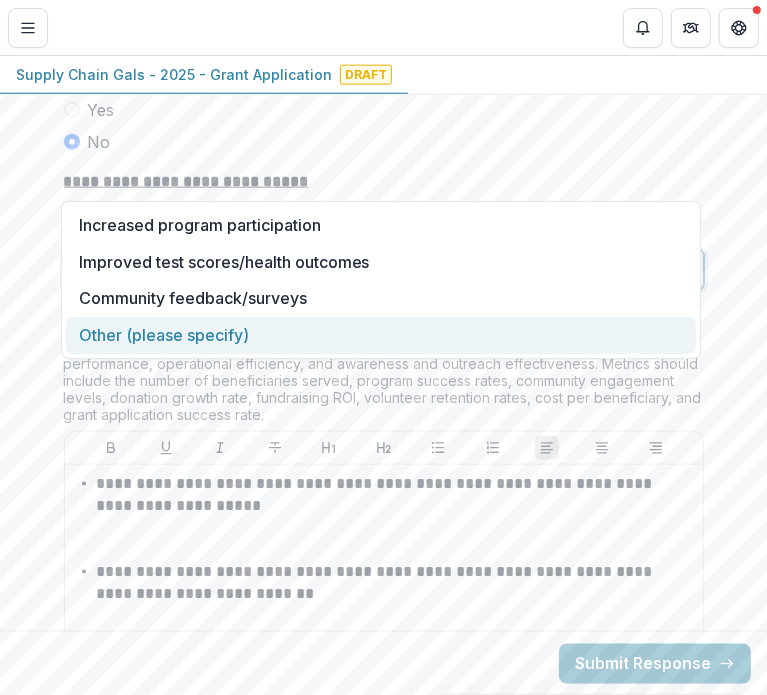 click on "Other (please specify)" at bounding box center [381, 335] 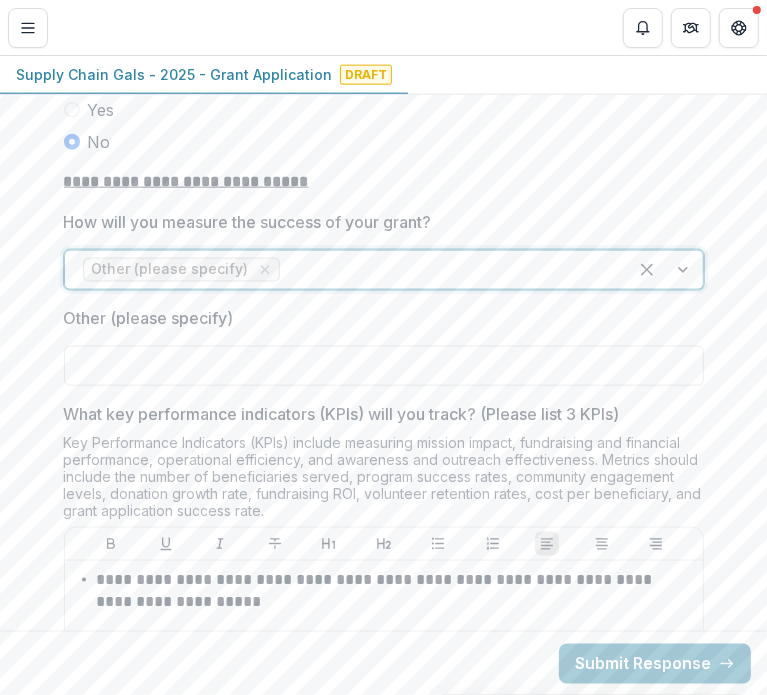 click on "Other (please specify)" at bounding box center (384, 366) 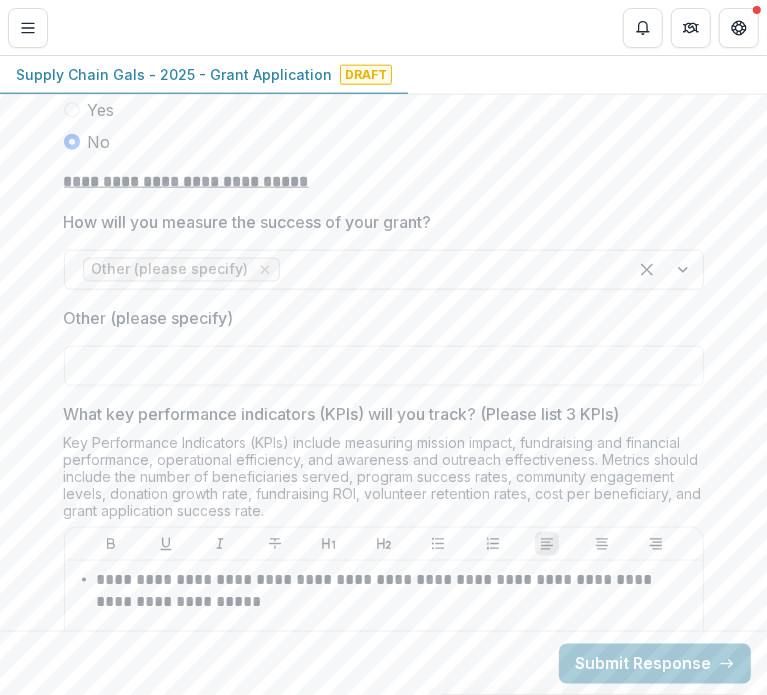 click on "Other (please specify)" at bounding box center (170, 269) 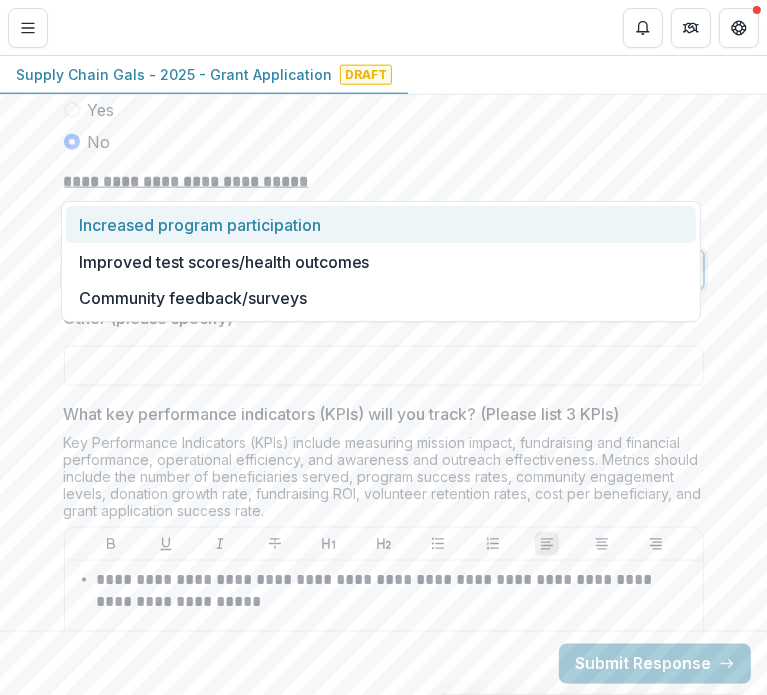 click on "Increased program participation" at bounding box center [381, 224] 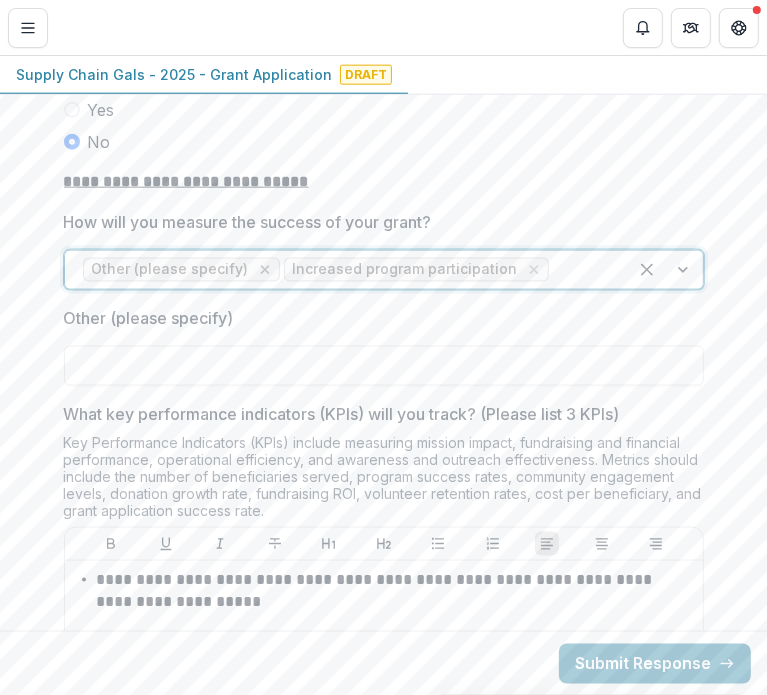 click 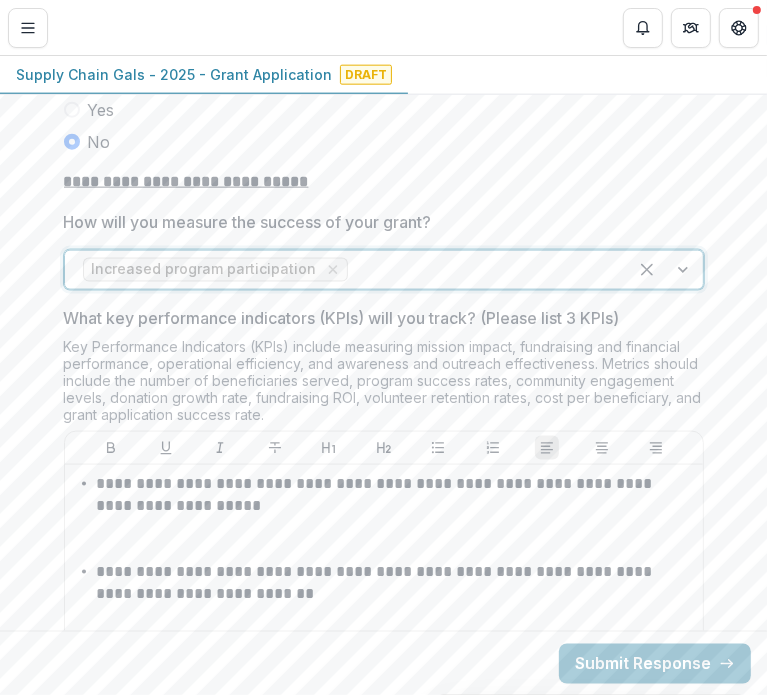 click at bounding box center [480, 270] 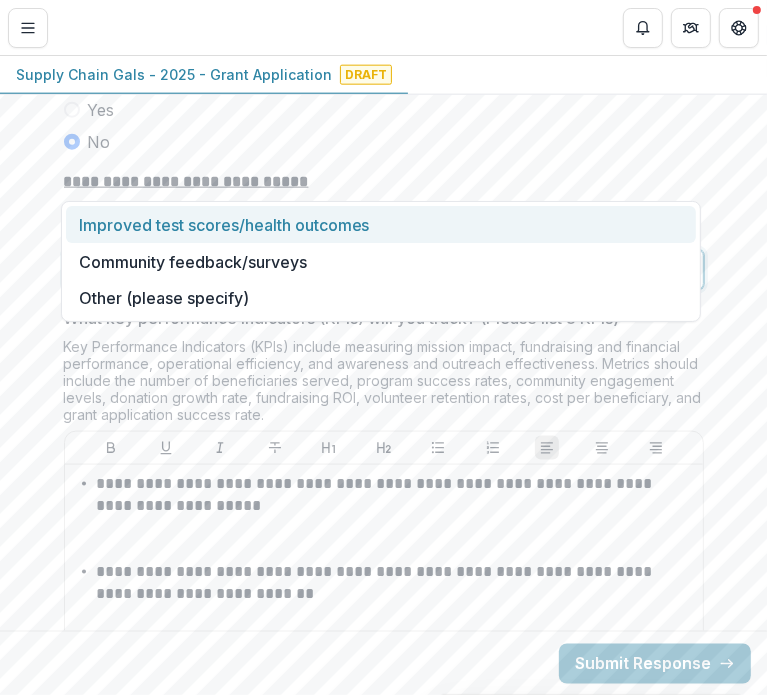 click at bounding box center [480, 270] 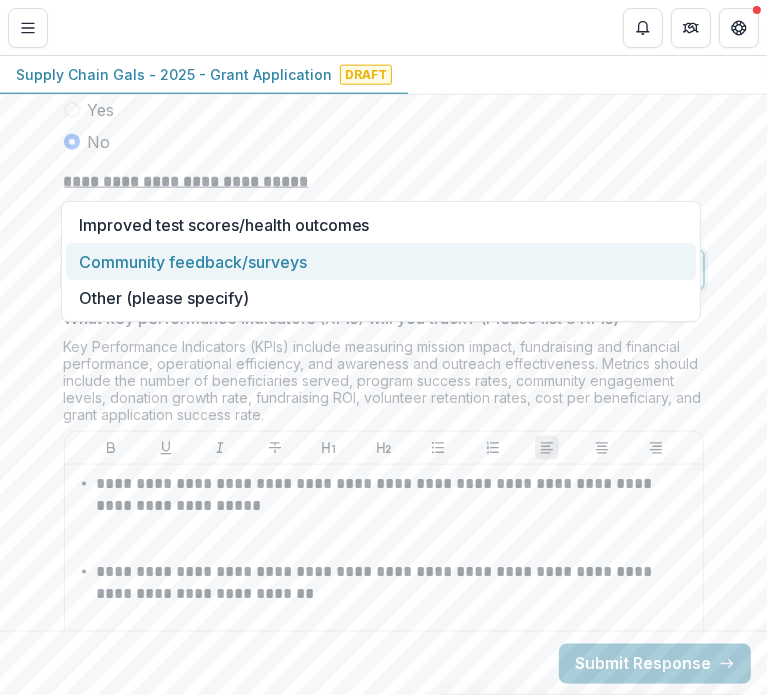 click on "Community feedback/surveys" at bounding box center (381, 261) 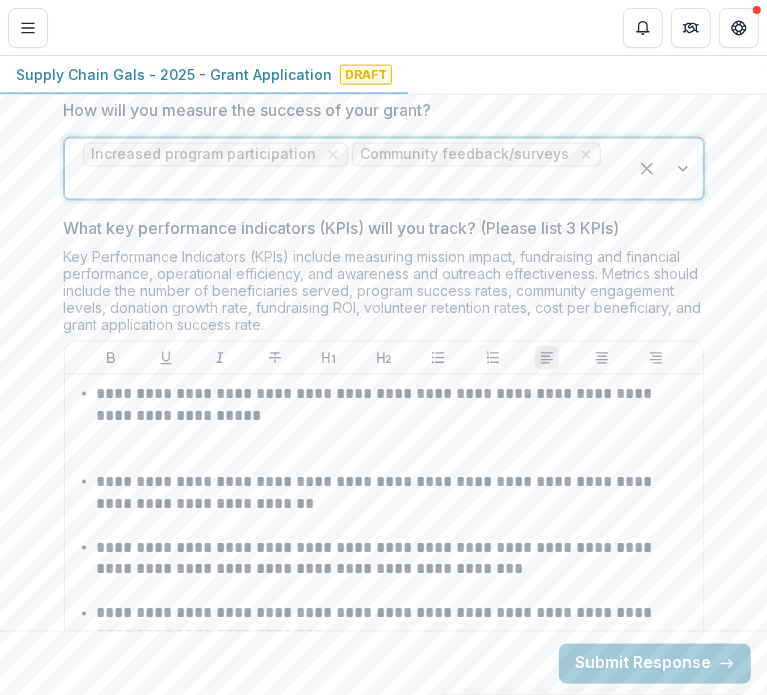 scroll, scrollTop: 5239, scrollLeft: 0, axis: vertical 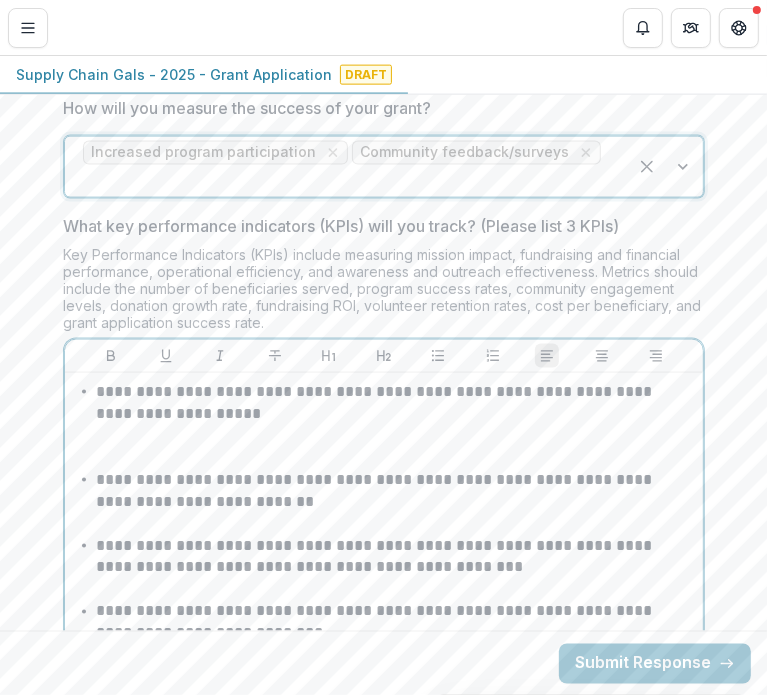 click on "**********" at bounding box center (396, 425) 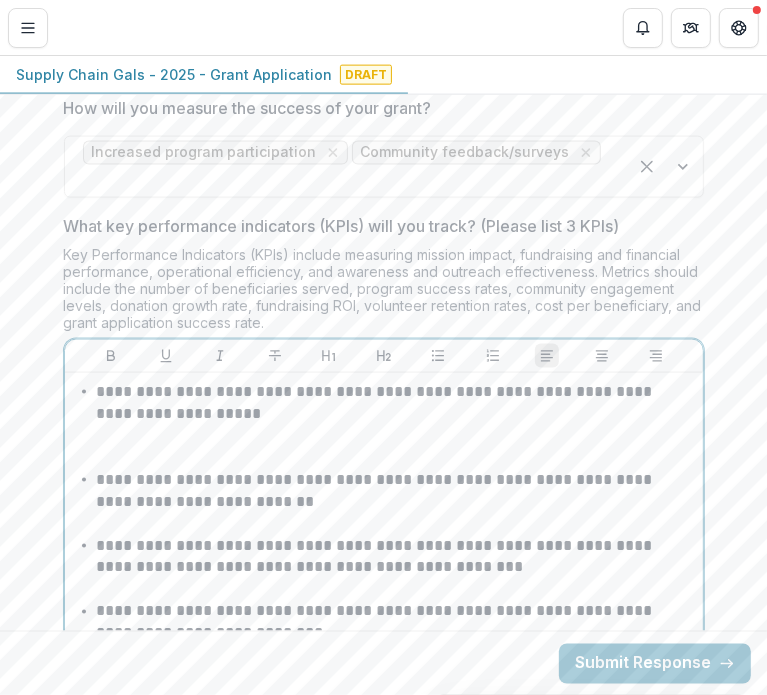 click on "**********" at bounding box center (396, 425) 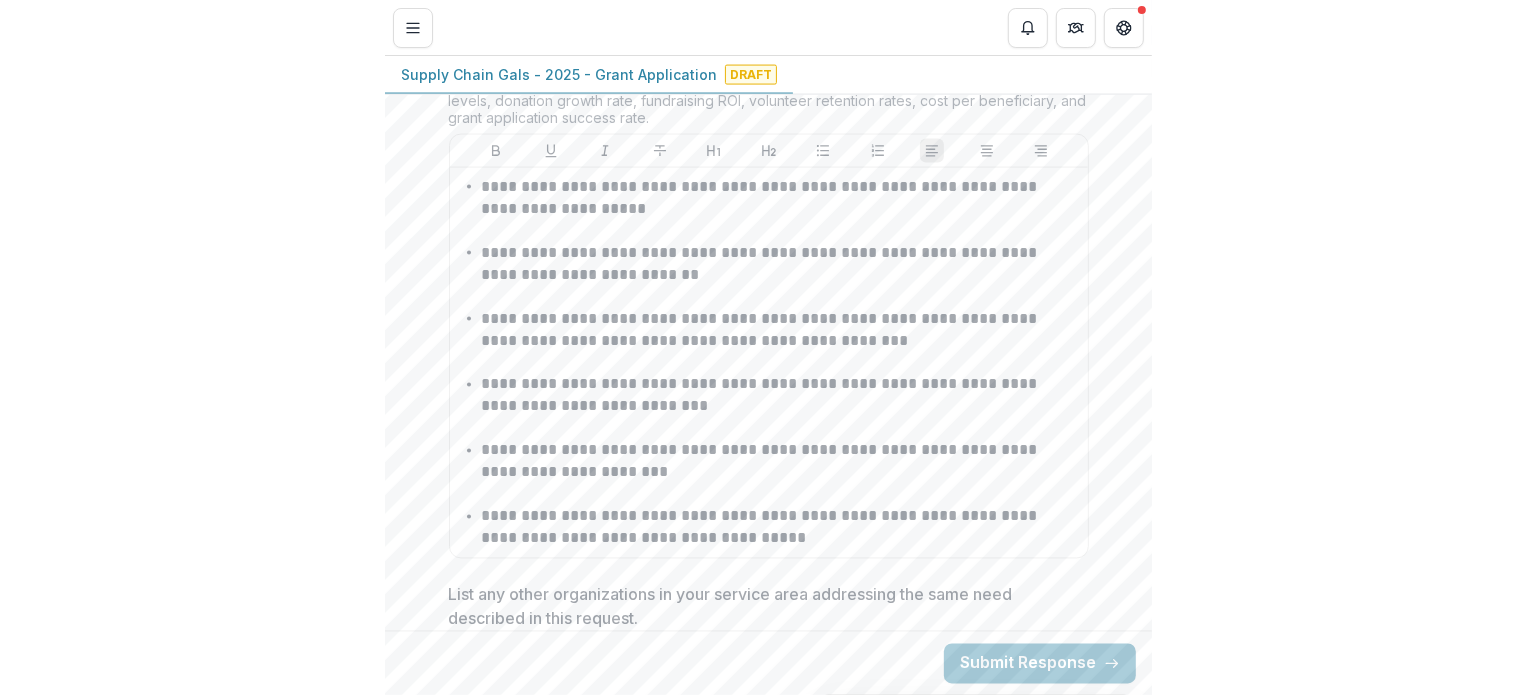 scroll, scrollTop: 5449, scrollLeft: 0, axis: vertical 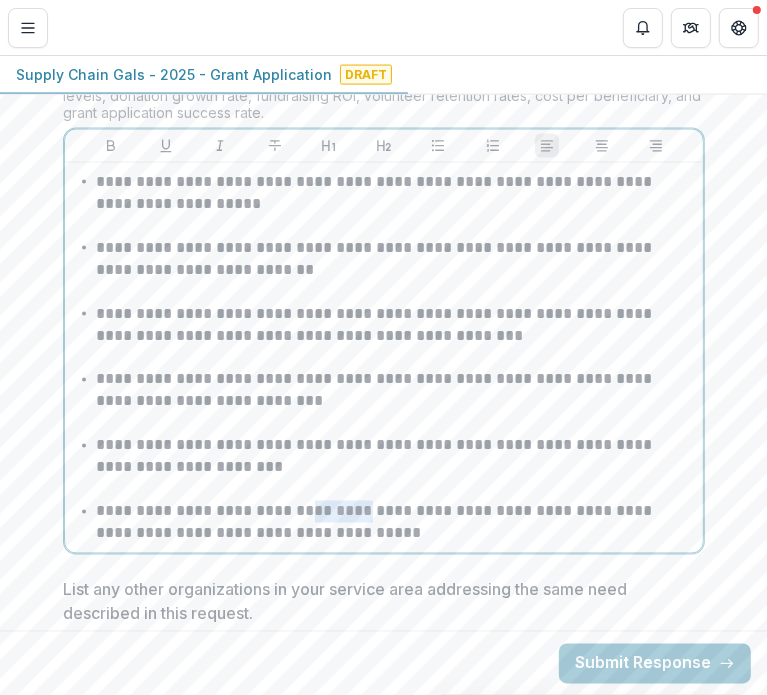 drag, startPoint x: 366, startPoint y: 400, endPoint x: 310, endPoint y: 385, distance: 57.974133 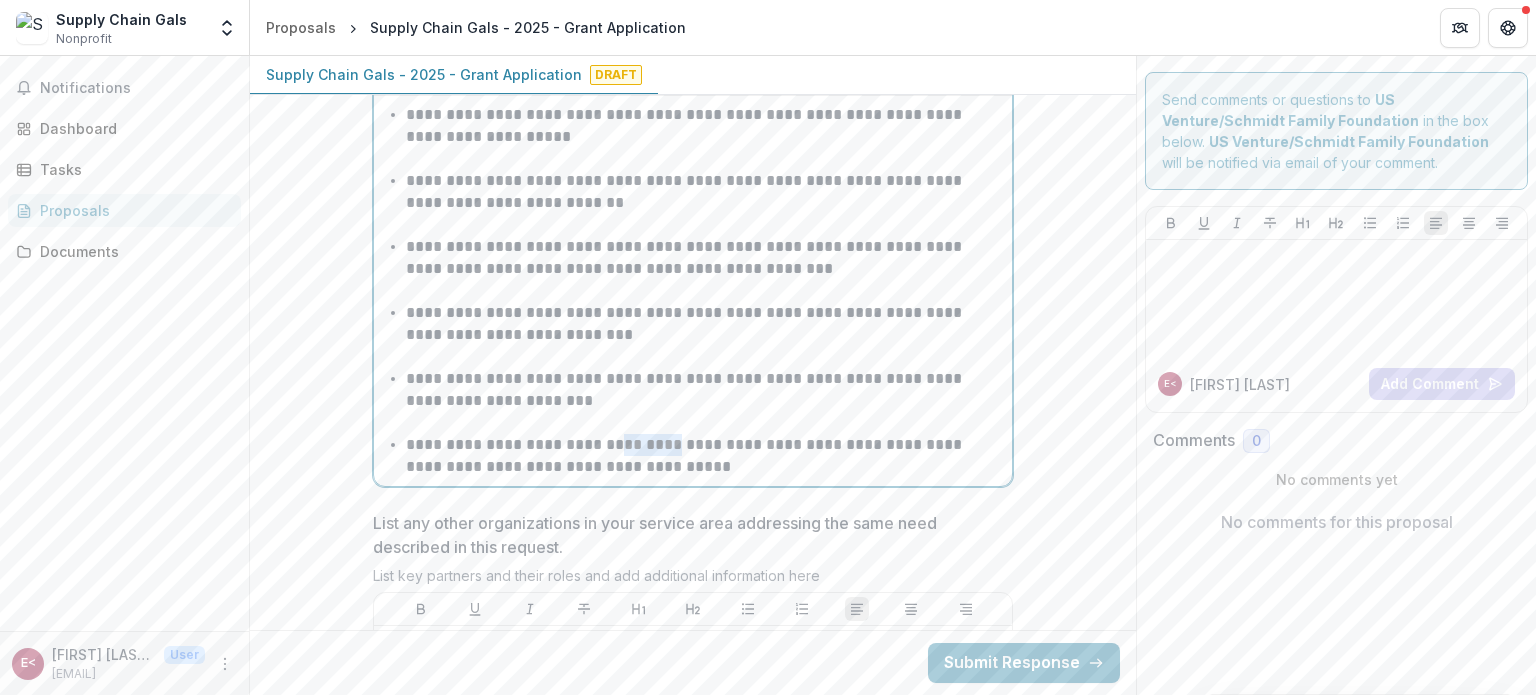scroll, scrollTop: 5383, scrollLeft: 0, axis: vertical 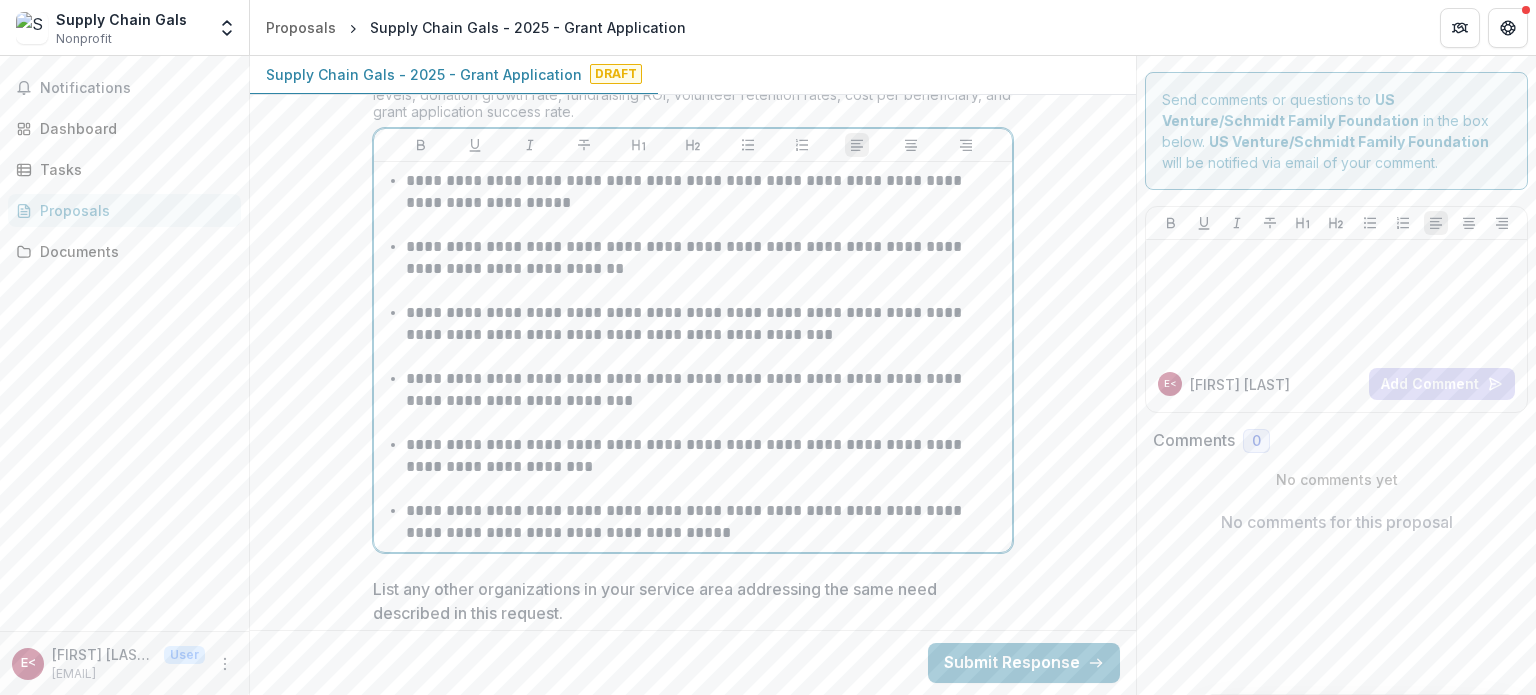 click on "**********" at bounding box center [705, 401] 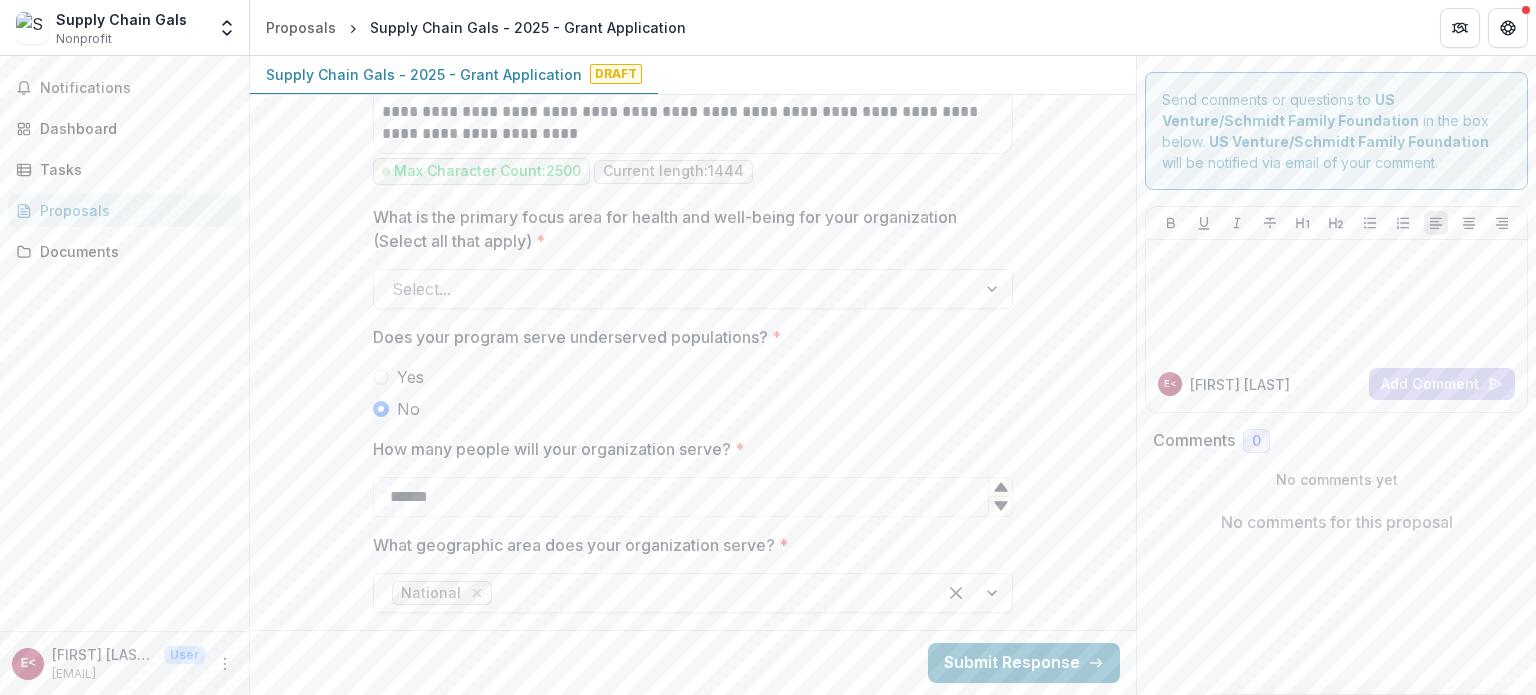 scroll, scrollTop: 3071, scrollLeft: 0, axis: vertical 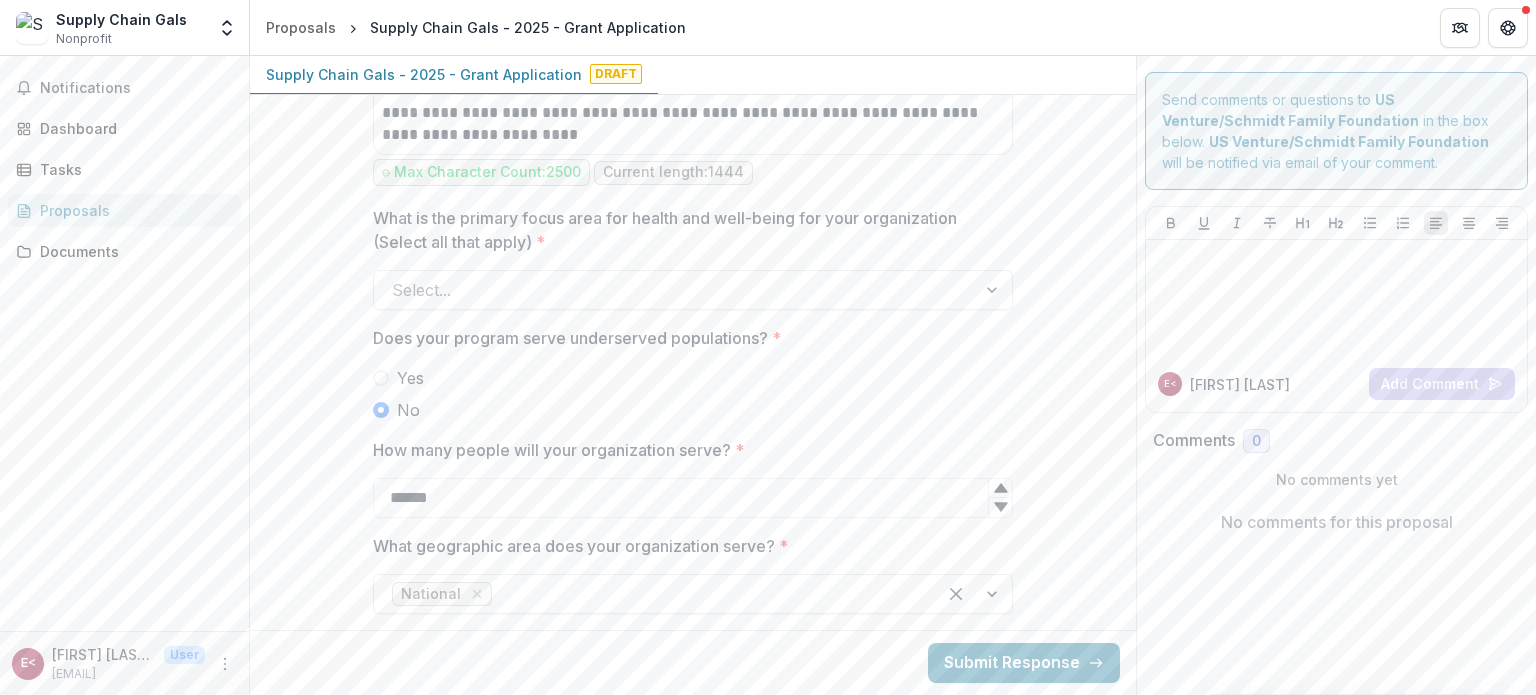 click at bounding box center [675, 290] 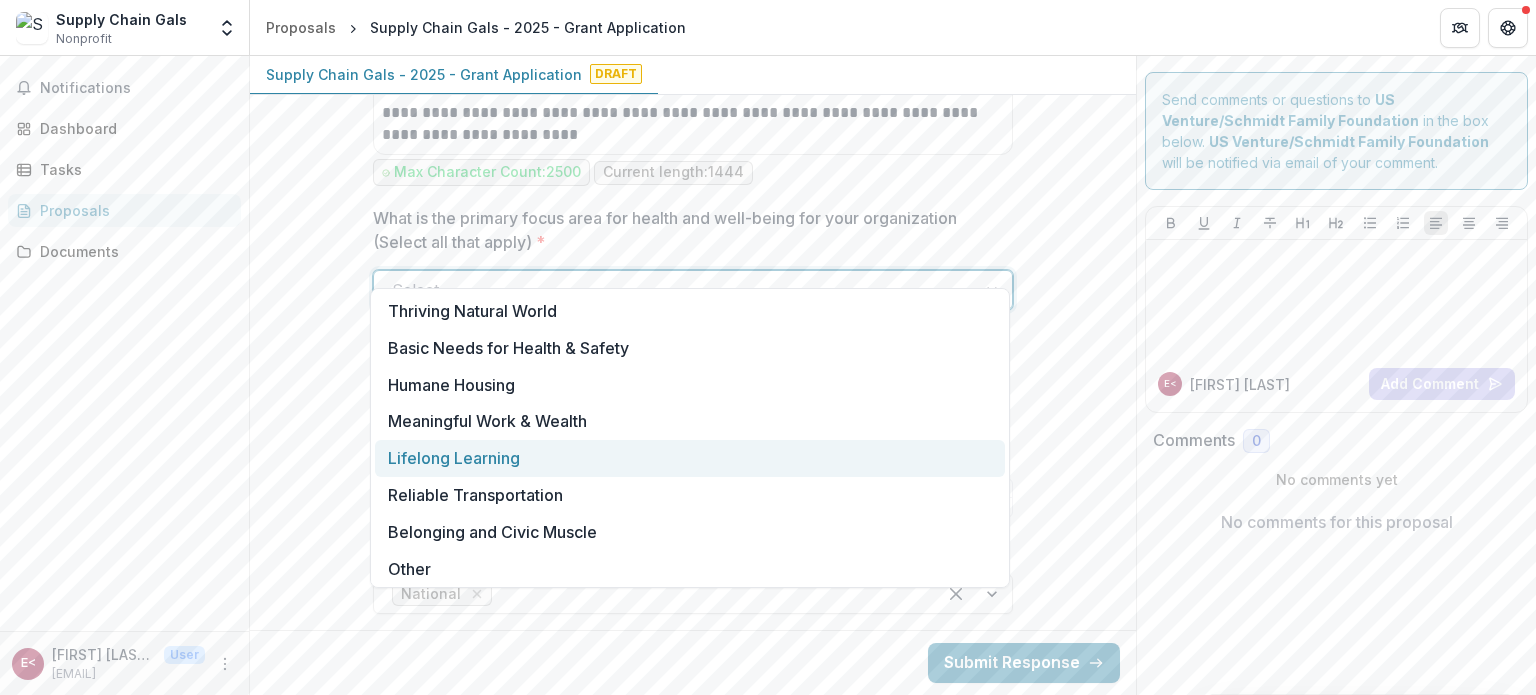 scroll, scrollTop: 4, scrollLeft: 0, axis: vertical 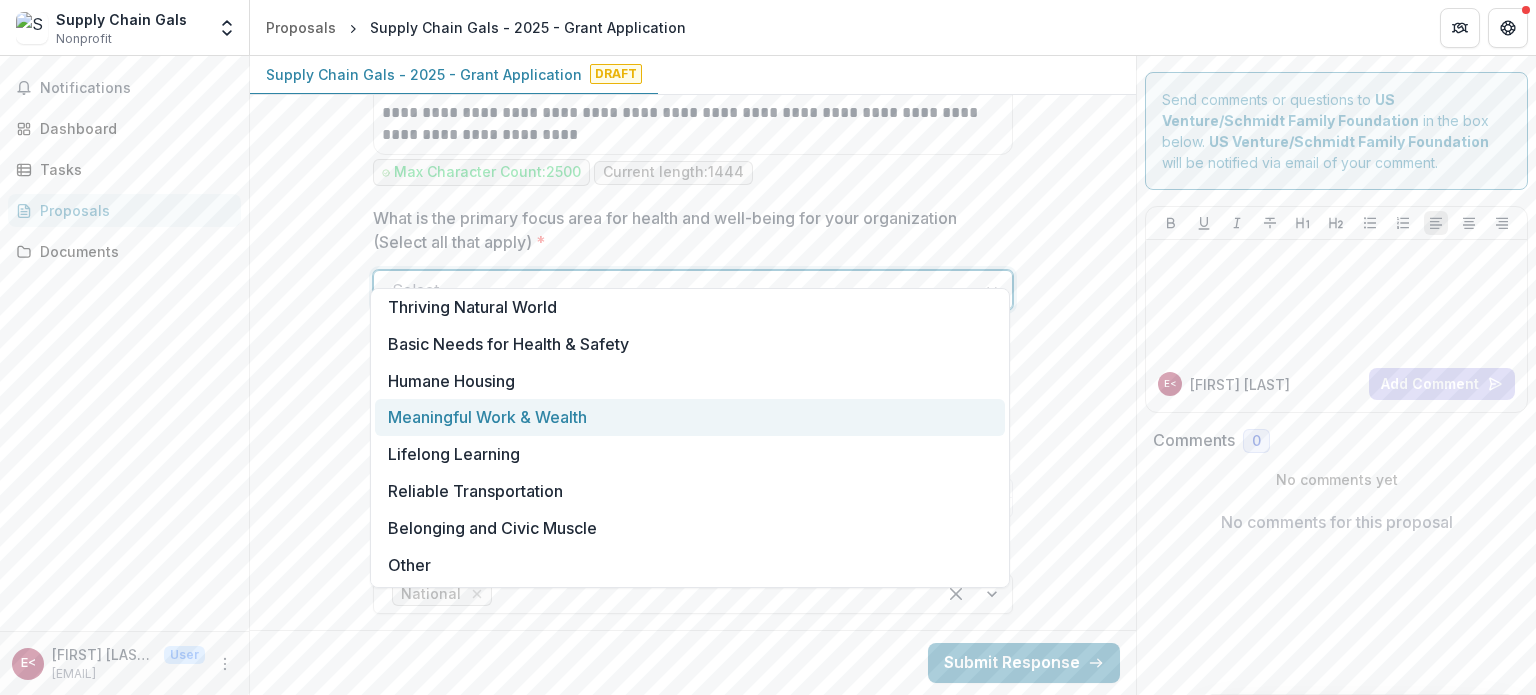 click on "Meaningful Work & Wealth" at bounding box center [690, 417] 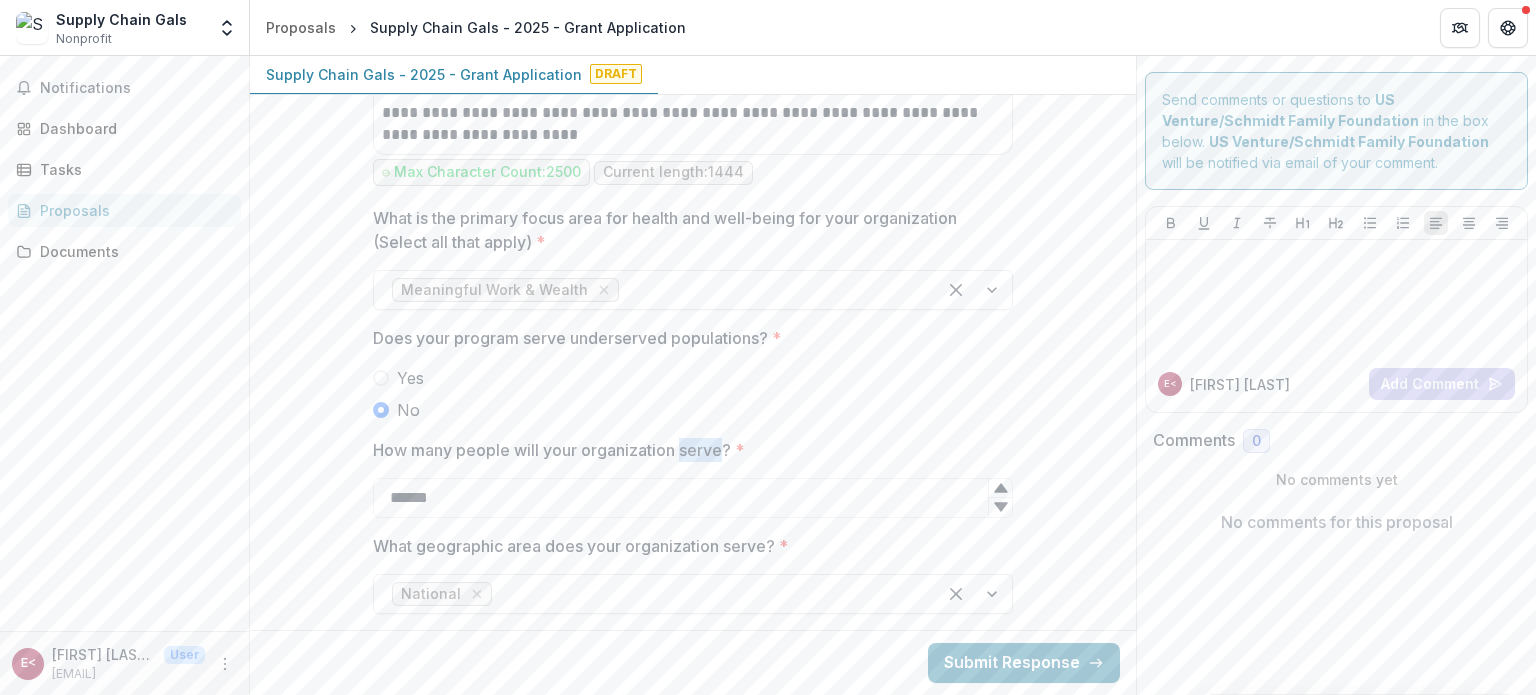click on "How many people will your organization serve? *" at bounding box center (687, 450) 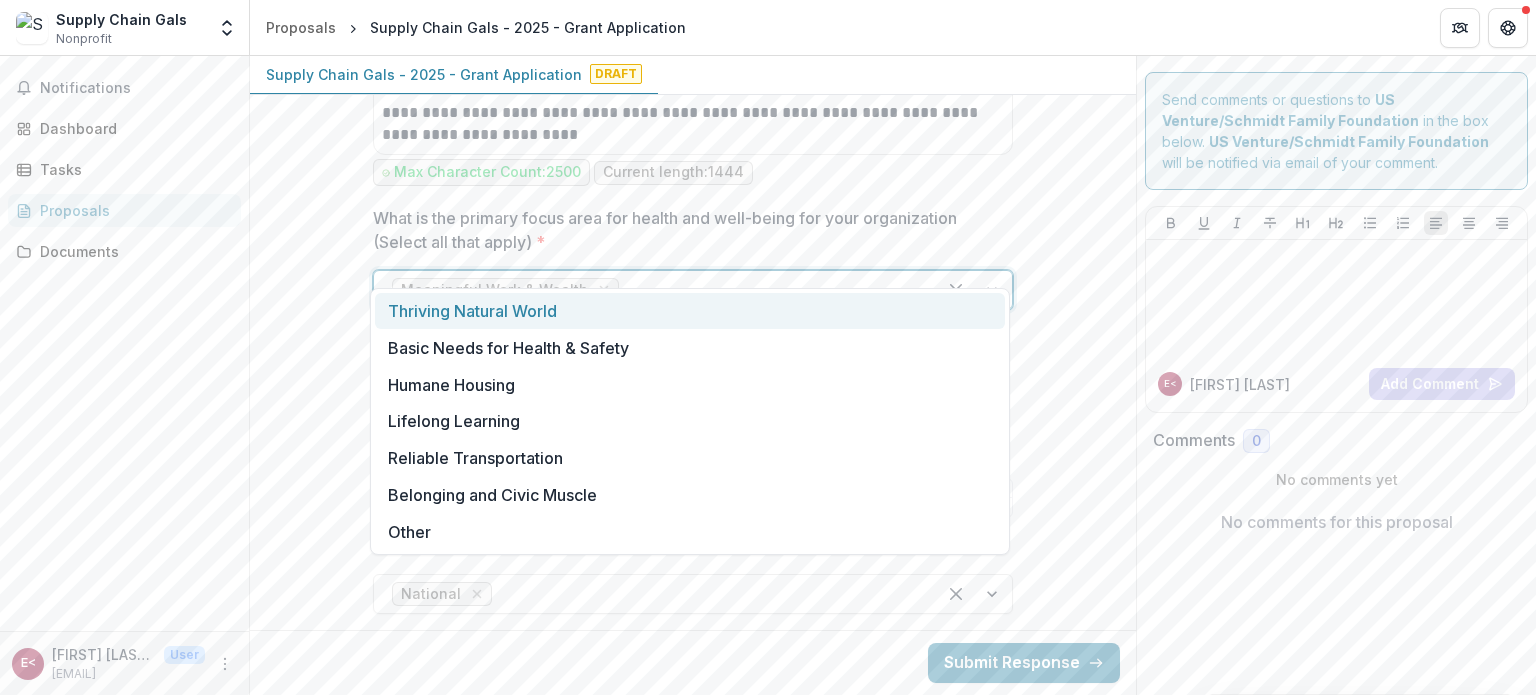 click at bounding box center [770, 290] 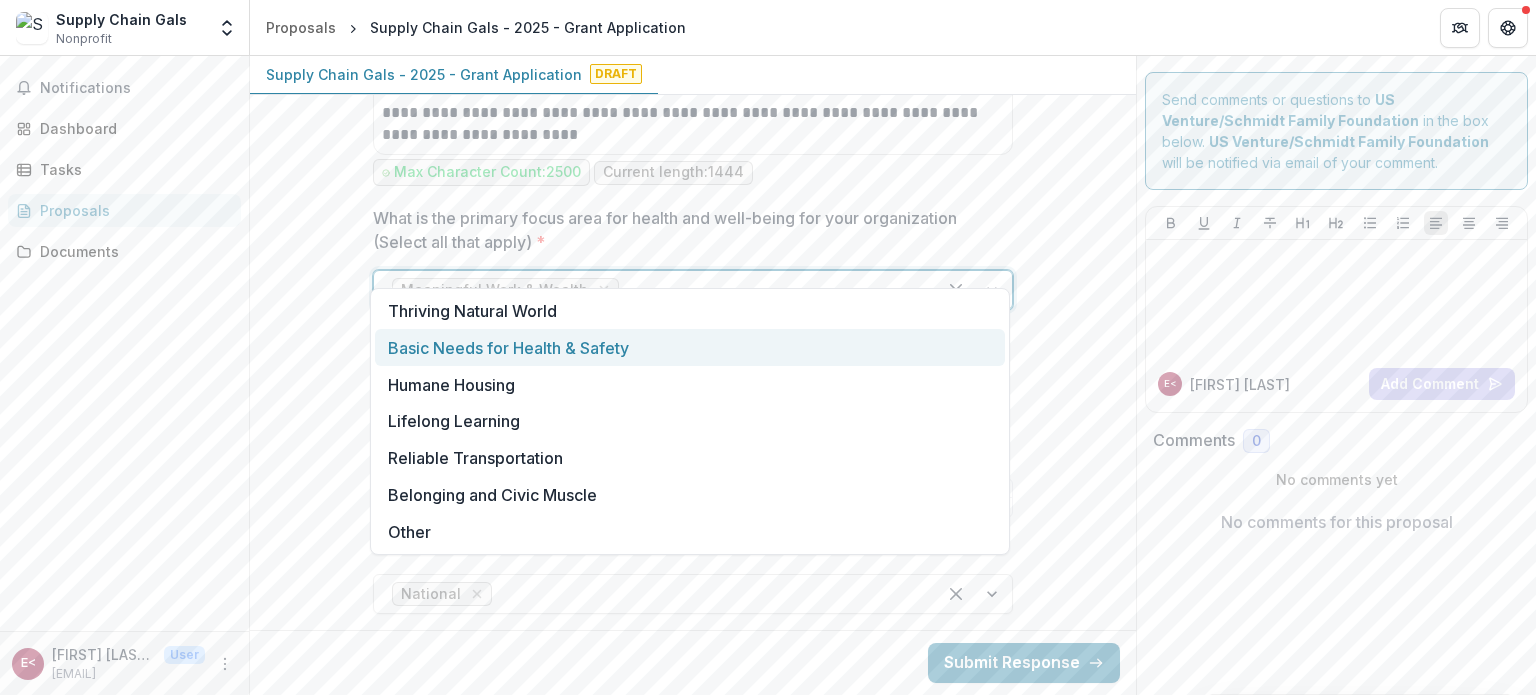 click on "Basic Needs for Health & Safety" at bounding box center [690, 347] 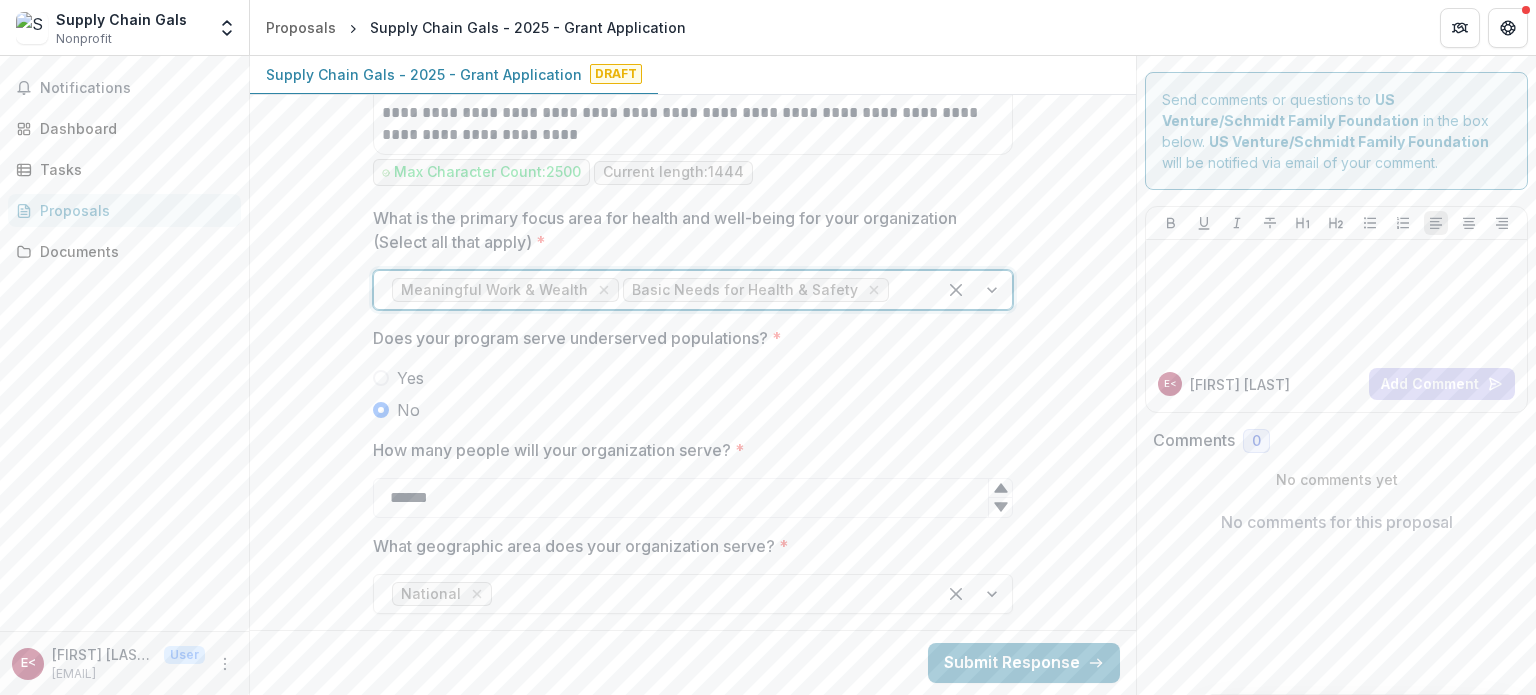 click at bounding box center [905, 290] 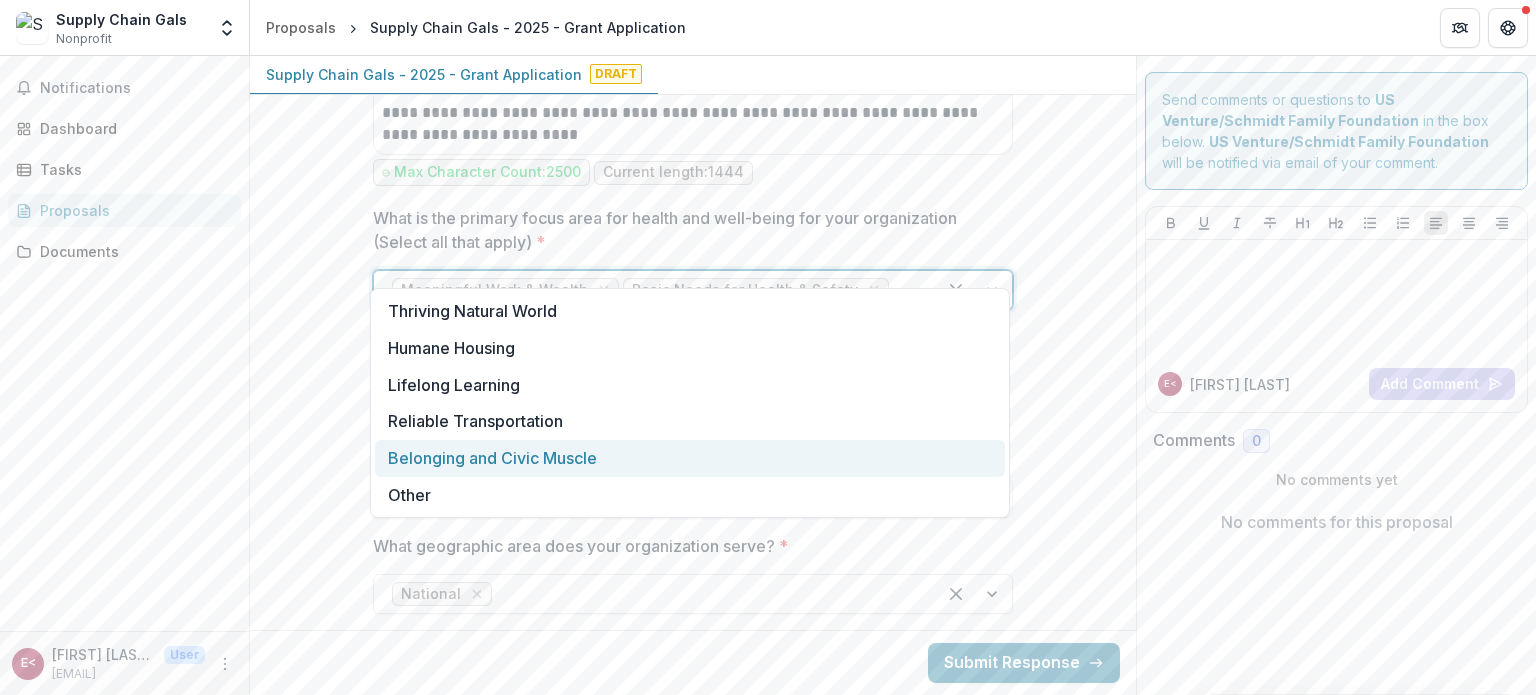 click on "Belonging and Civic Muscle" at bounding box center [690, 458] 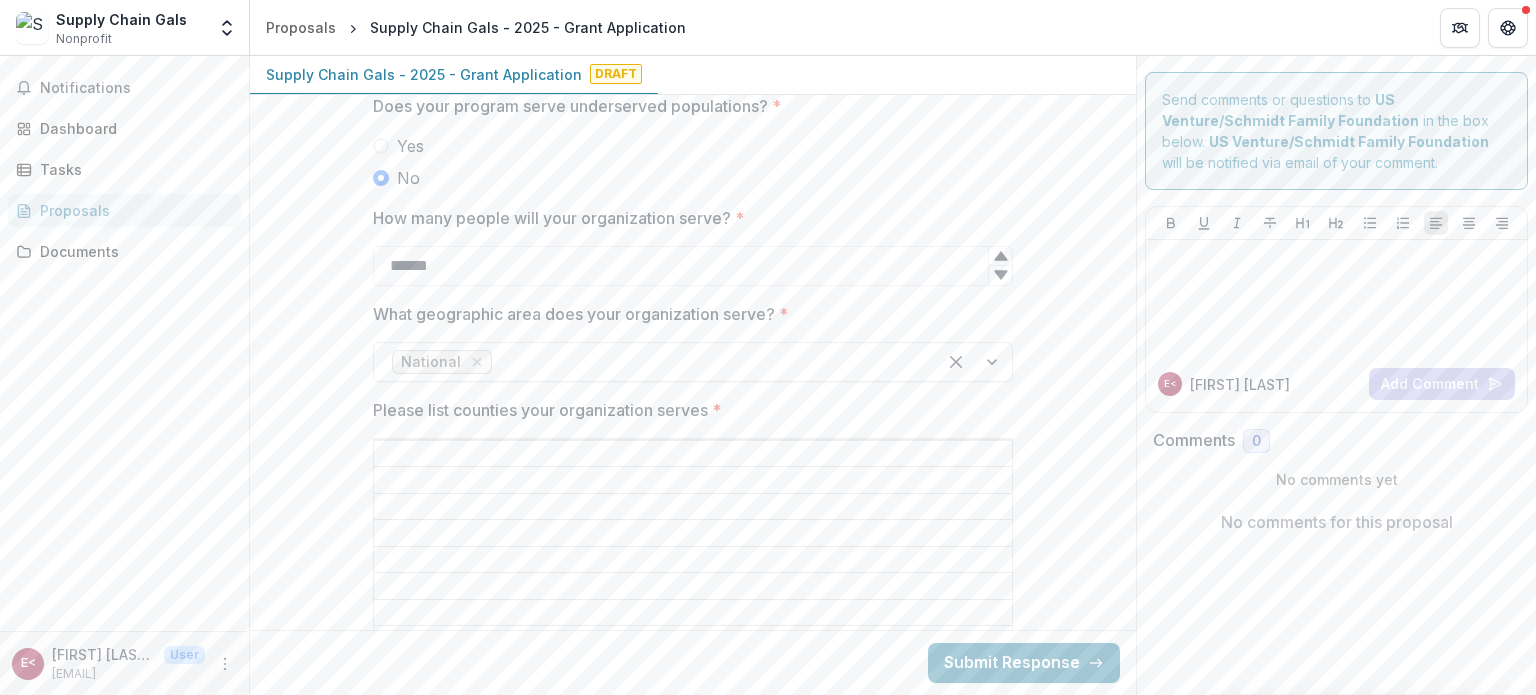 scroll, scrollTop: 3311, scrollLeft: 0, axis: vertical 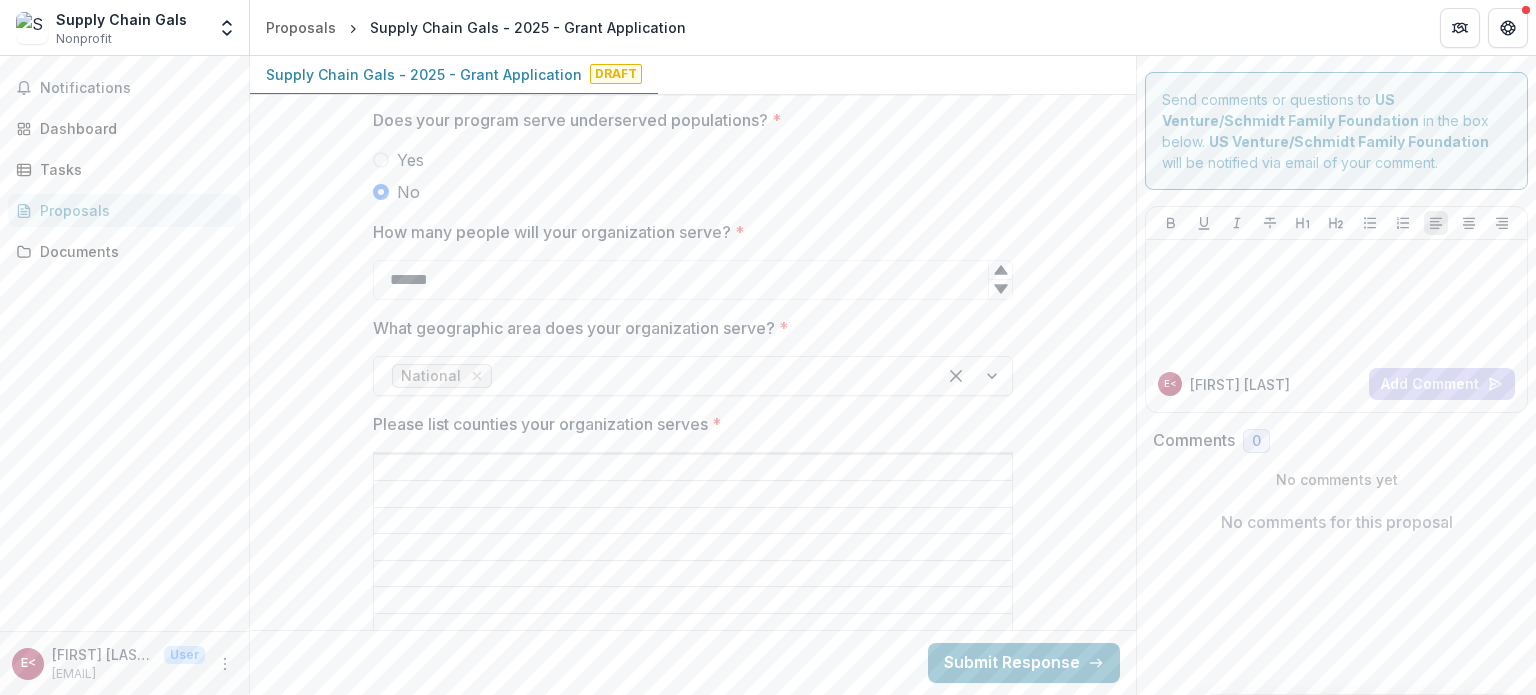 click on "Please list counties your organization serves *" at bounding box center (693, 495) 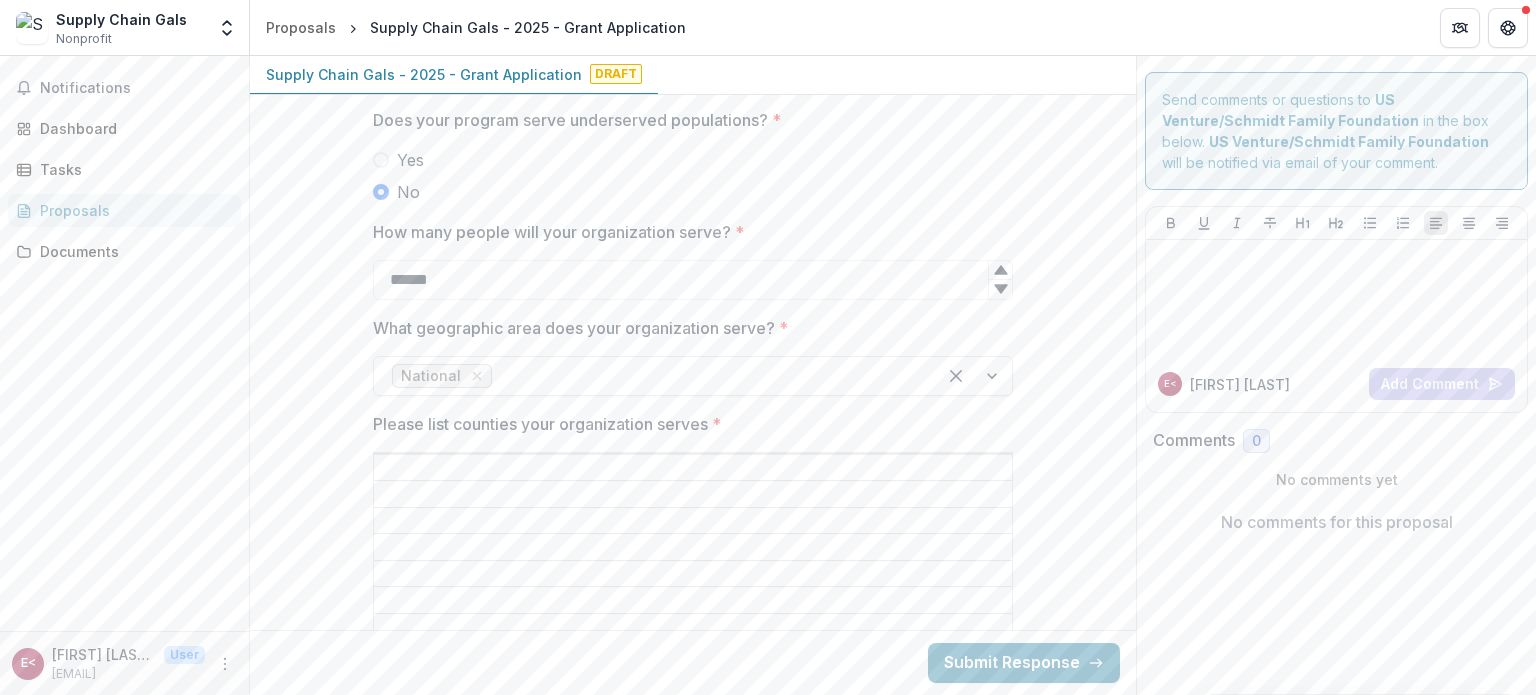 click on "Please list counties your organization serves *" at bounding box center [693, 468] 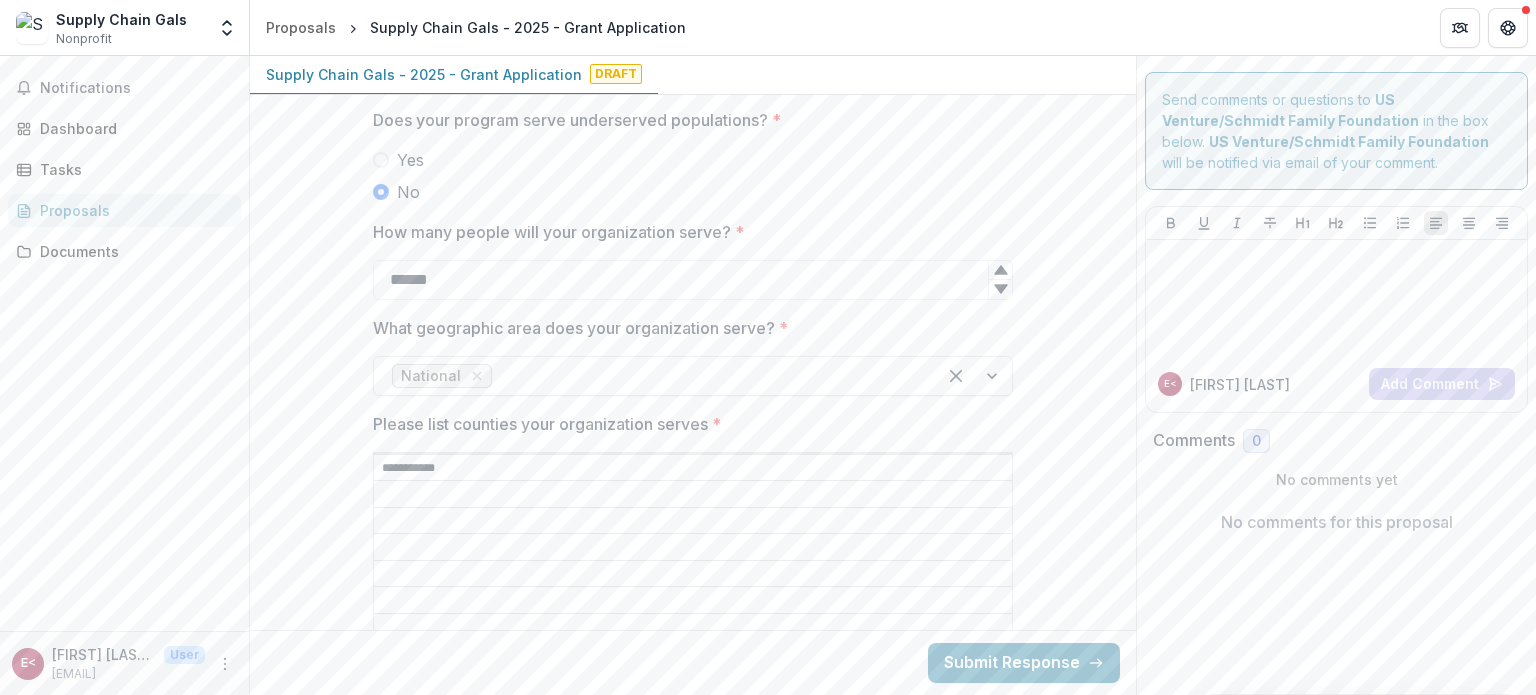 type on "**********" 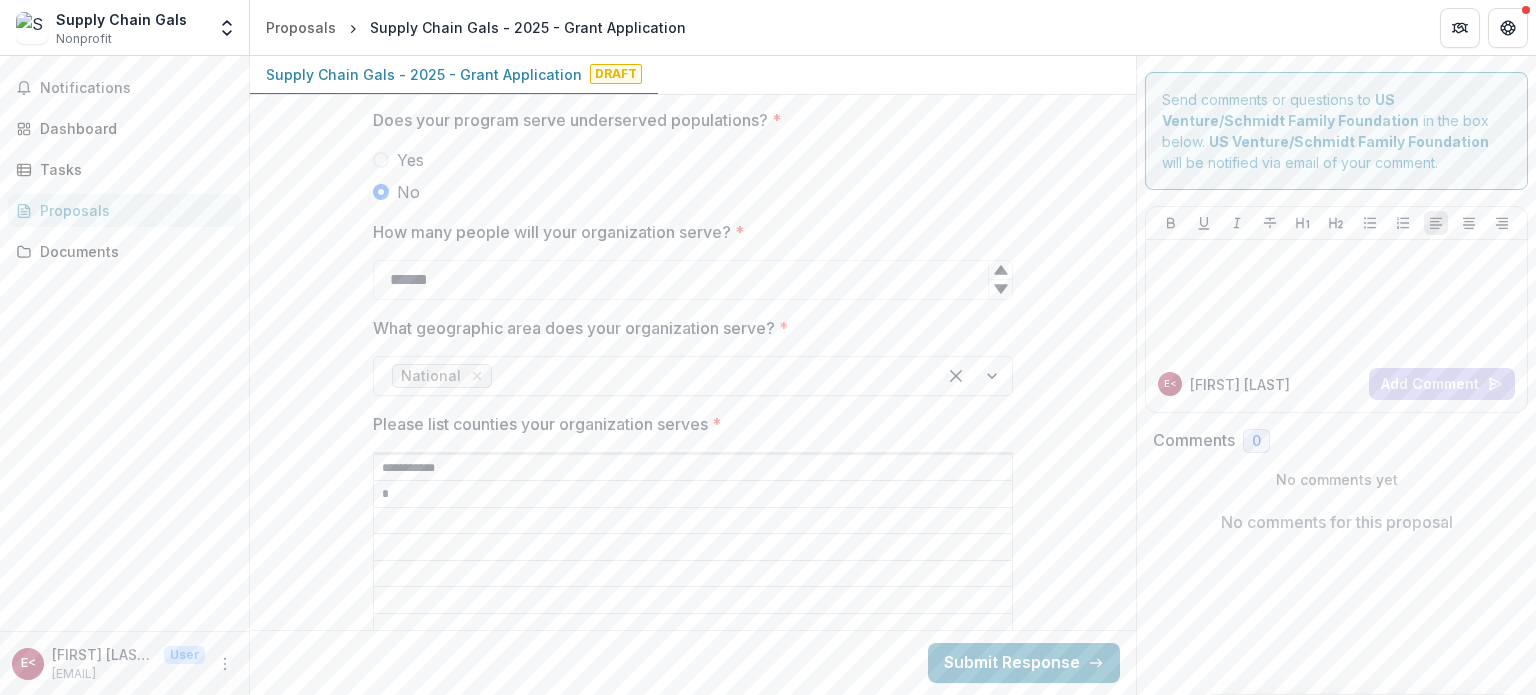 type on "*" 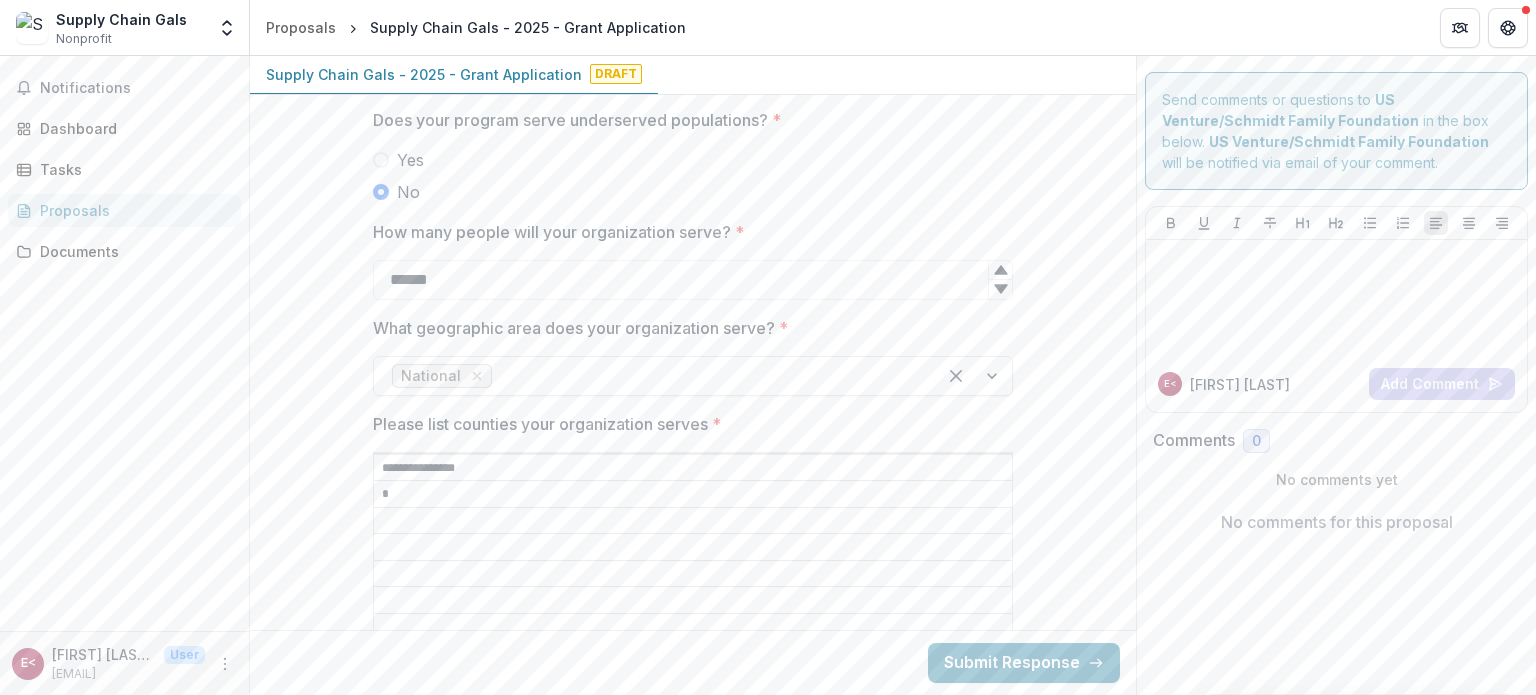 type on "**********" 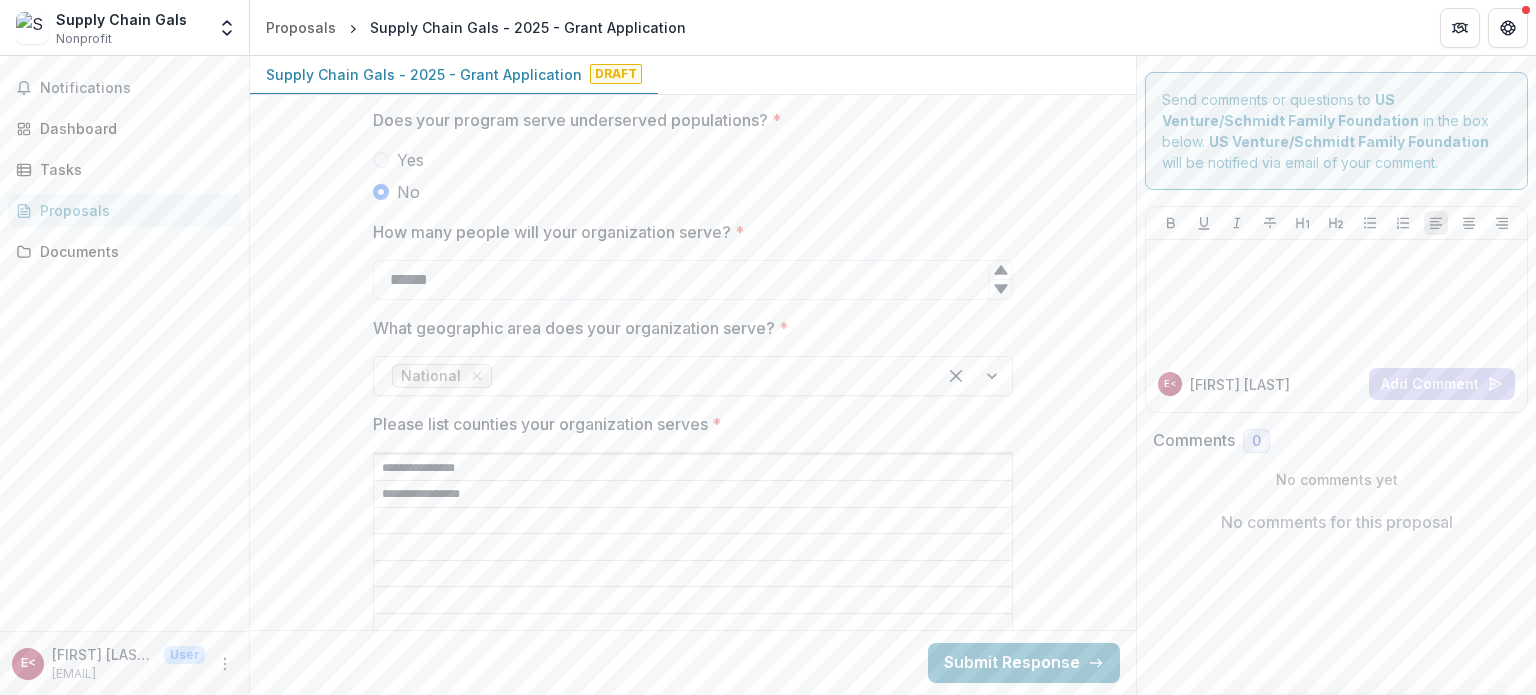 type on "**********" 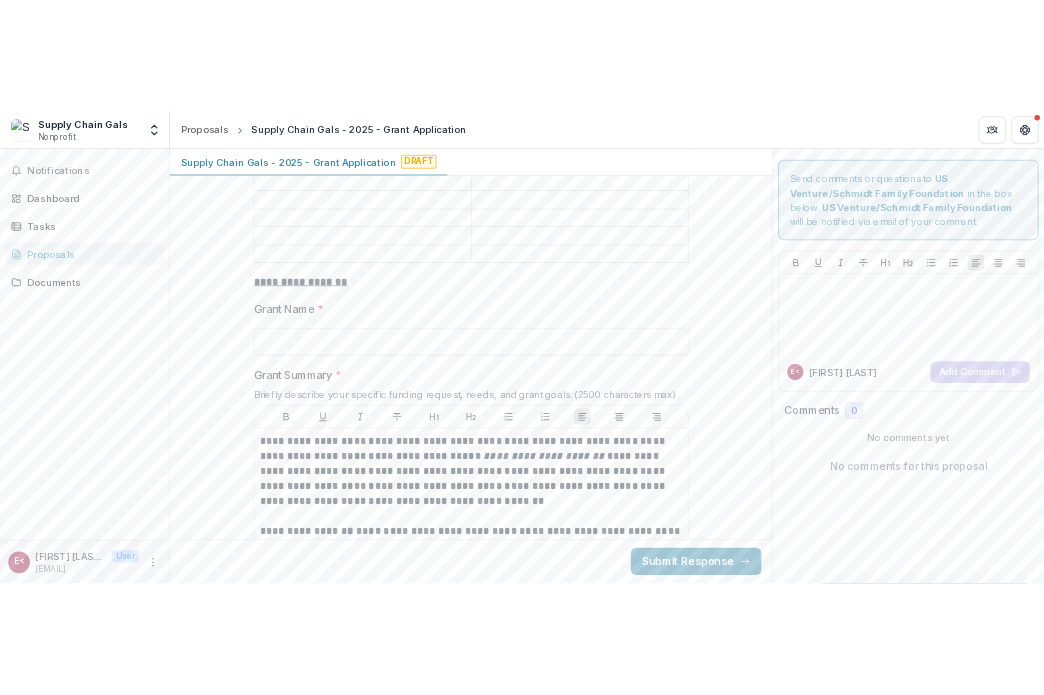 scroll, scrollTop: 2037, scrollLeft: 0, axis: vertical 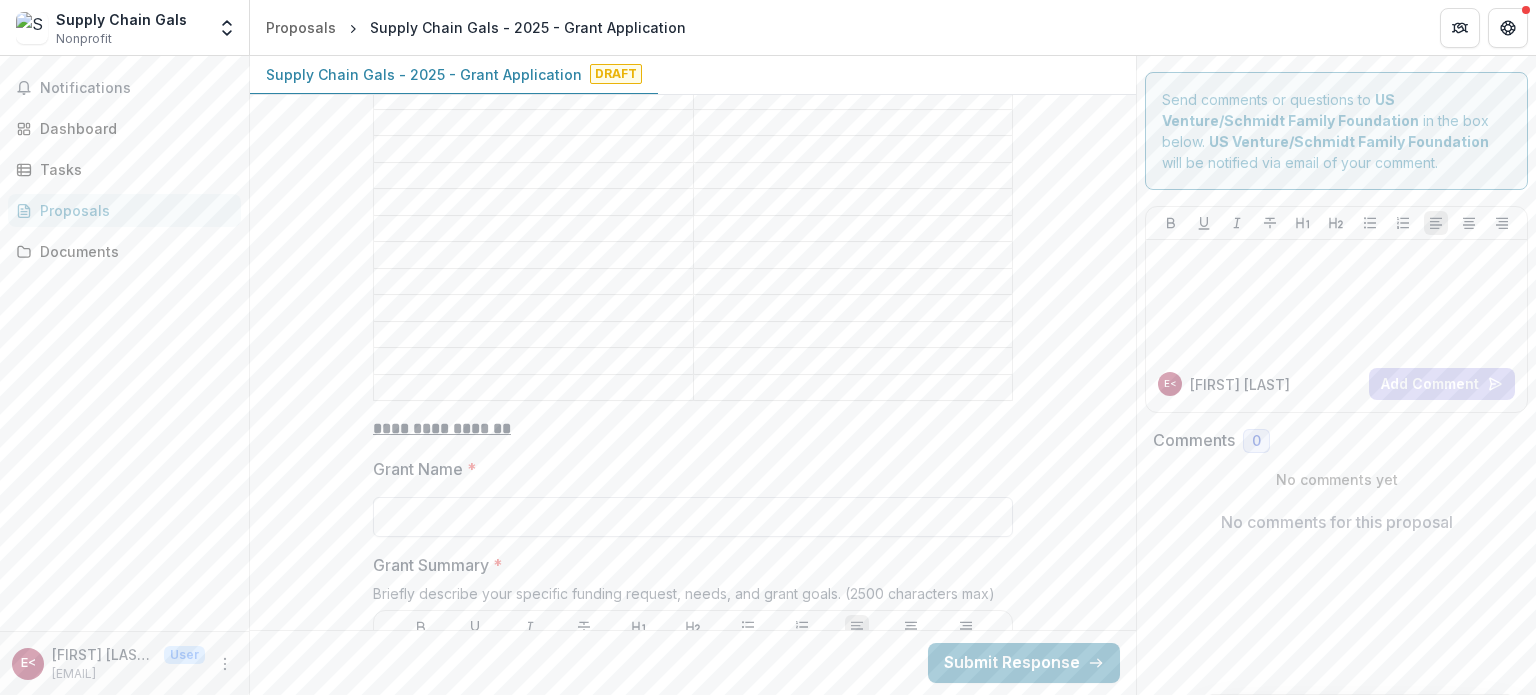 click on "Grant Name *" at bounding box center [693, 517] 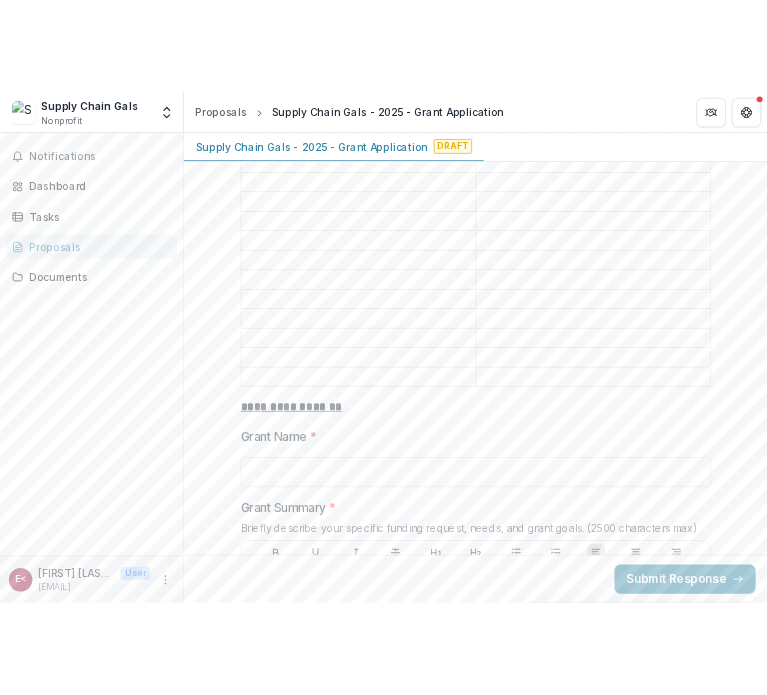 scroll, scrollTop: 2104, scrollLeft: 0, axis: vertical 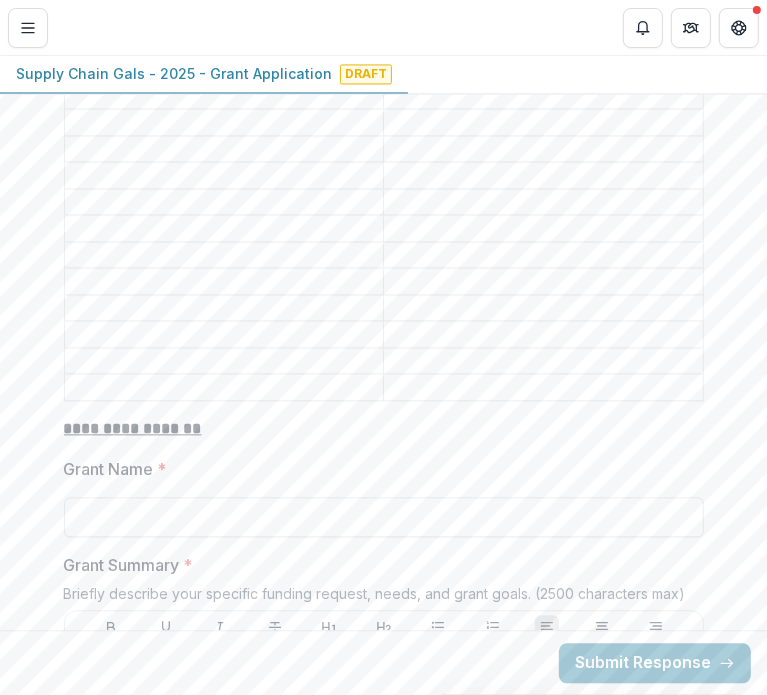 click on "Grant Name *" at bounding box center [384, 517] 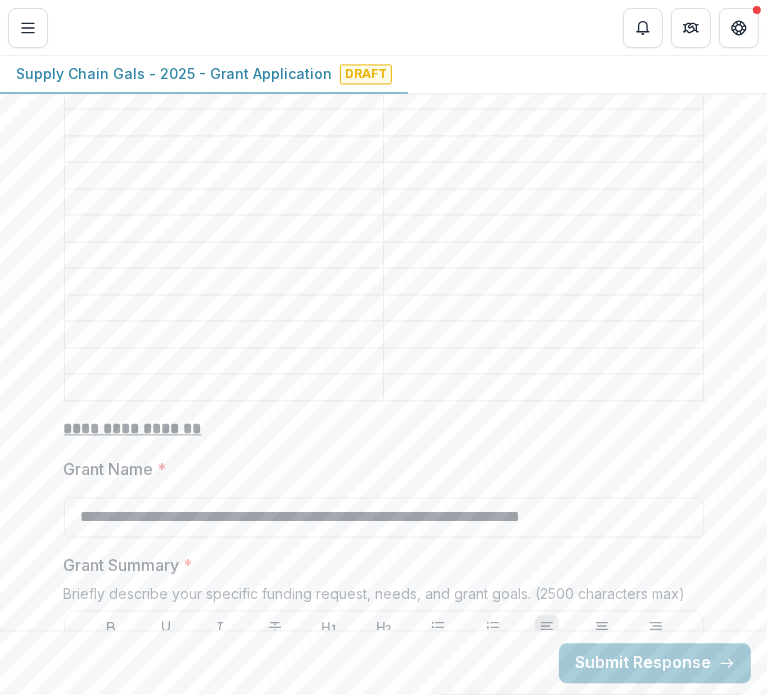 type on "**********" 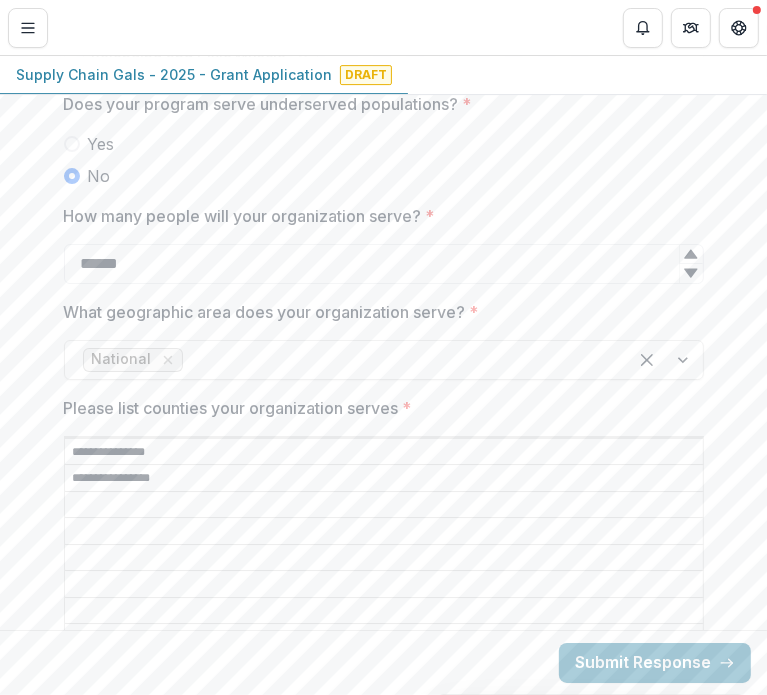 scroll, scrollTop: 3505, scrollLeft: 0, axis: vertical 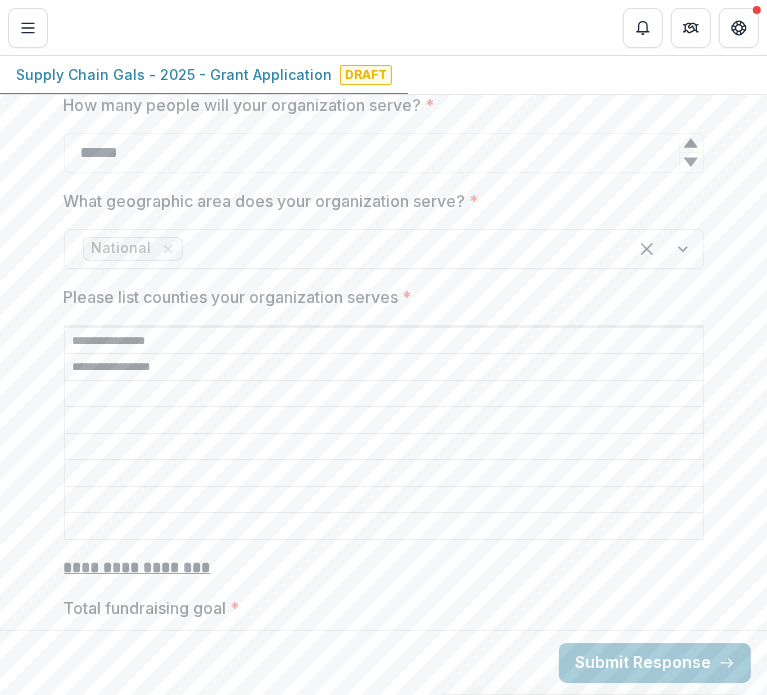 click on "Please list counties your organization serves *" at bounding box center (384, 421) 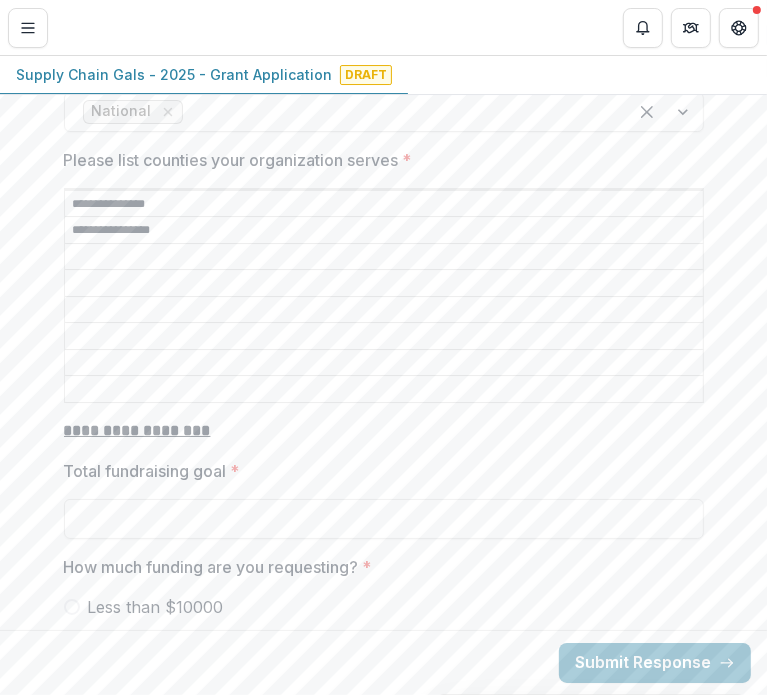scroll, scrollTop: 3776, scrollLeft: 0, axis: vertical 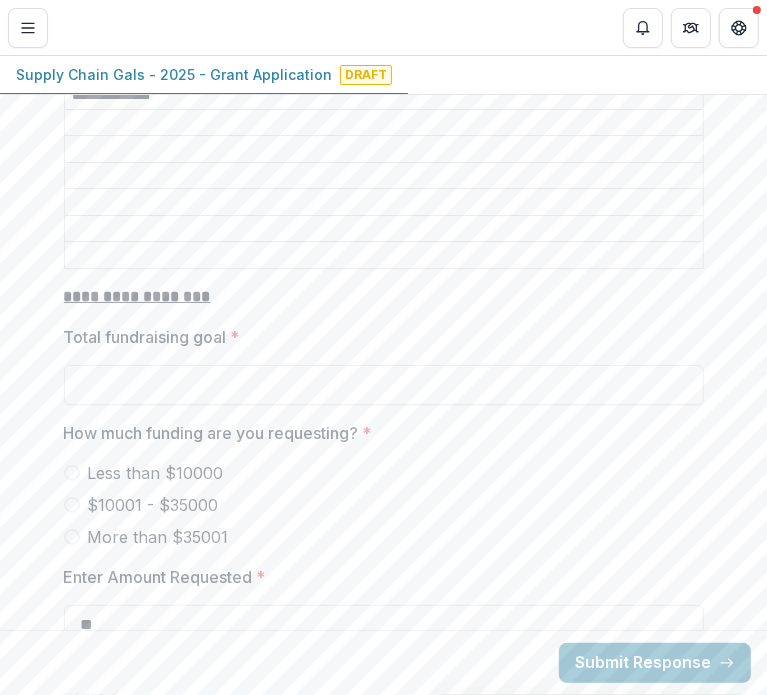 click on "More than $35001" at bounding box center (158, 537) 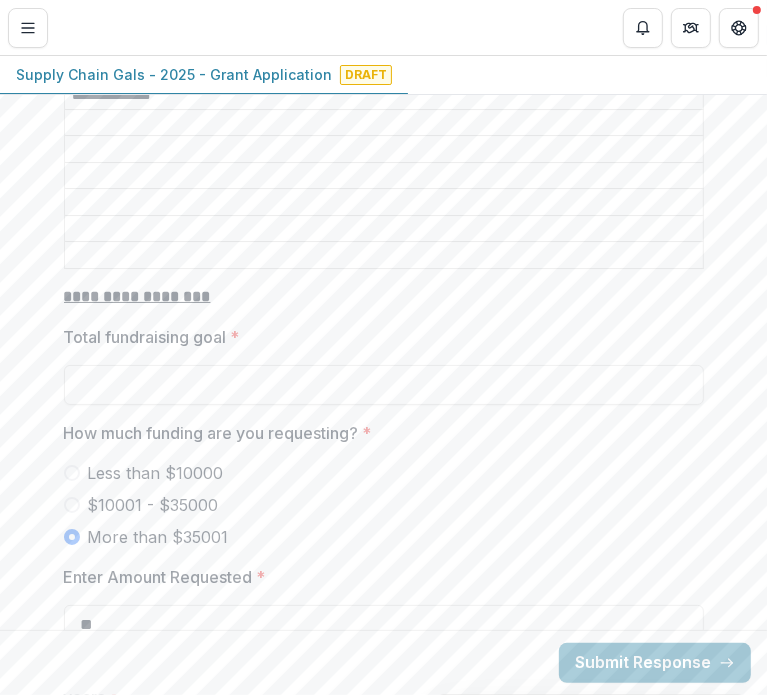 scroll, scrollTop: 3844, scrollLeft: 0, axis: vertical 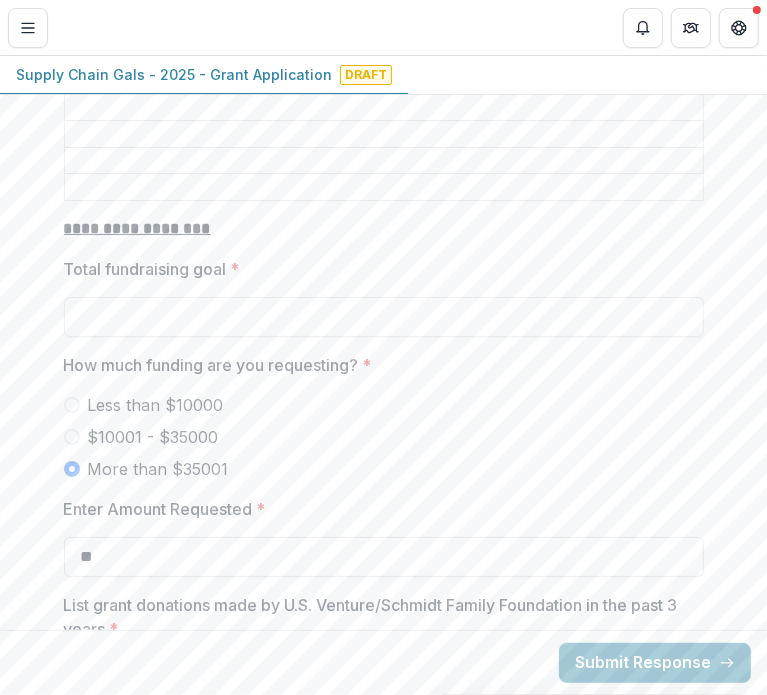 click on "**" at bounding box center (384, 557) 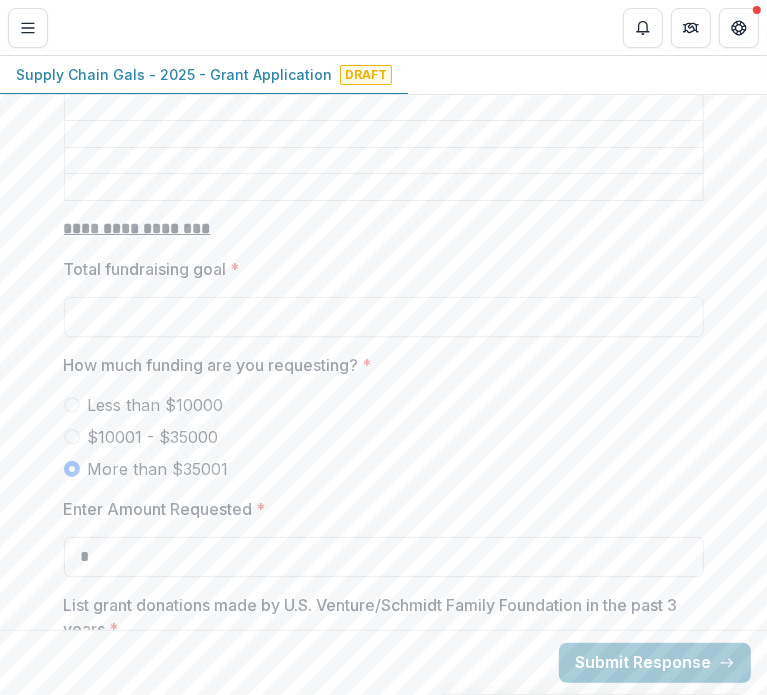 paste on "*********" 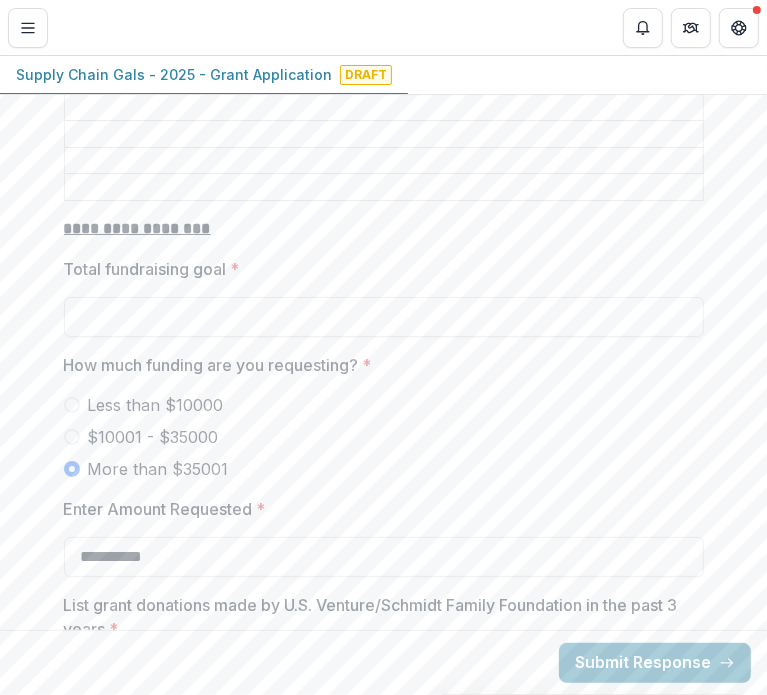 type on "**********" 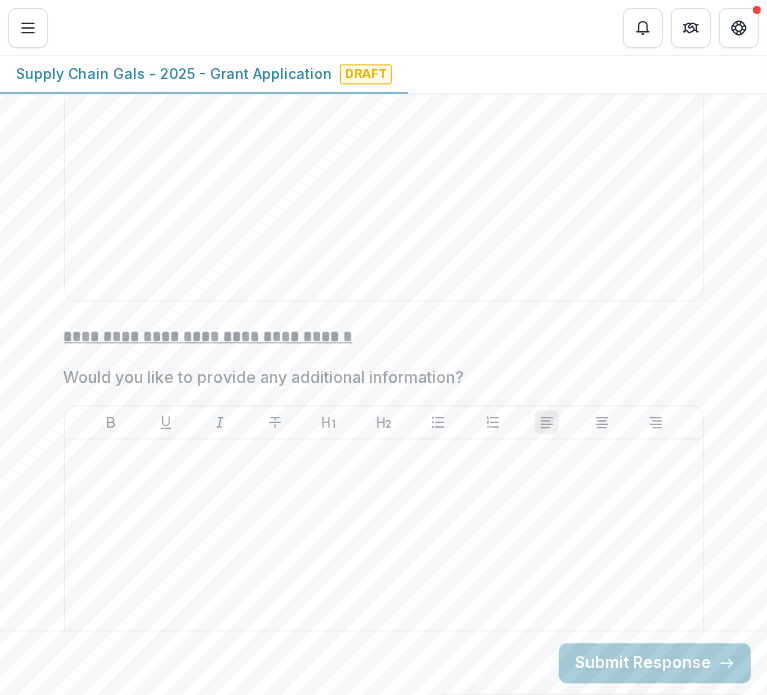 scroll, scrollTop: 6600, scrollLeft: 0, axis: vertical 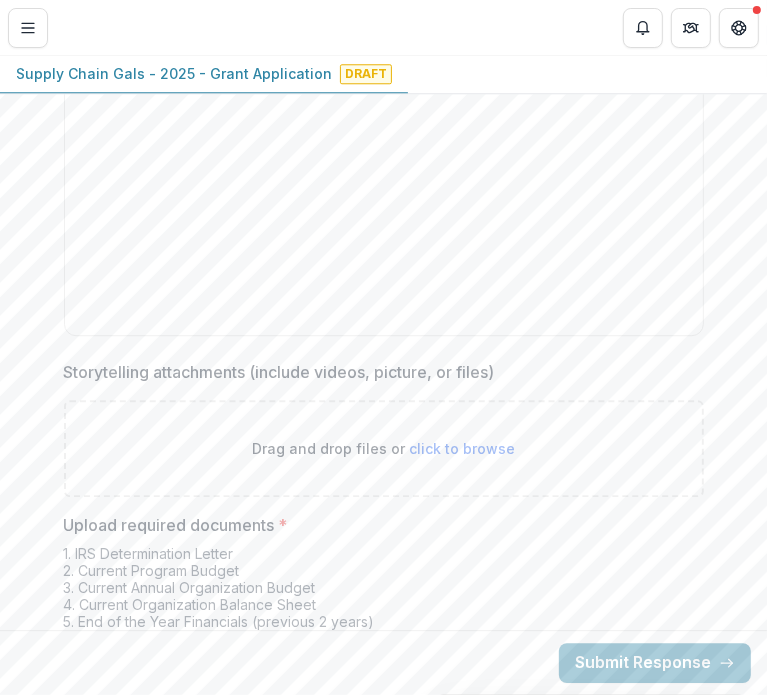 drag, startPoint x: 117, startPoint y: 548, endPoint x: 60, endPoint y: 438, distance: 123.89108 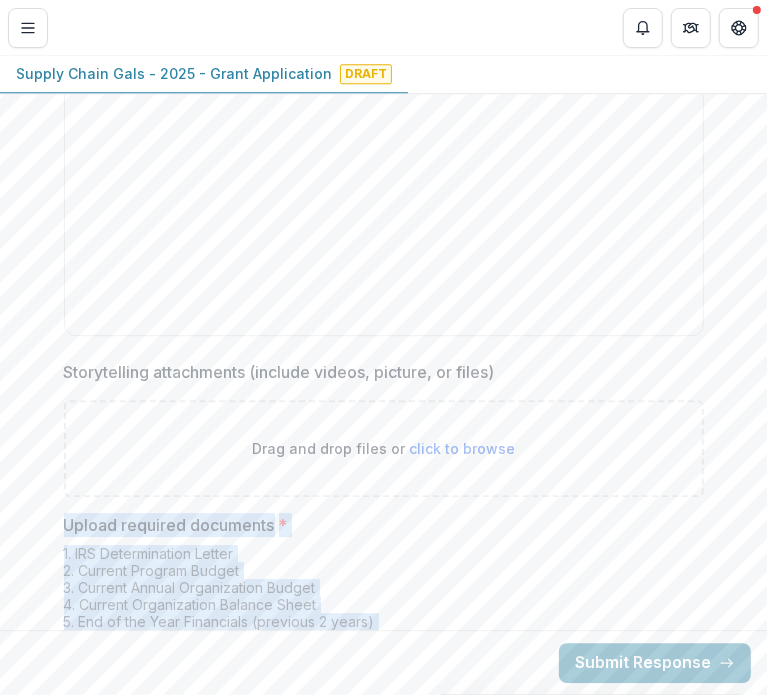 drag, startPoint x: 58, startPoint y: 398, endPoint x: 110, endPoint y: 543, distance: 154.0422 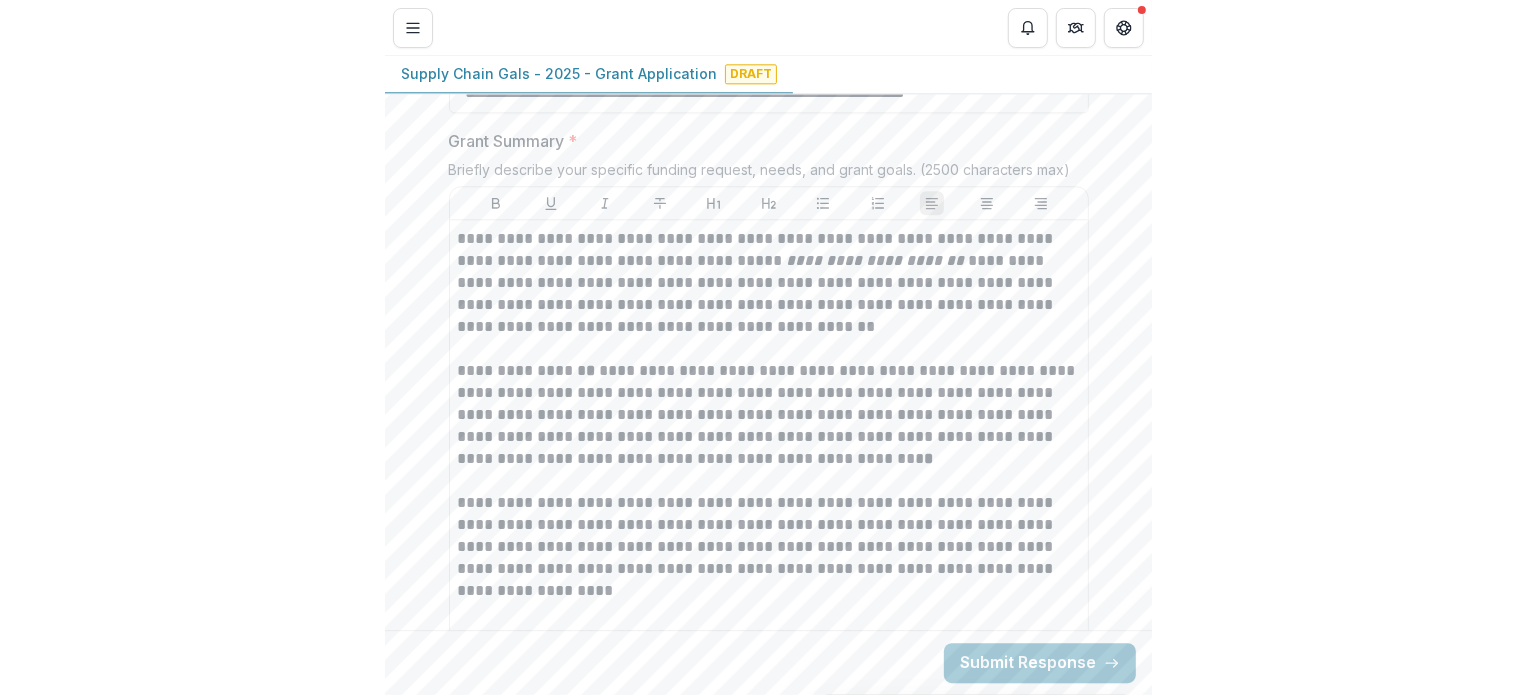 scroll, scrollTop: 2527, scrollLeft: 0, axis: vertical 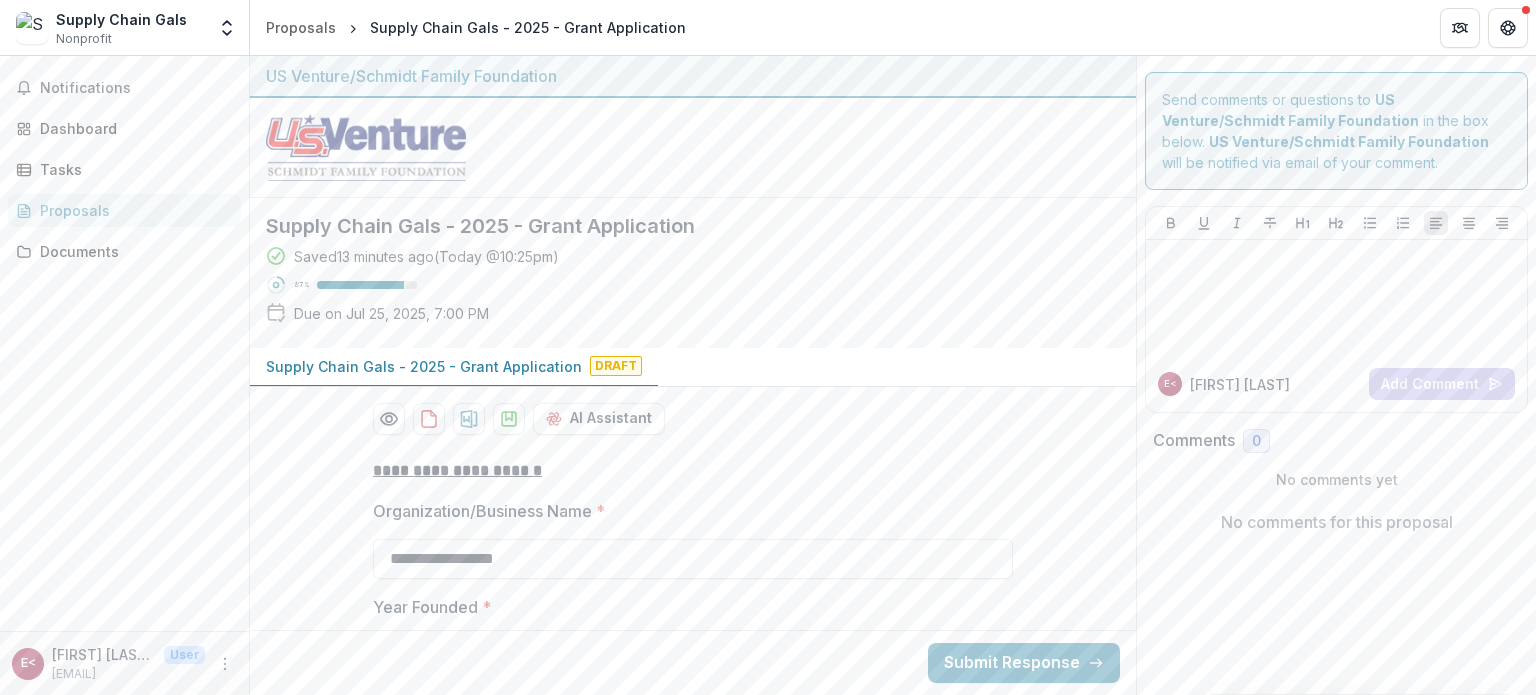 click on "Draft" at bounding box center (616, 366) 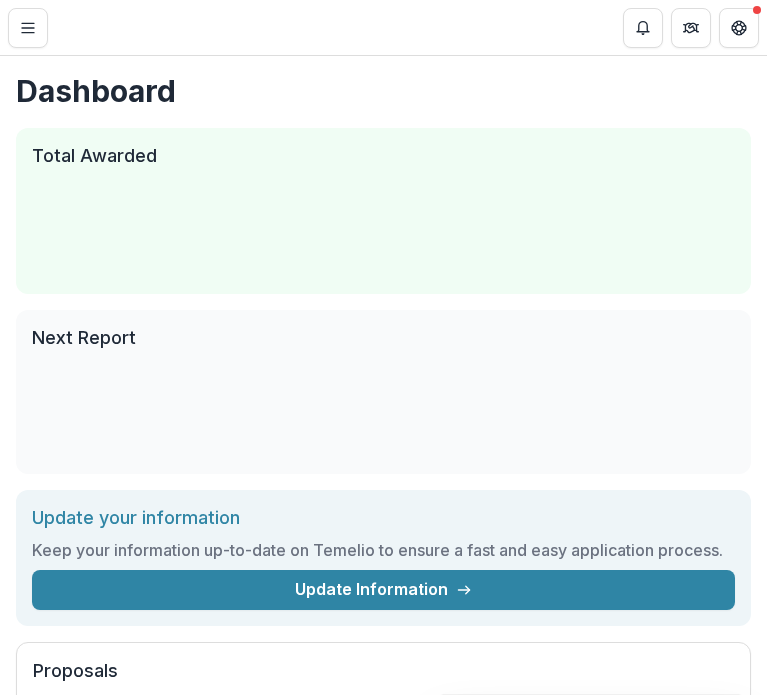 scroll, scrollTop: 0, scrollLeft: 0, axis: both 